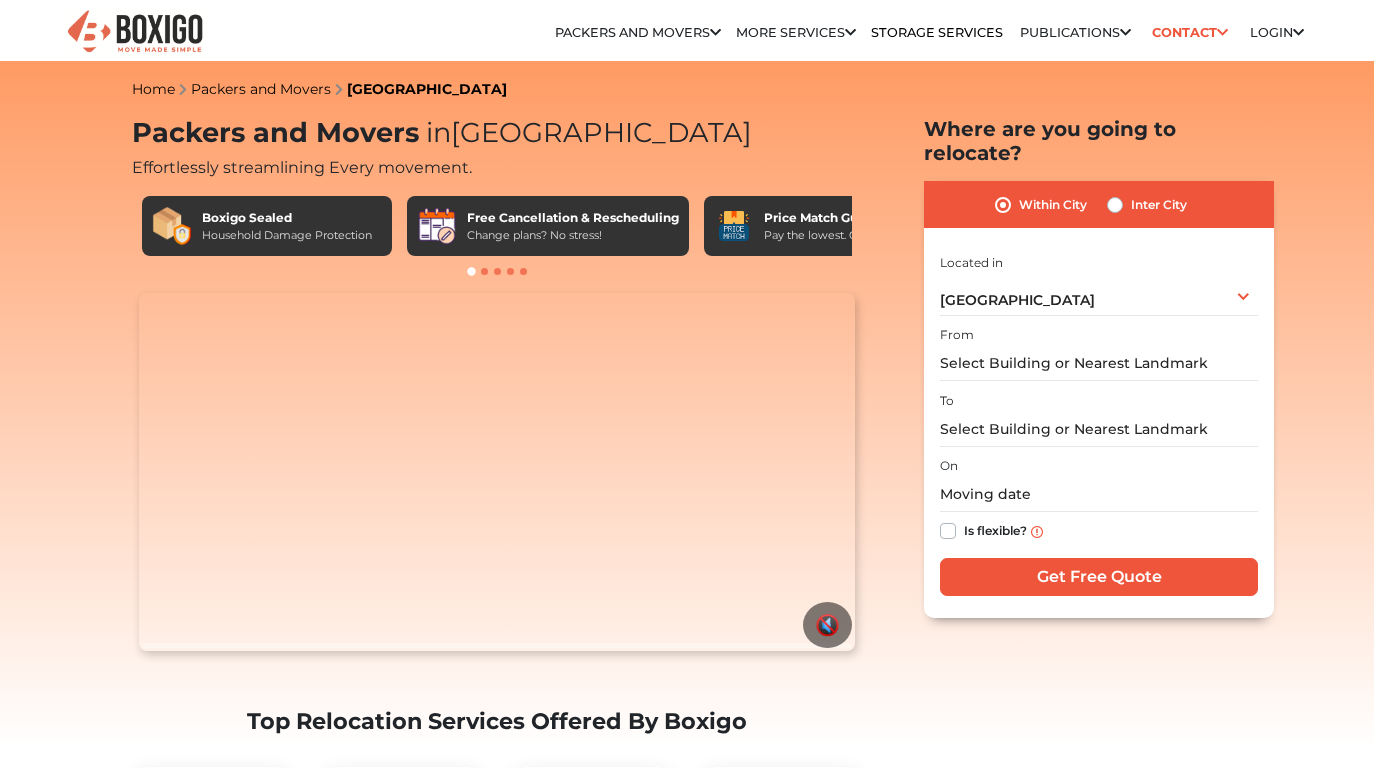 scroll, scrollTop: 0, scrollLeft: 0, axis: both 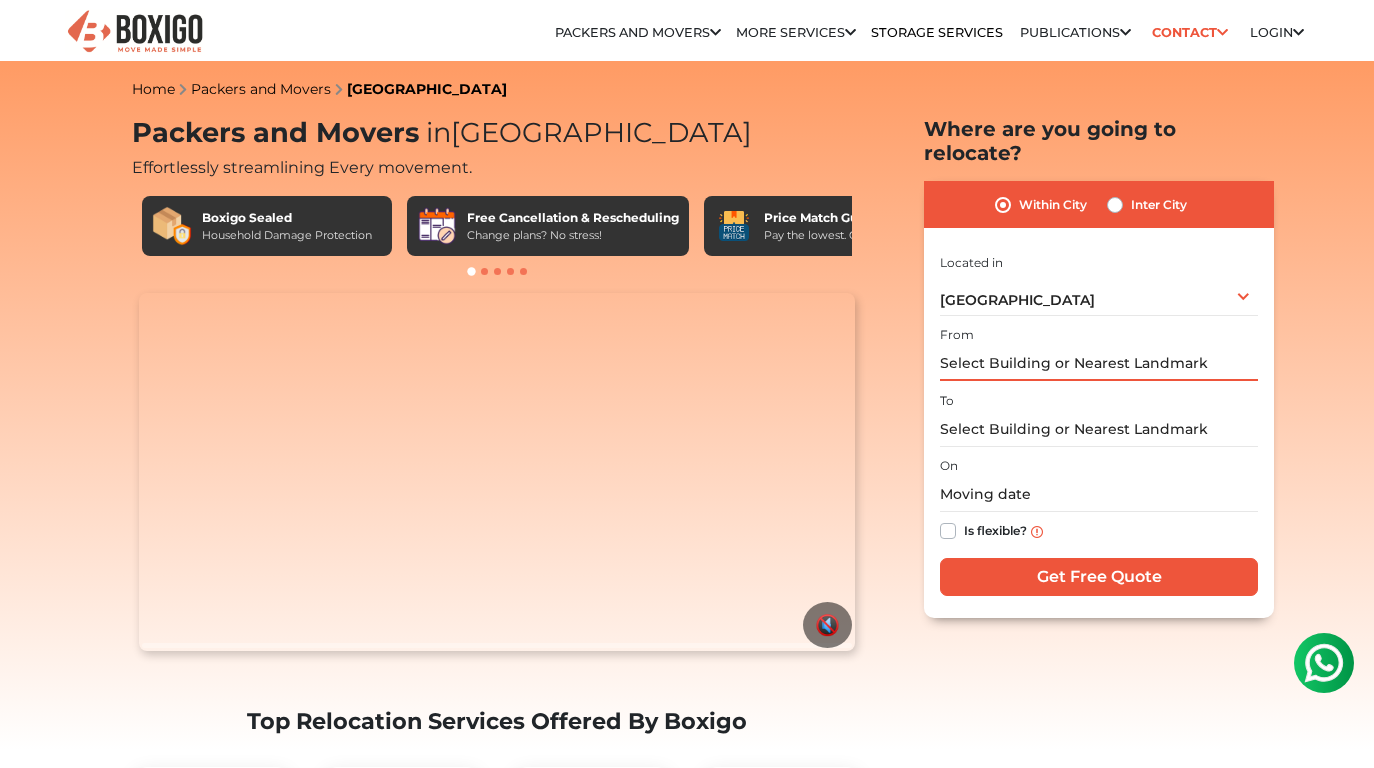 click at bounding box center (1099, 363) 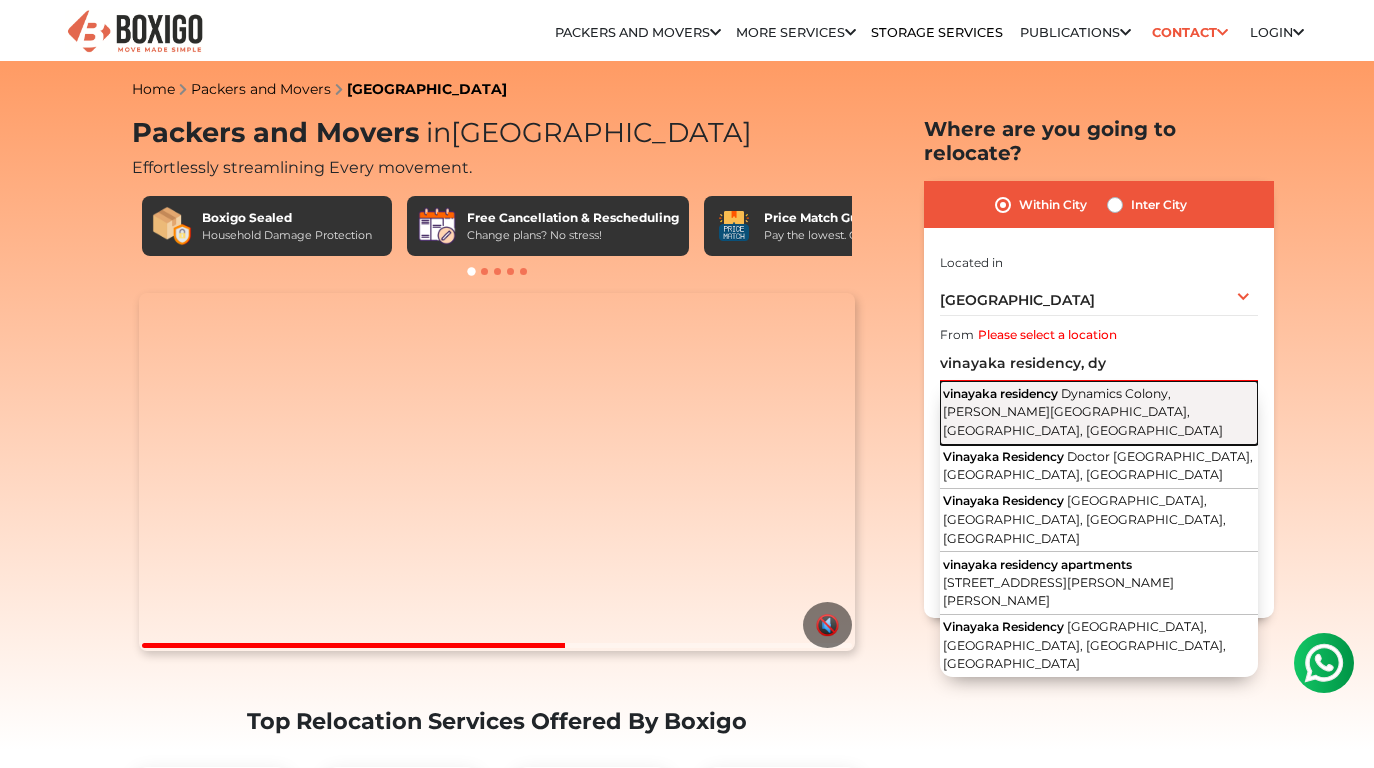 click on "vinayaka residency" at bounding box center (1000, 393) 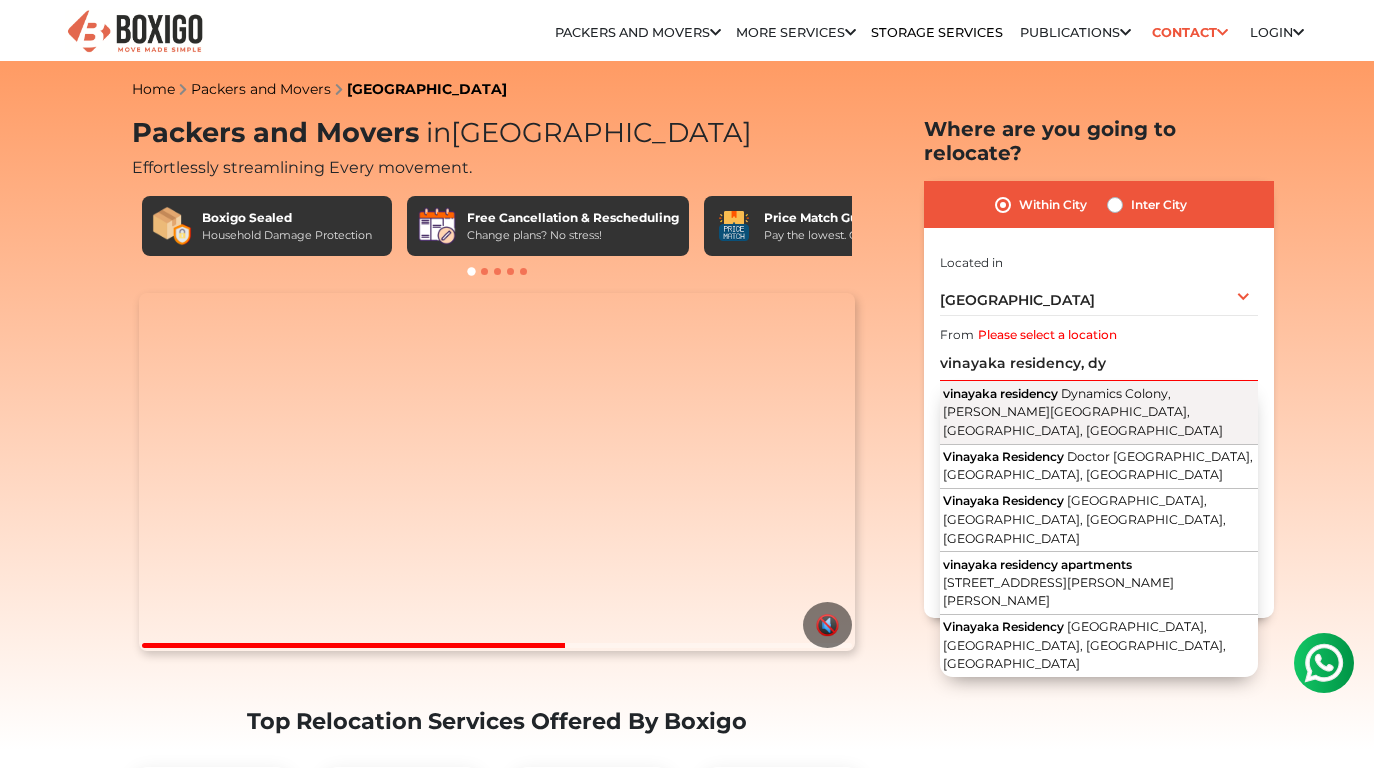 type on "vinayaka residency, Dynamics Colony, Mayuri Nagar, Miyapur, Telangana" 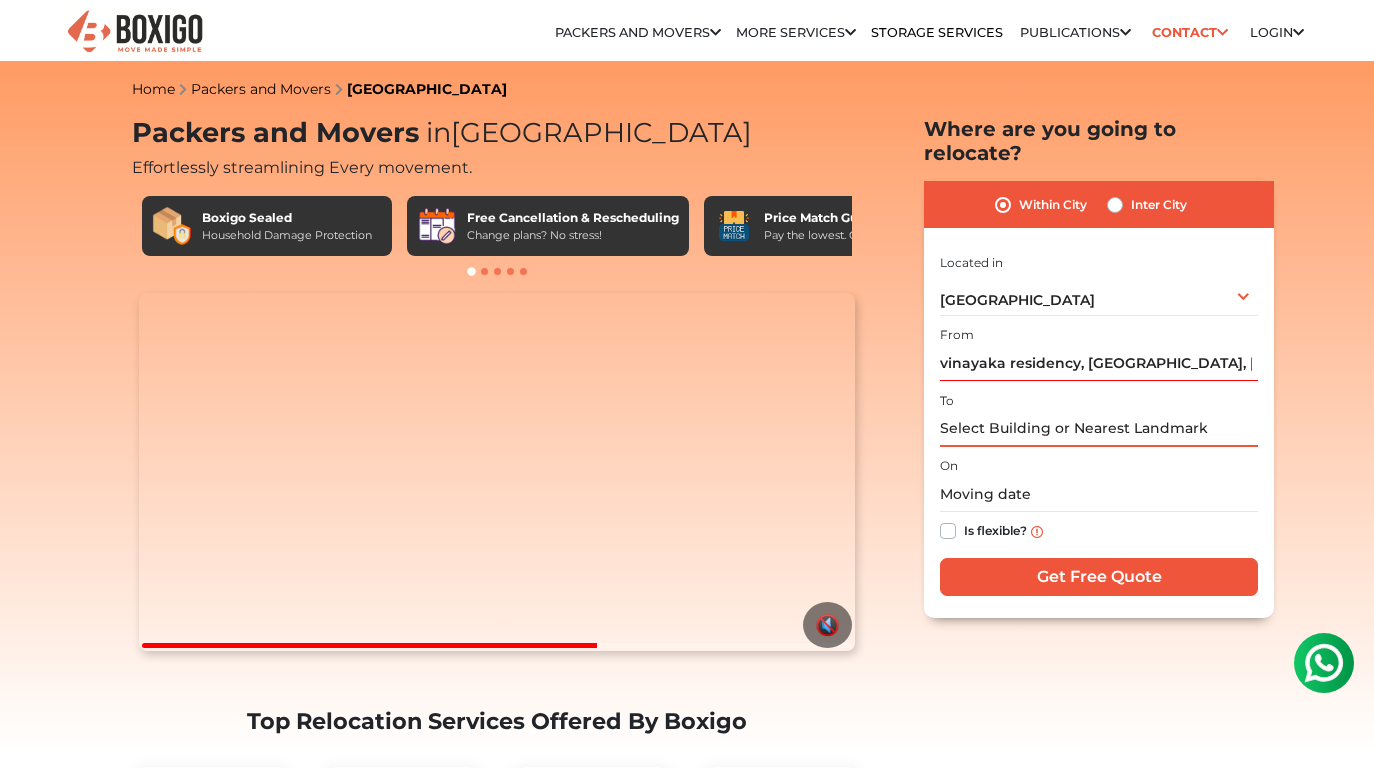 click at bounding box center (1099, 429) 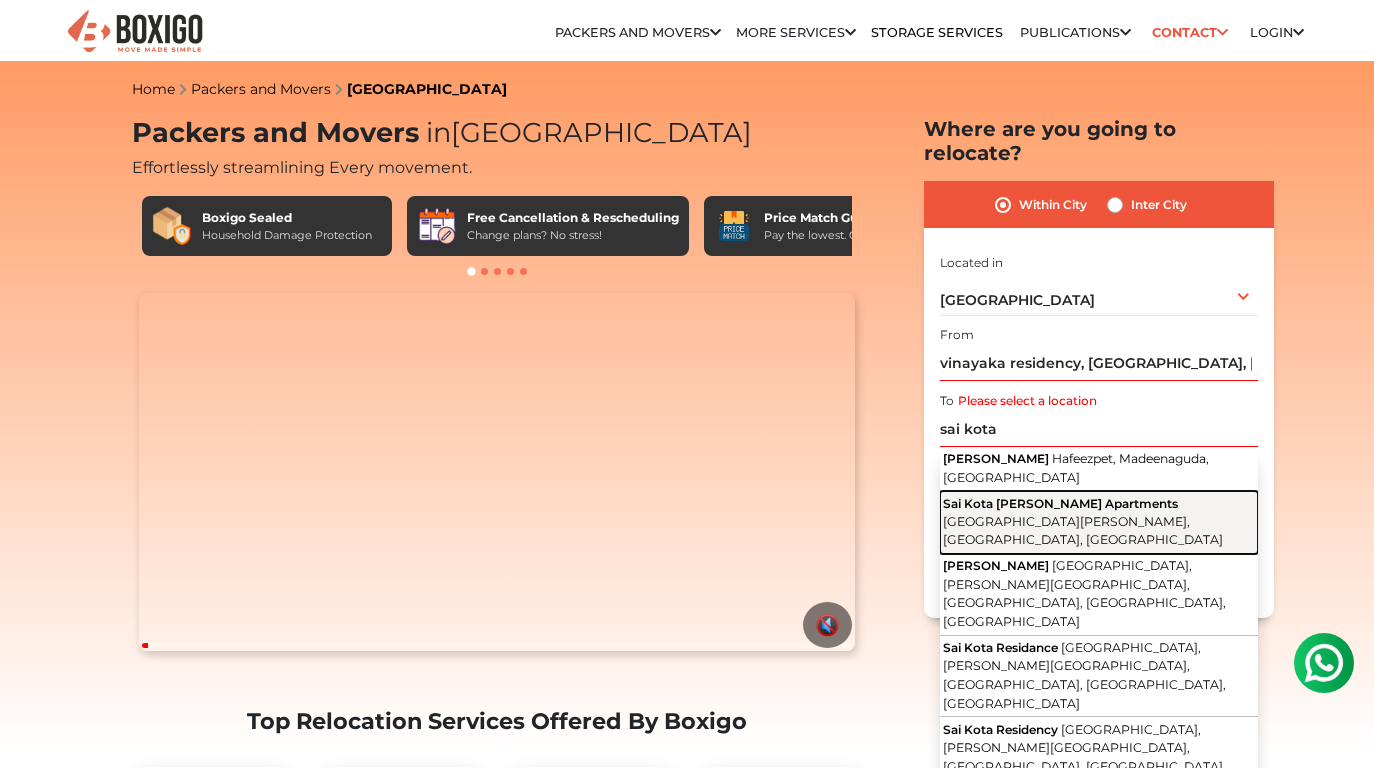 click on "Miyapur Road, Mayuri Nagar, Miyapur, Telangana" at bounding box center (1083, 531) 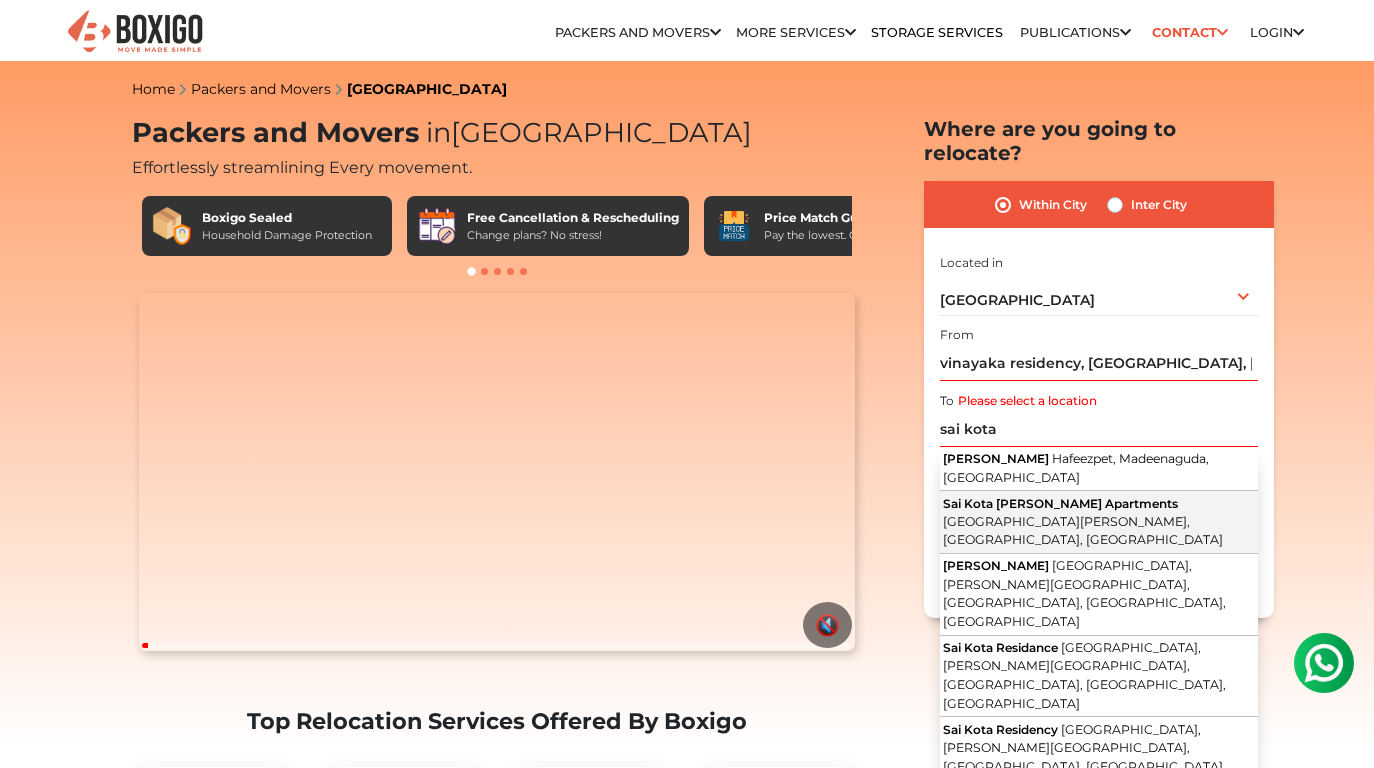 type on "Sai Kota Spoorthy Apartments, Miyapur Road, Mayuri Nagar, Miyapur, Telangana" 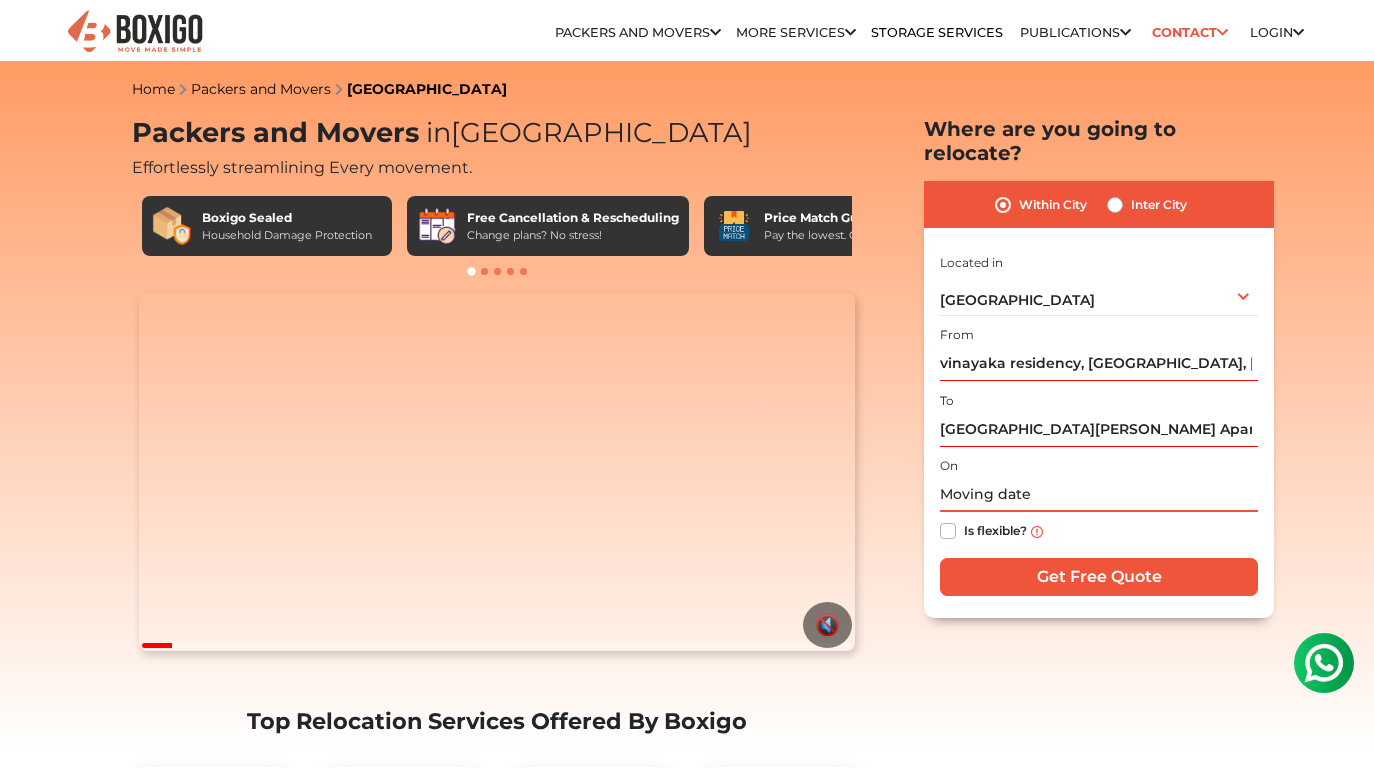 click at bounding box center [1099, 494] 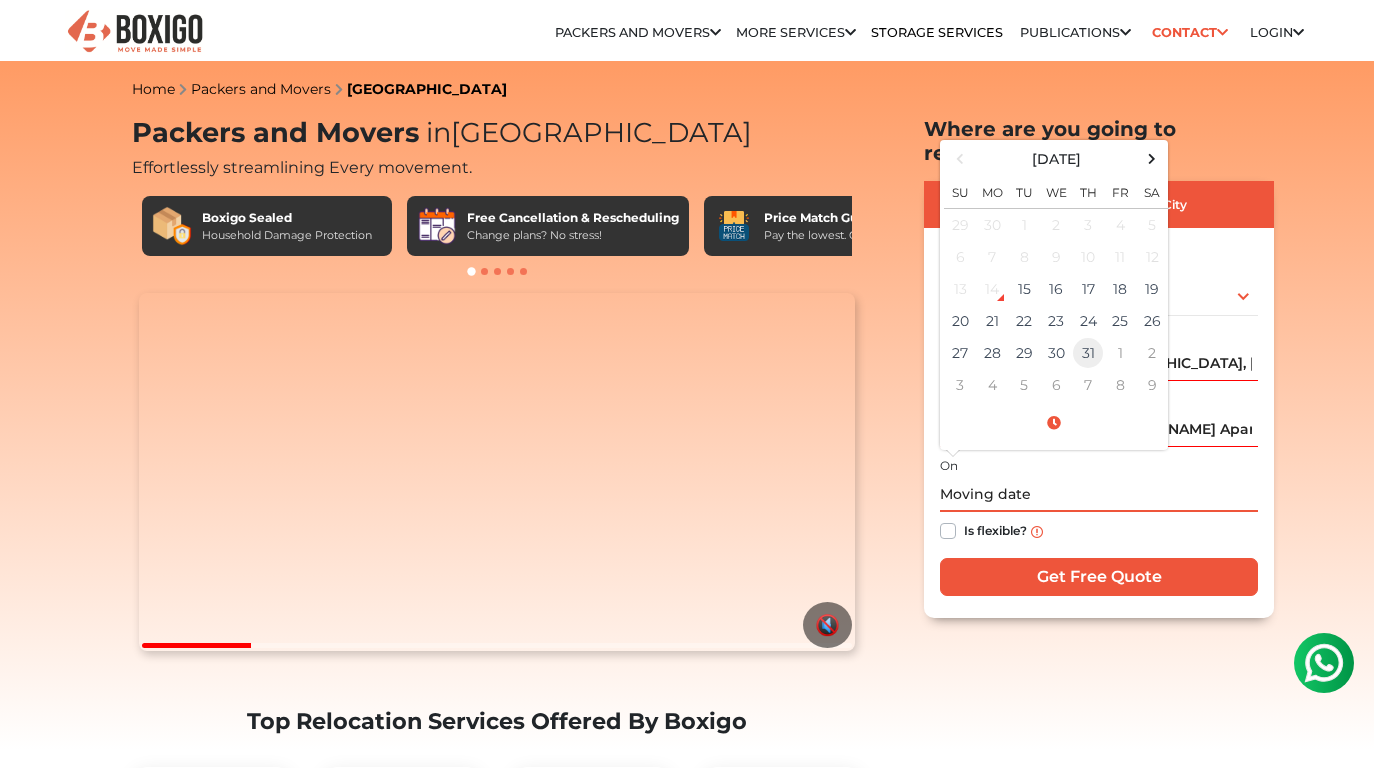 click on "31" at bounding box center (1088, 353) 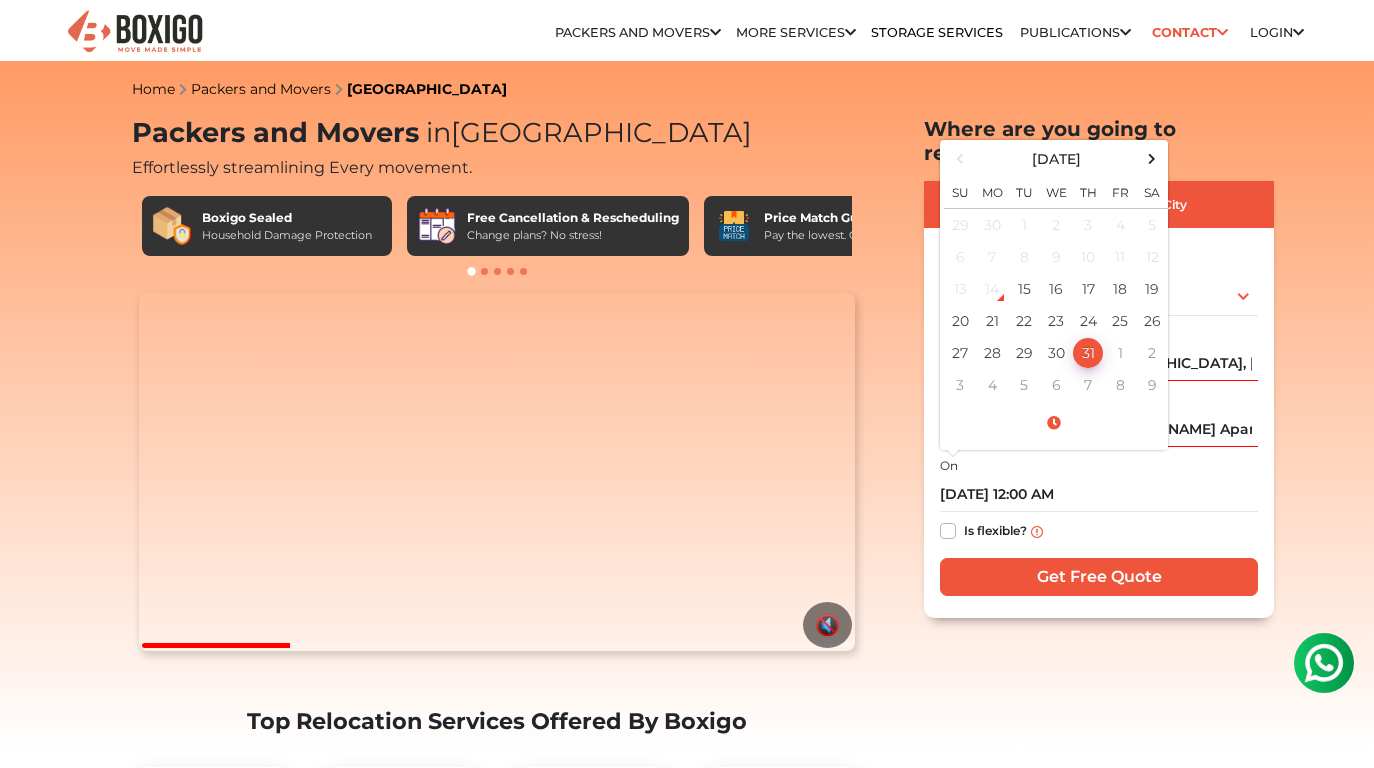 click on "Is flexible?" at bounding box center (995, 529) 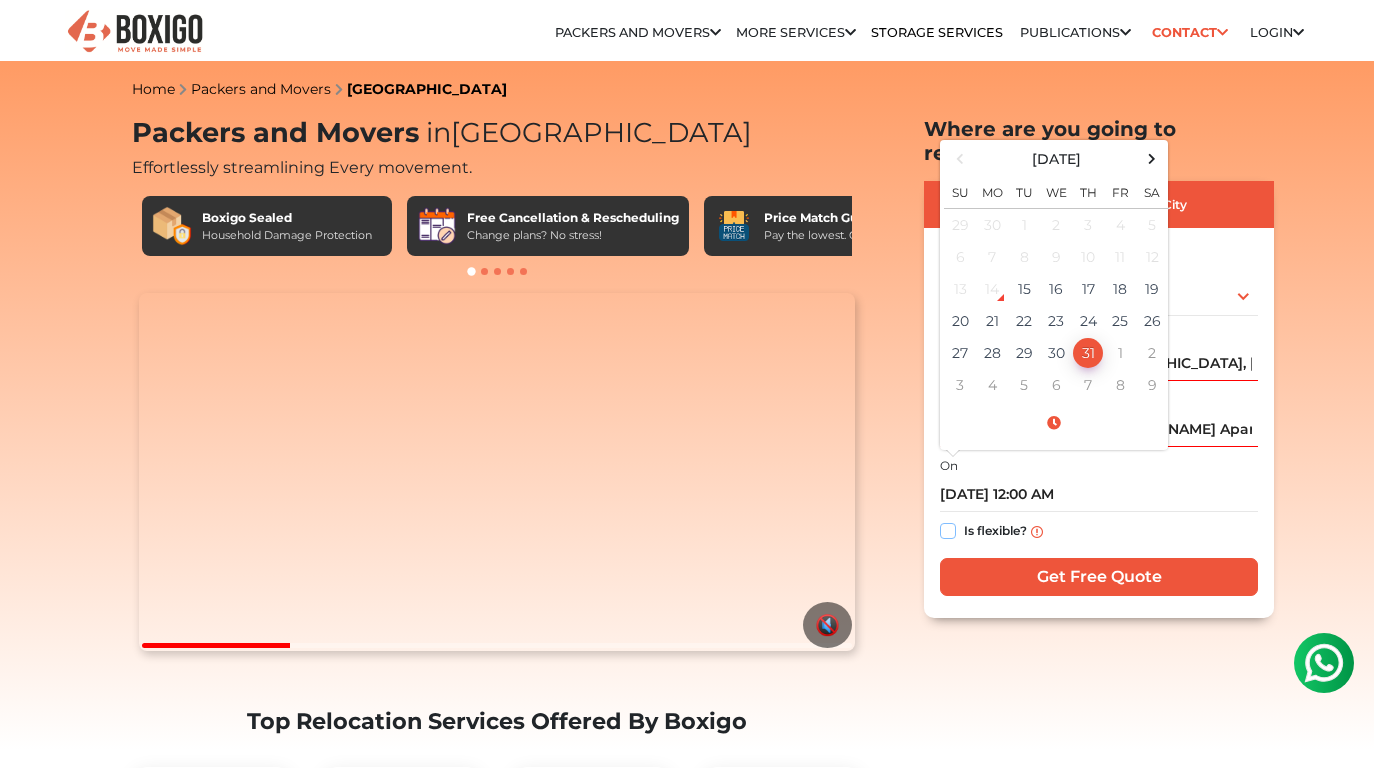 checkbox on "true" 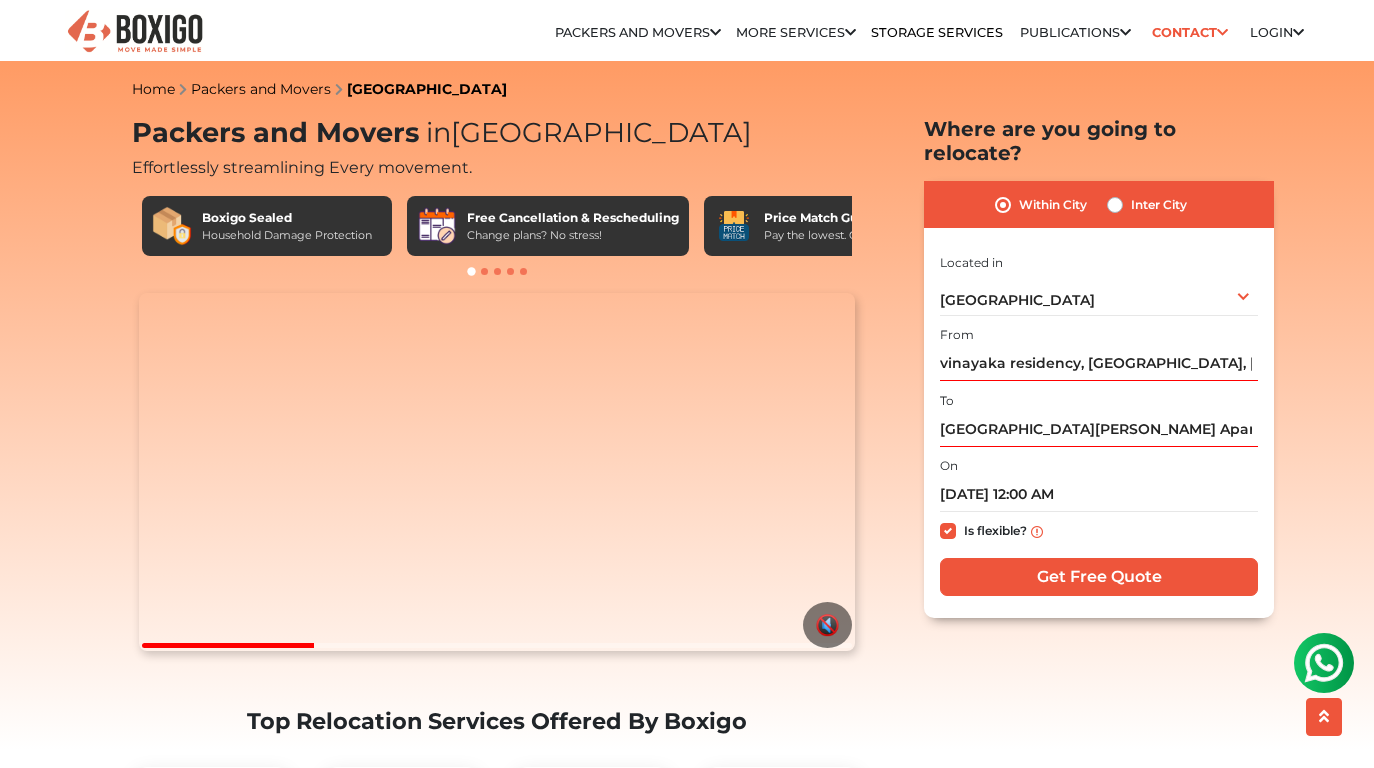 scroll, scrollTop: 55, scrollLeft: 0, axis: vertical 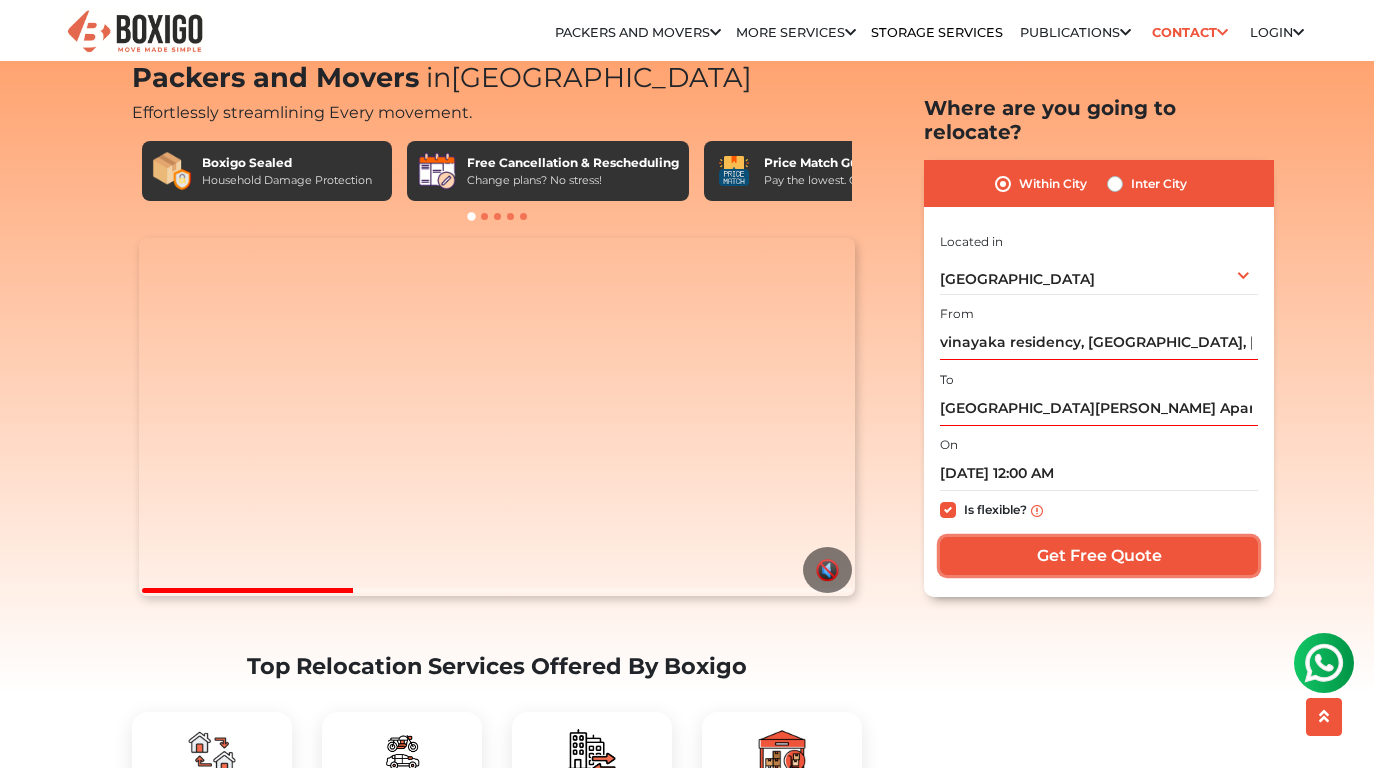click on "Get Free Quote" at bounding box center (1099, 556) 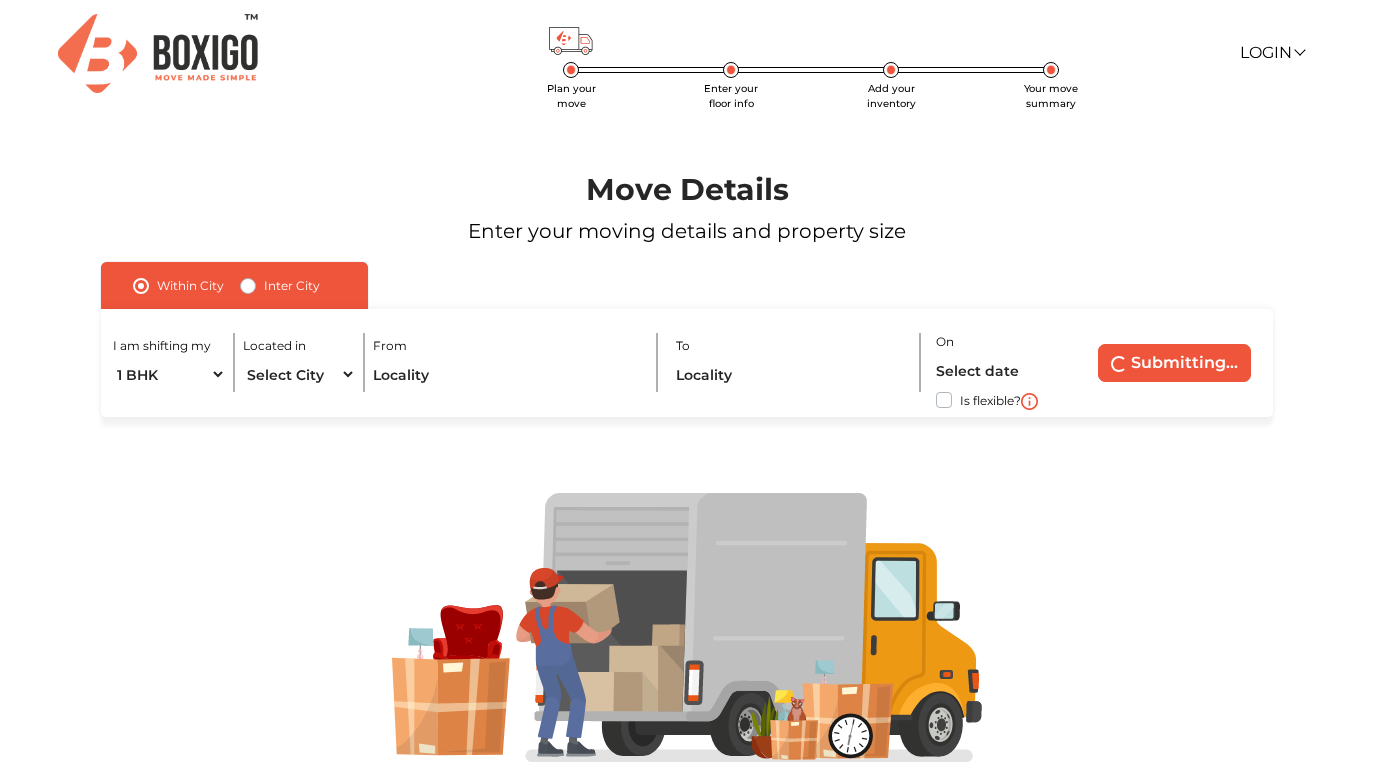 scroll, scrollTop: 0, scrollLeft: 0, axis: both 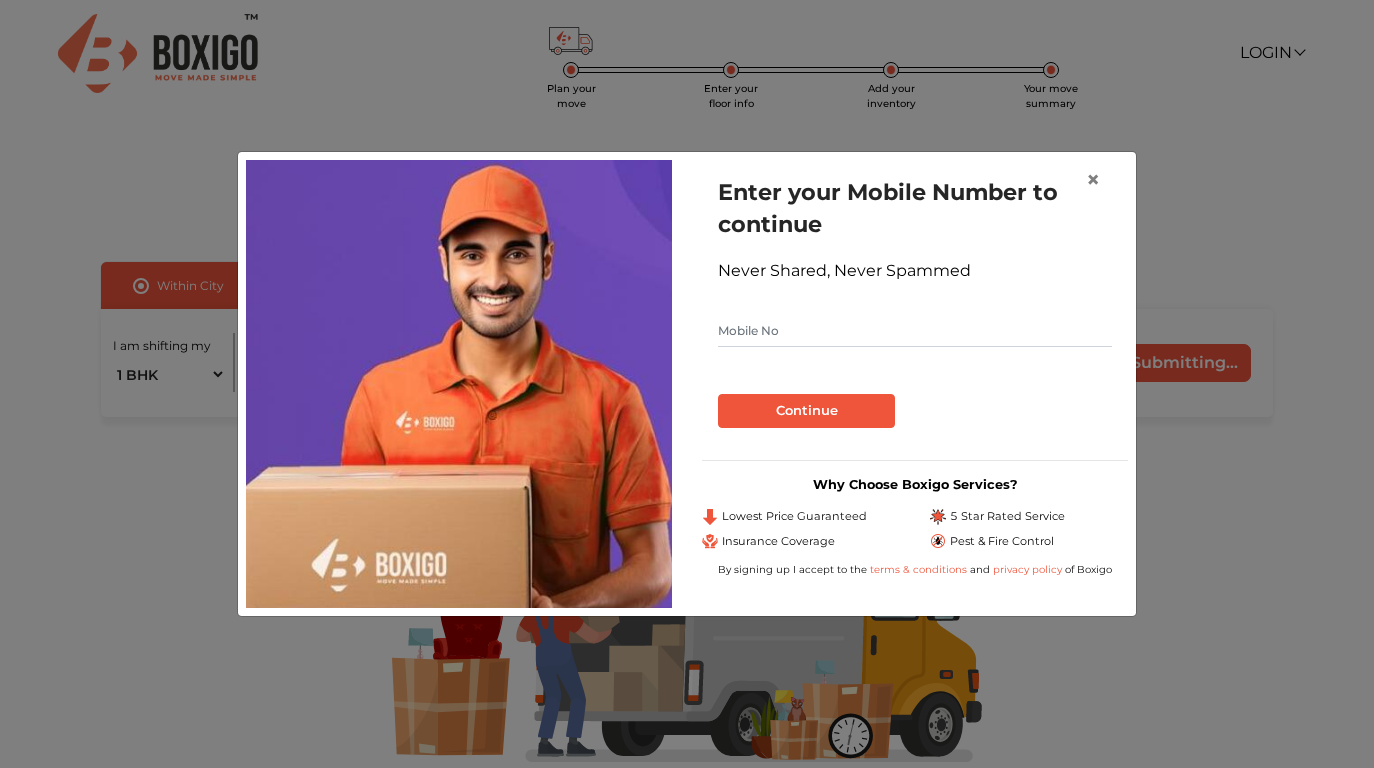 click at bounding box center (915, 331) 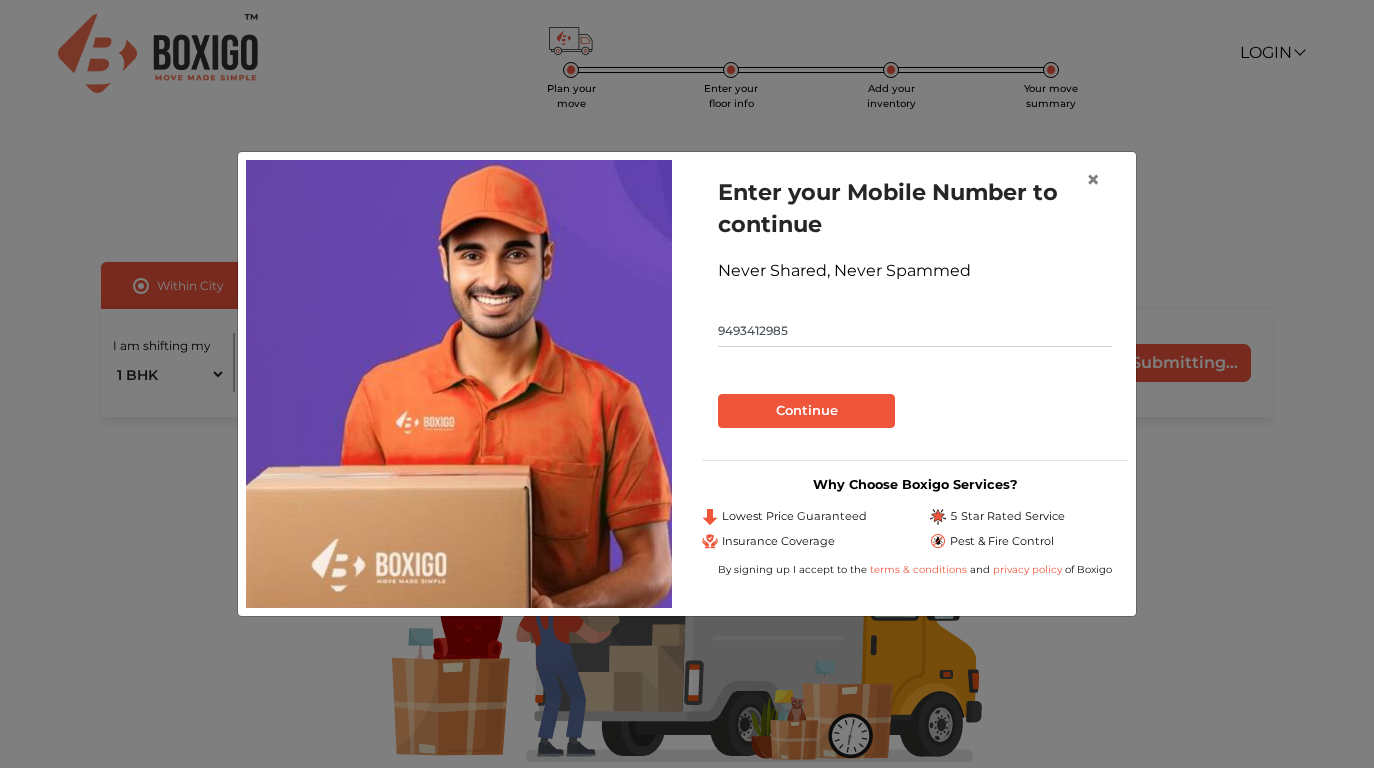 type on "9493412985" 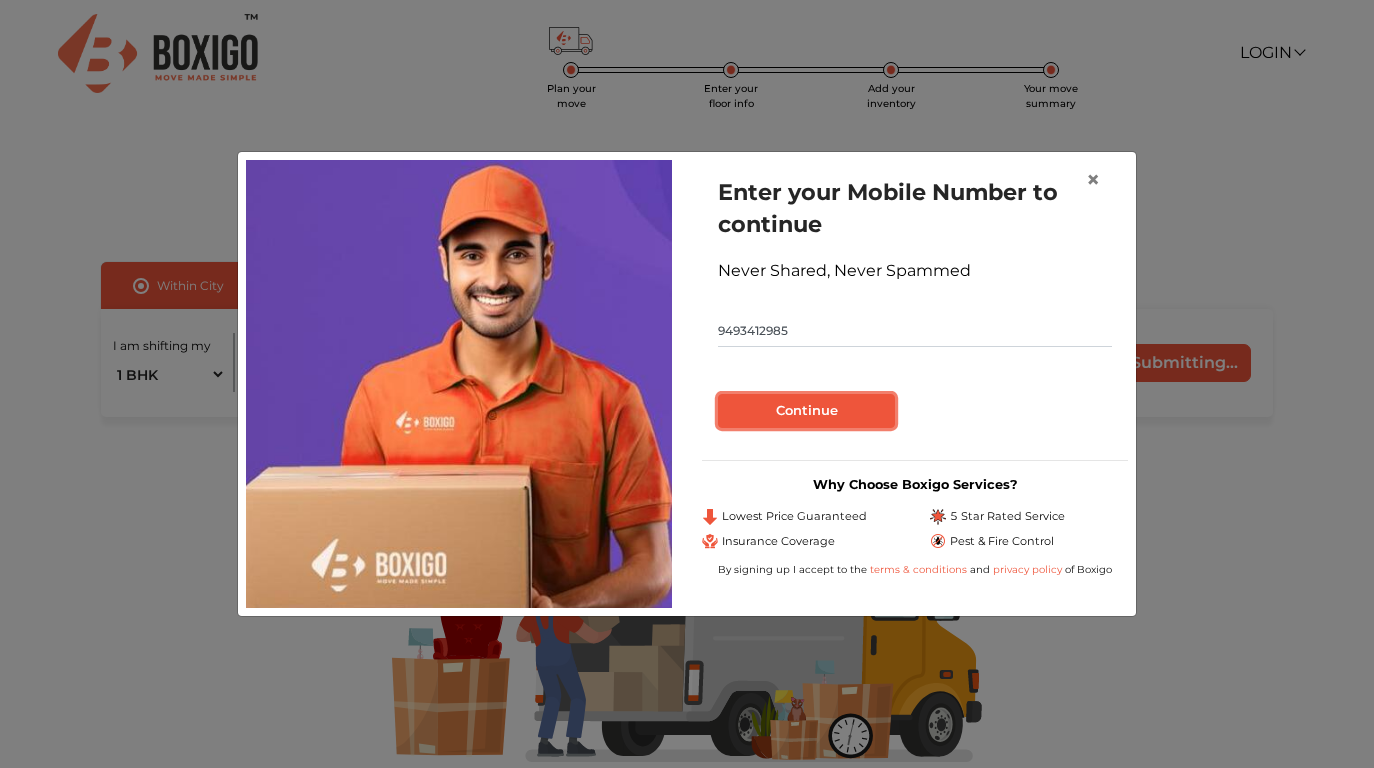 click on "Continue" at bounding box center [806, 411] 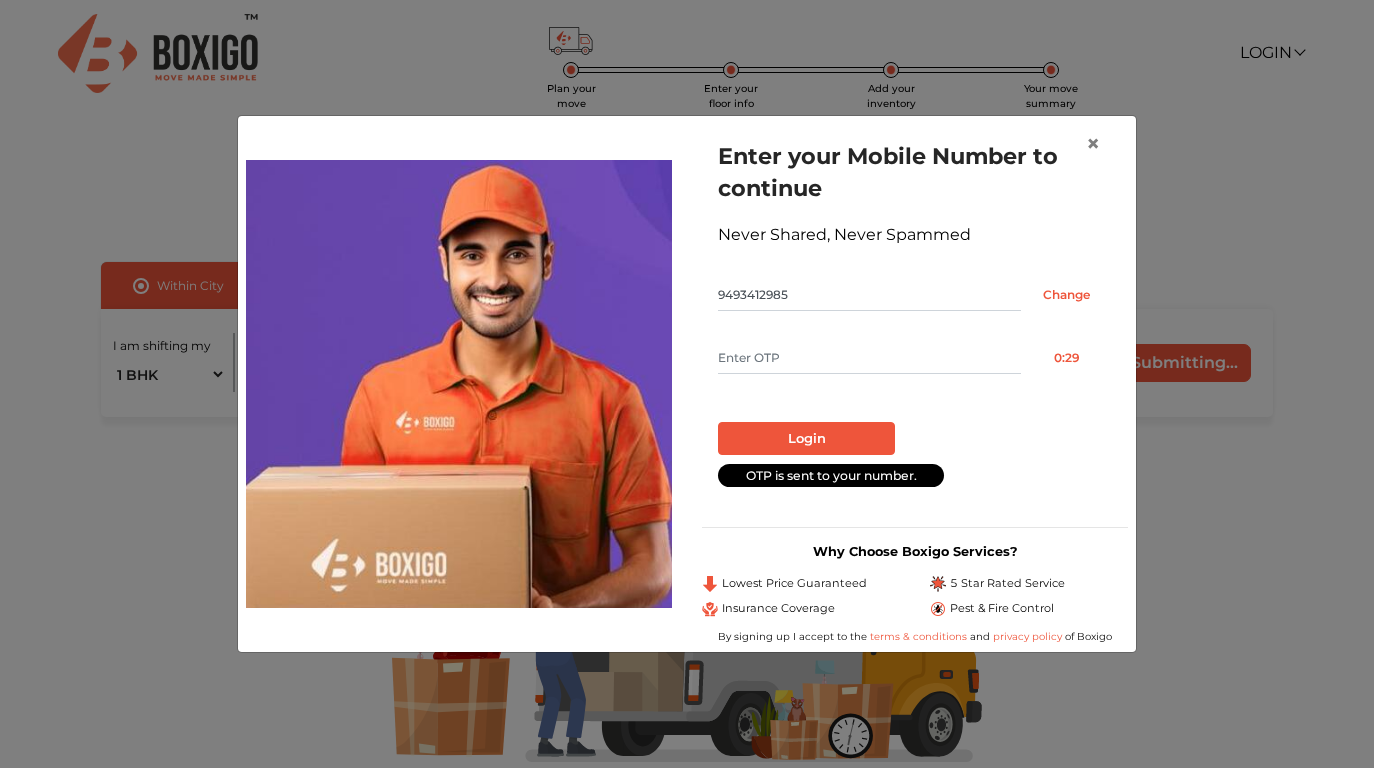 click at bounding box center (869, 358) 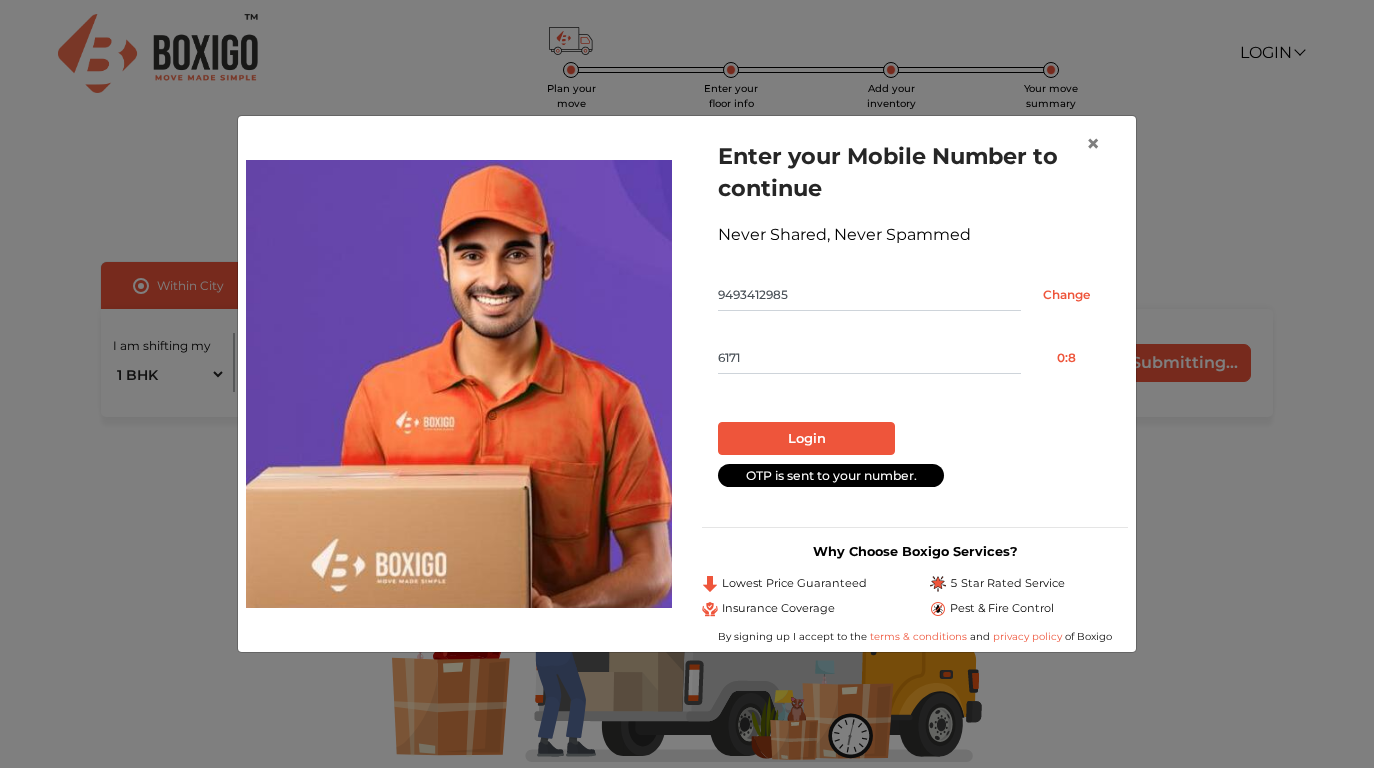 type on "6171" 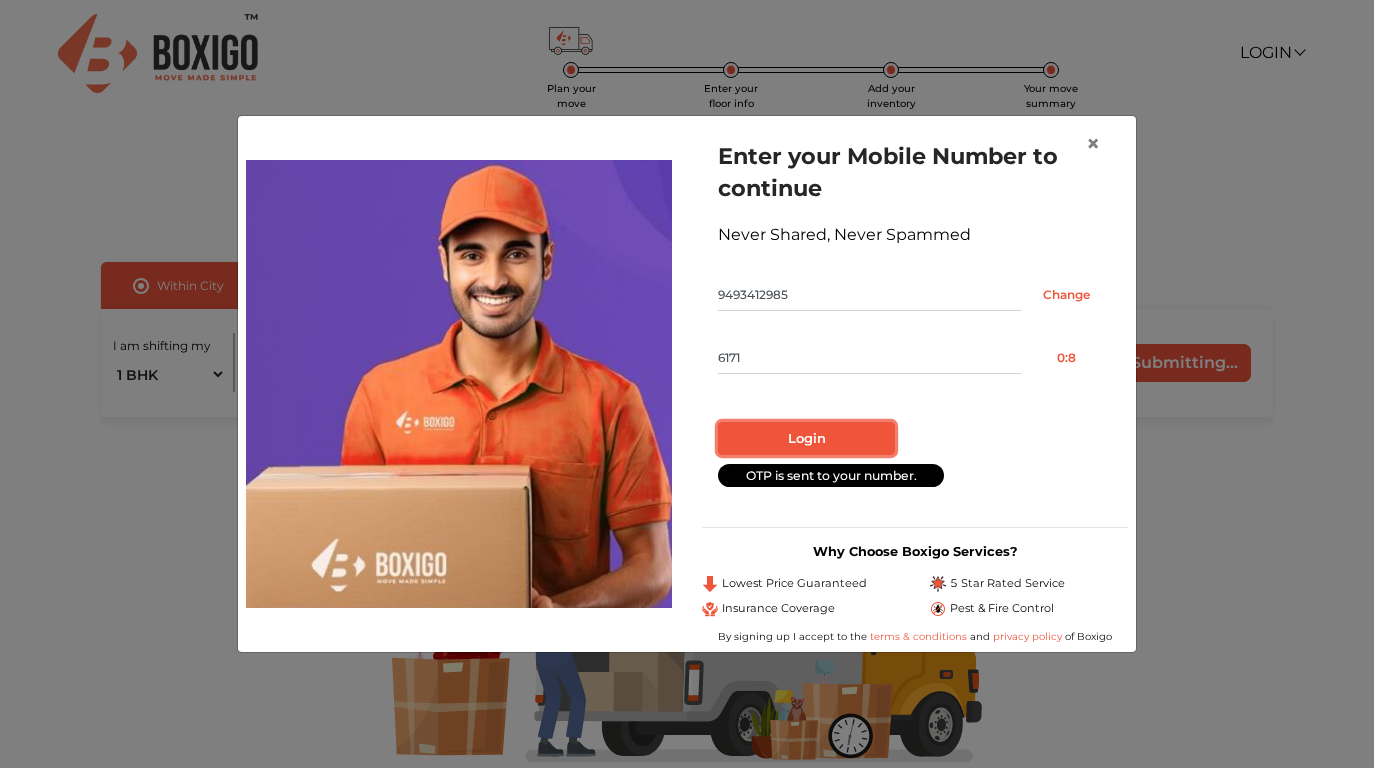click on "Login" at bounding box center [806, 439] 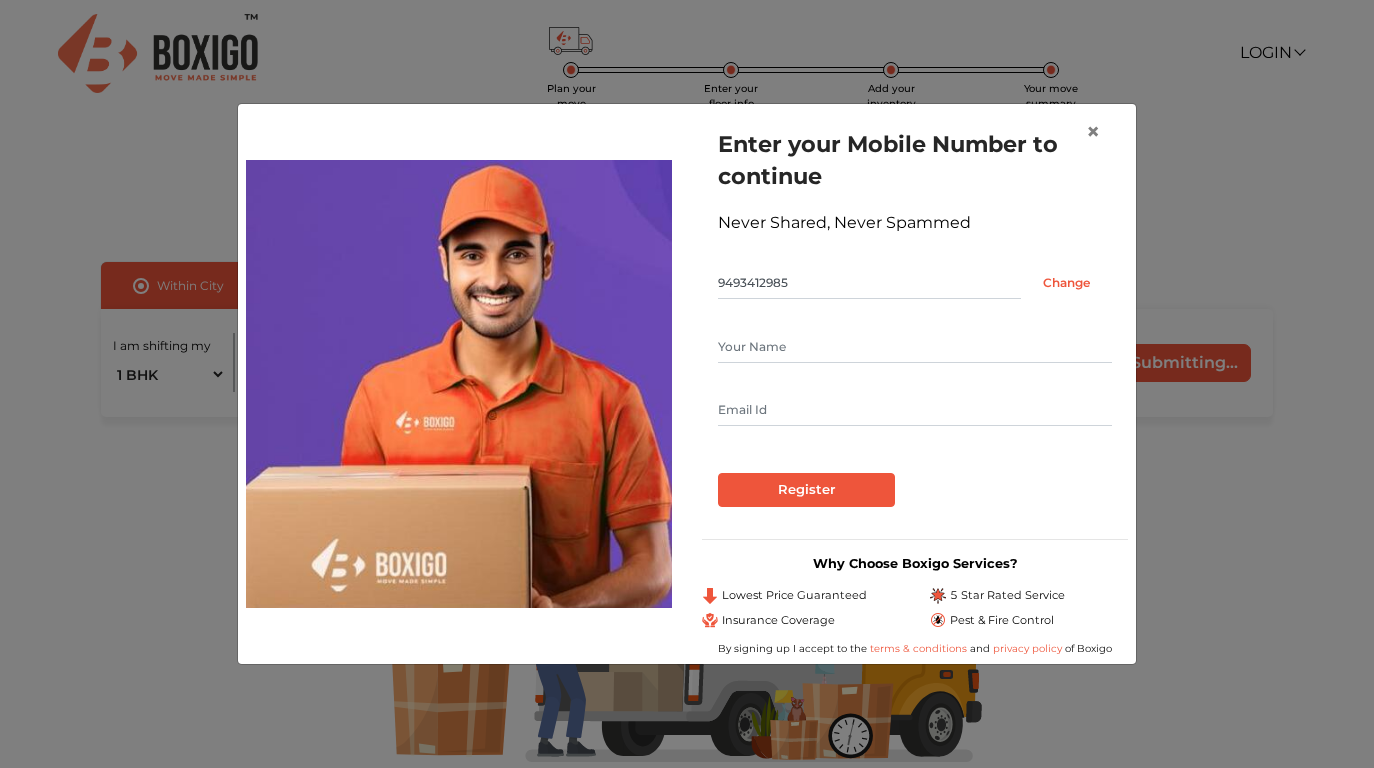 click at bounding box center (915, 347) 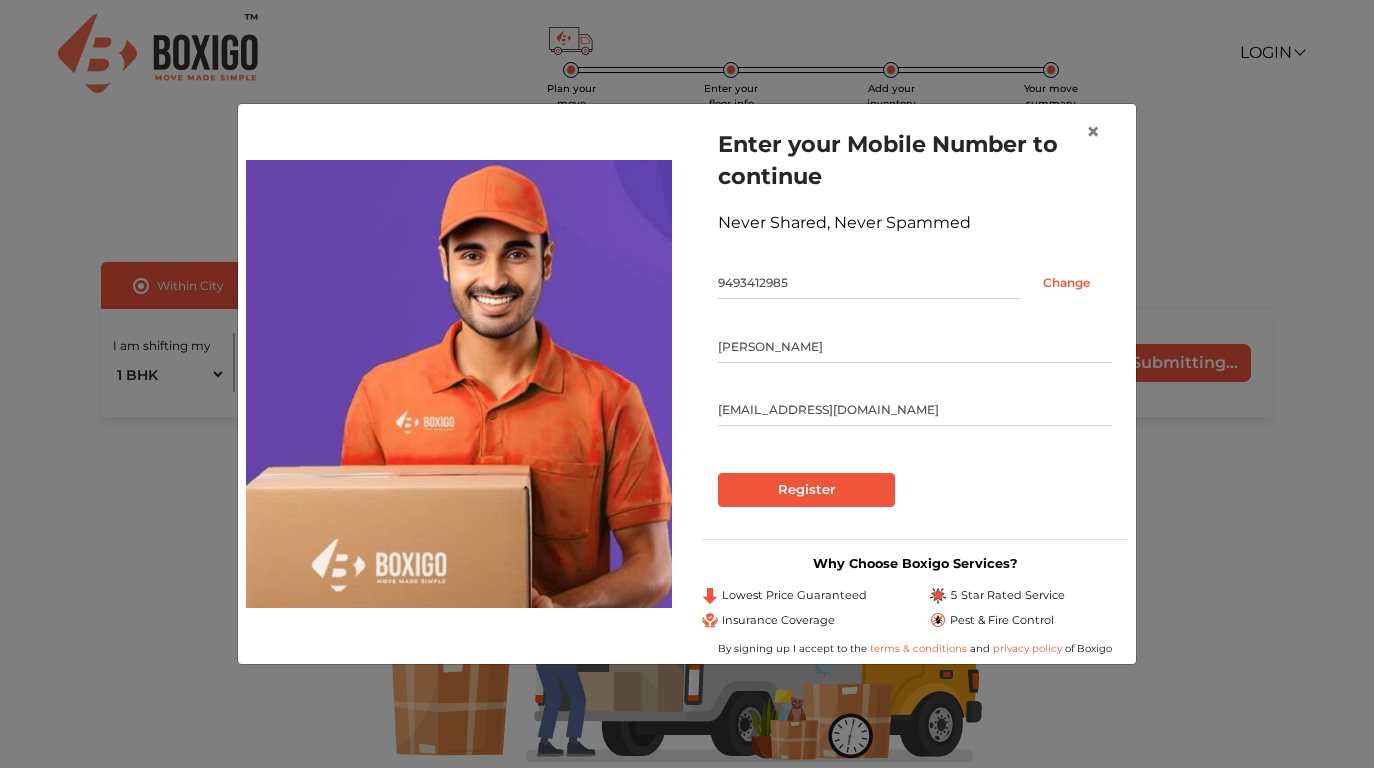 type on "[EMAIL_ADDRESS][DOMAIN_NAME]" 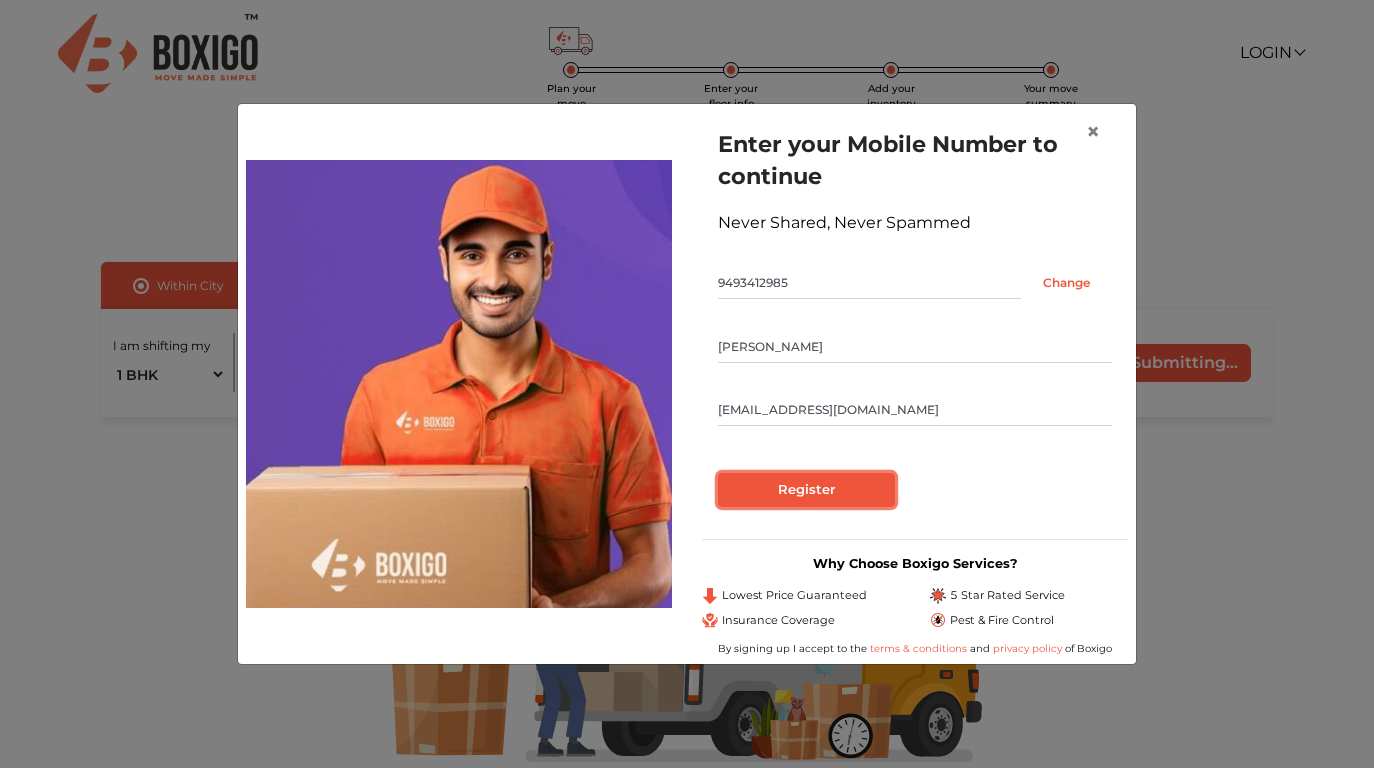 click on "Register" at bounding box center (806, 490) 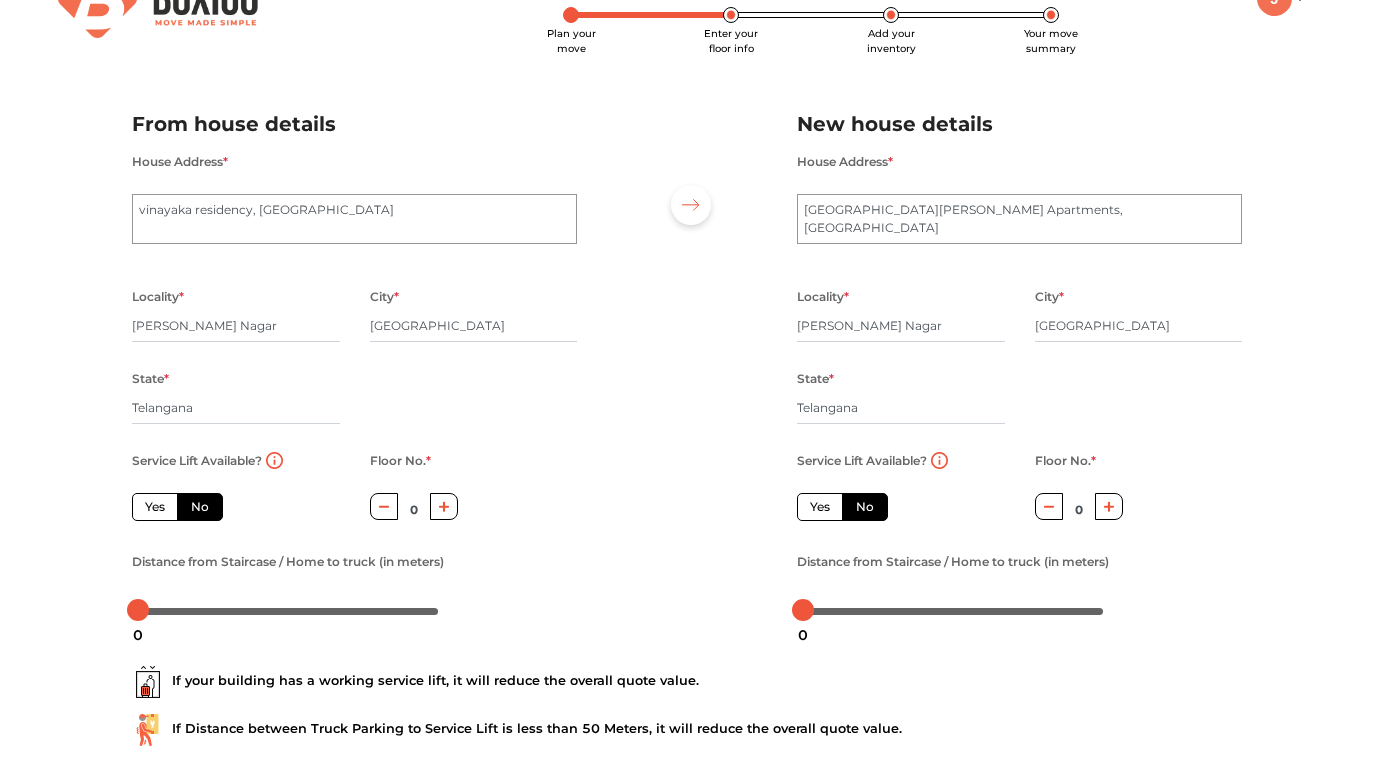 scroll, scrollTop: 126, scrollLeft: 0, axis: vertical 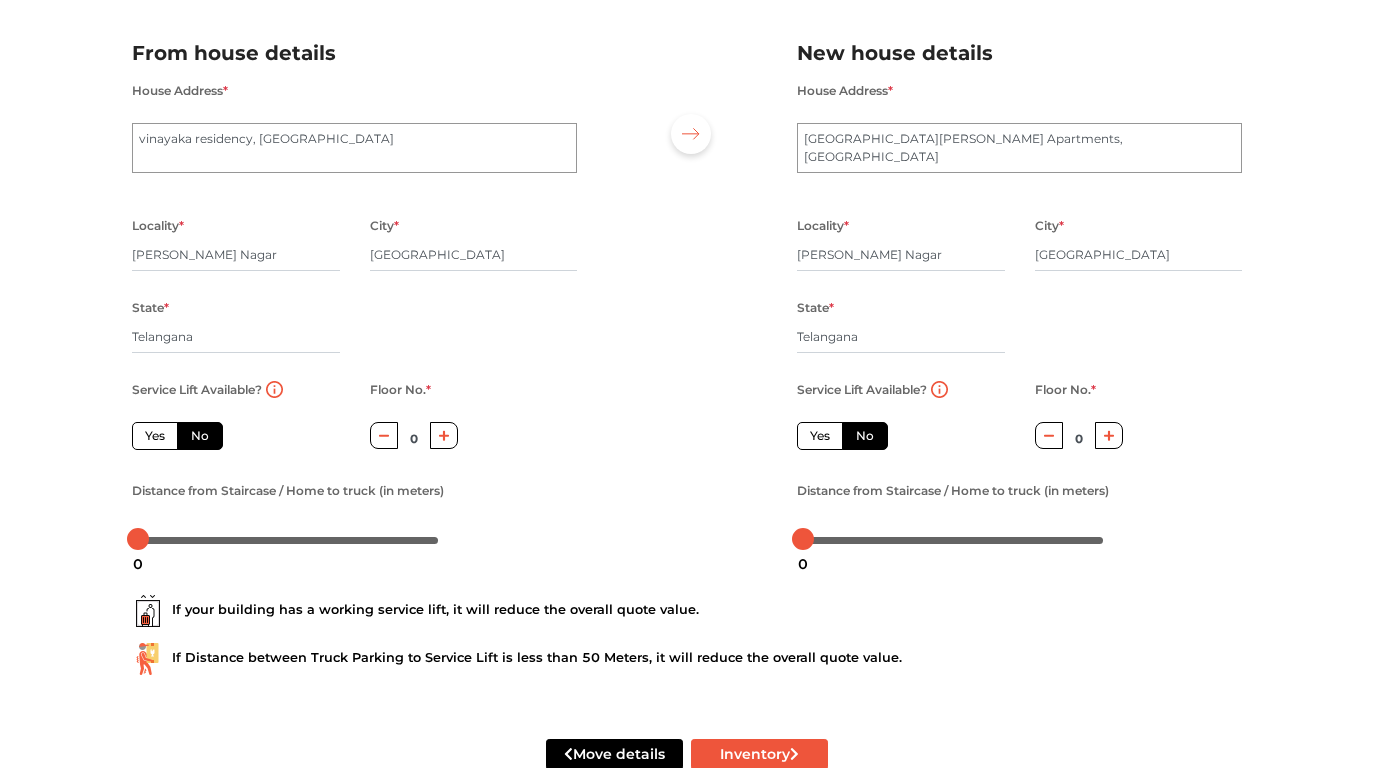 click at bounding box center [444, 435] 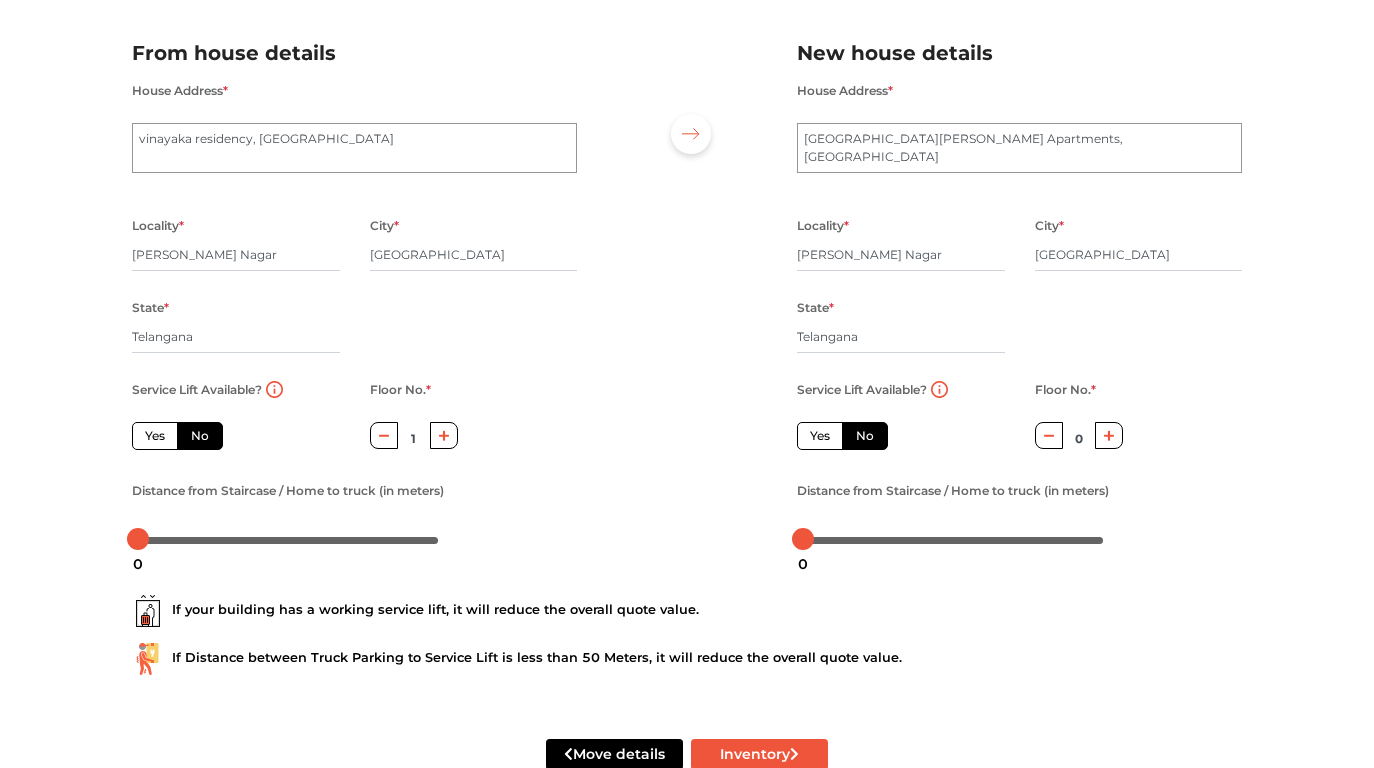 click on "Yes" at bounding box center (820, 436) 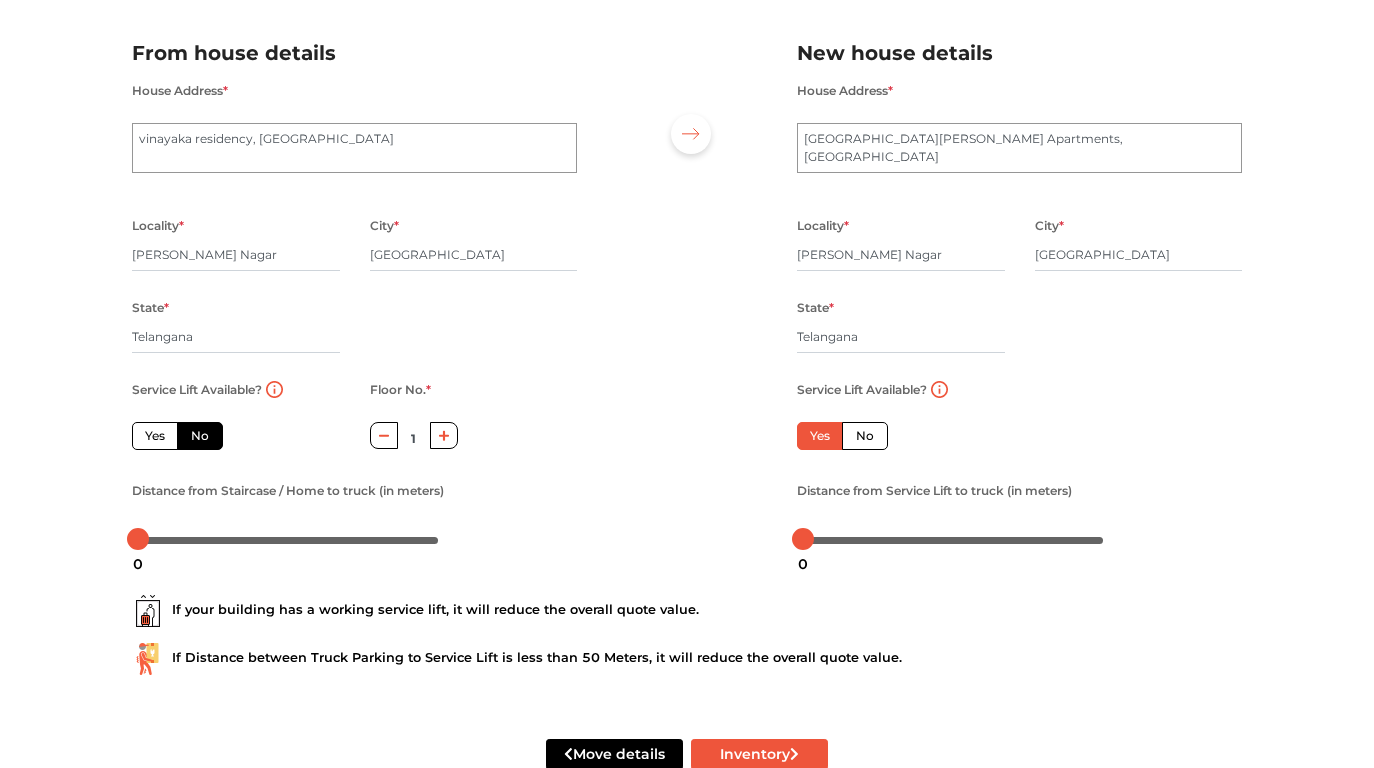 click on "No" at bounding box center (865, 436) 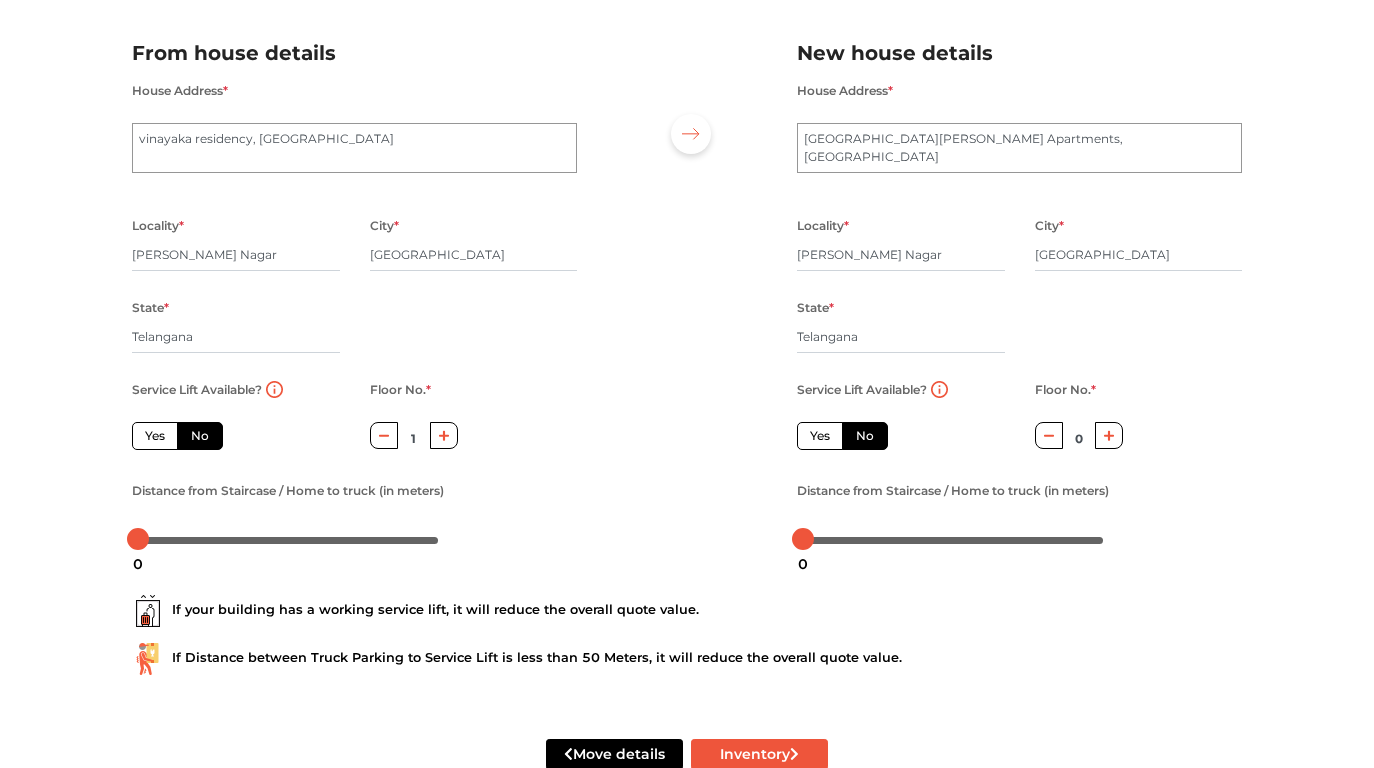 click on "Yes" at bounding box center (820, 436) 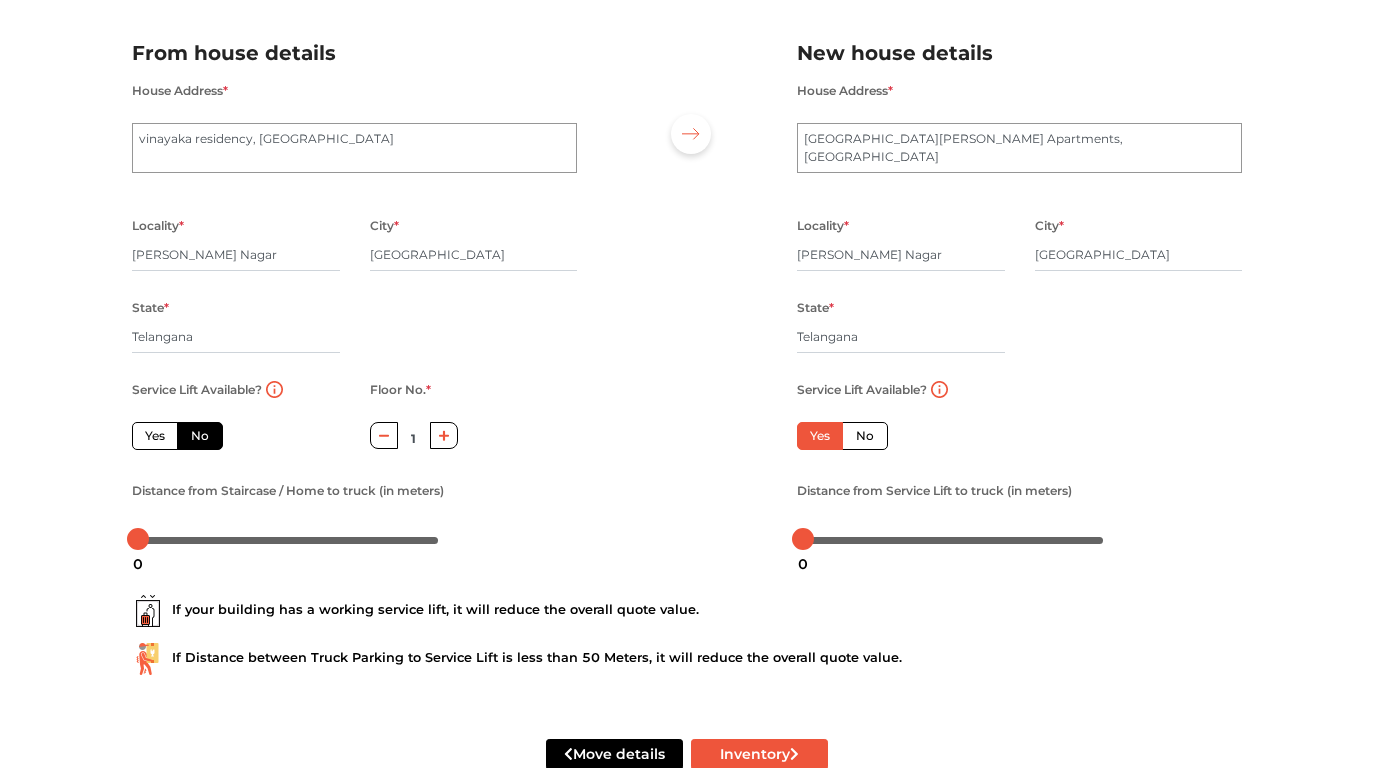 click on "Yes" at bounding box center (155, 436) 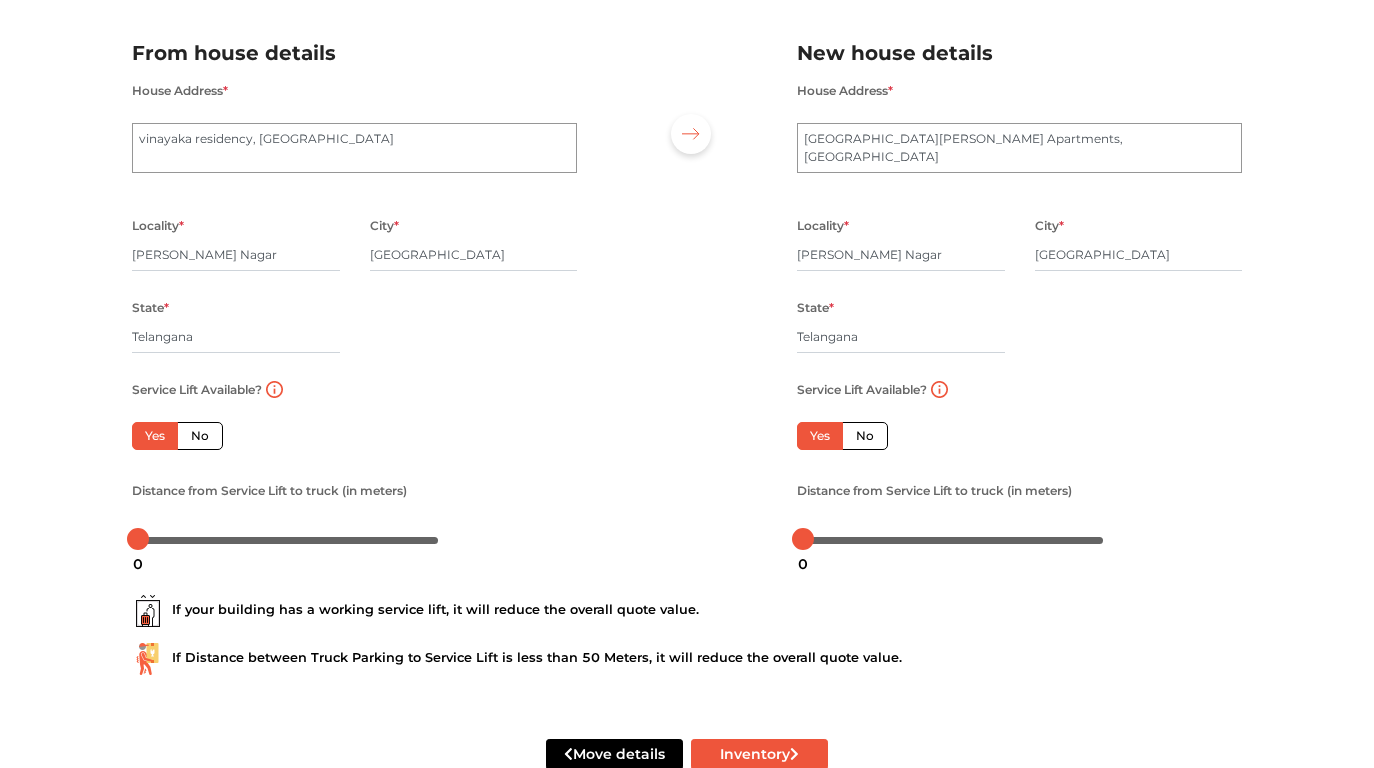 scroll, scrollTop: 180, scrollLeft: 0, axis: vertical 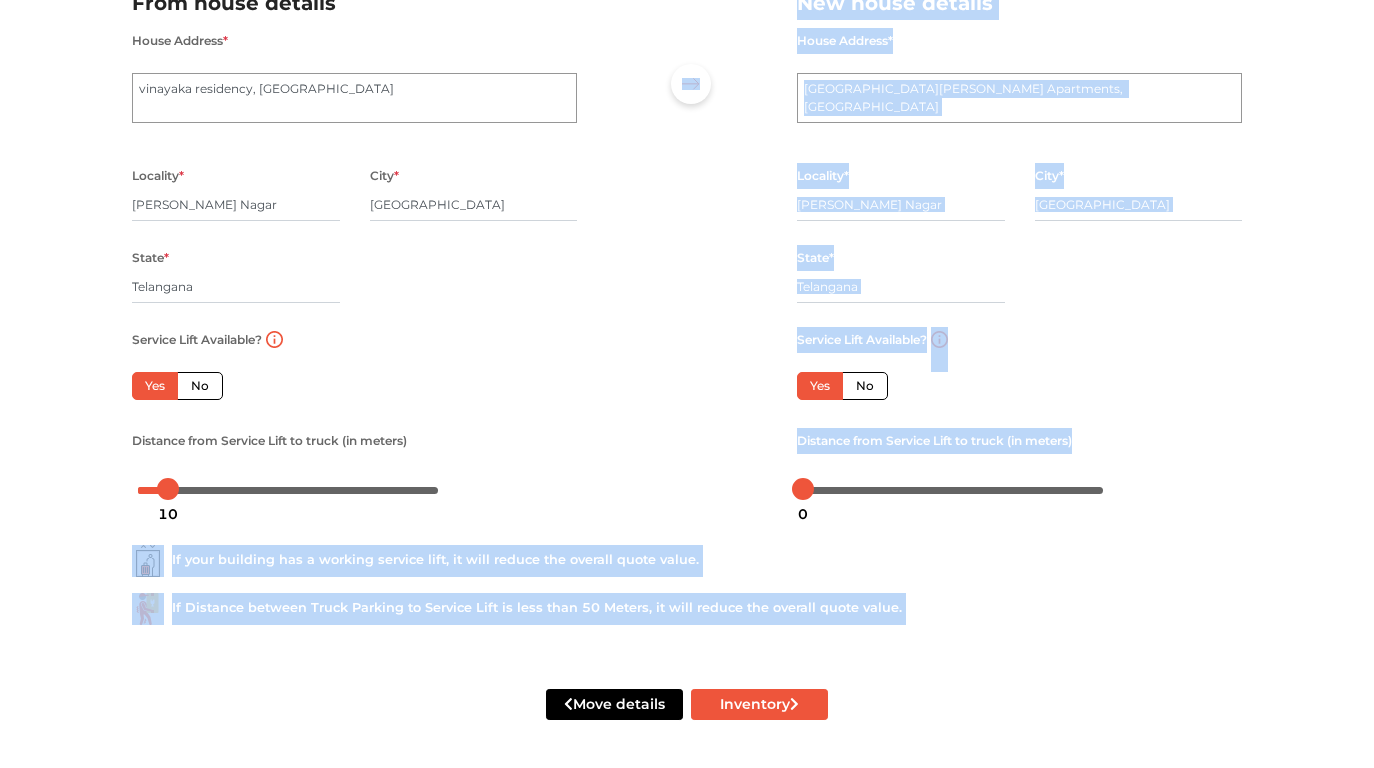 drag, startPoint x: 136, startPoint y: 493, endPoint x: 167, endPoint y: 489, distance: 31.257 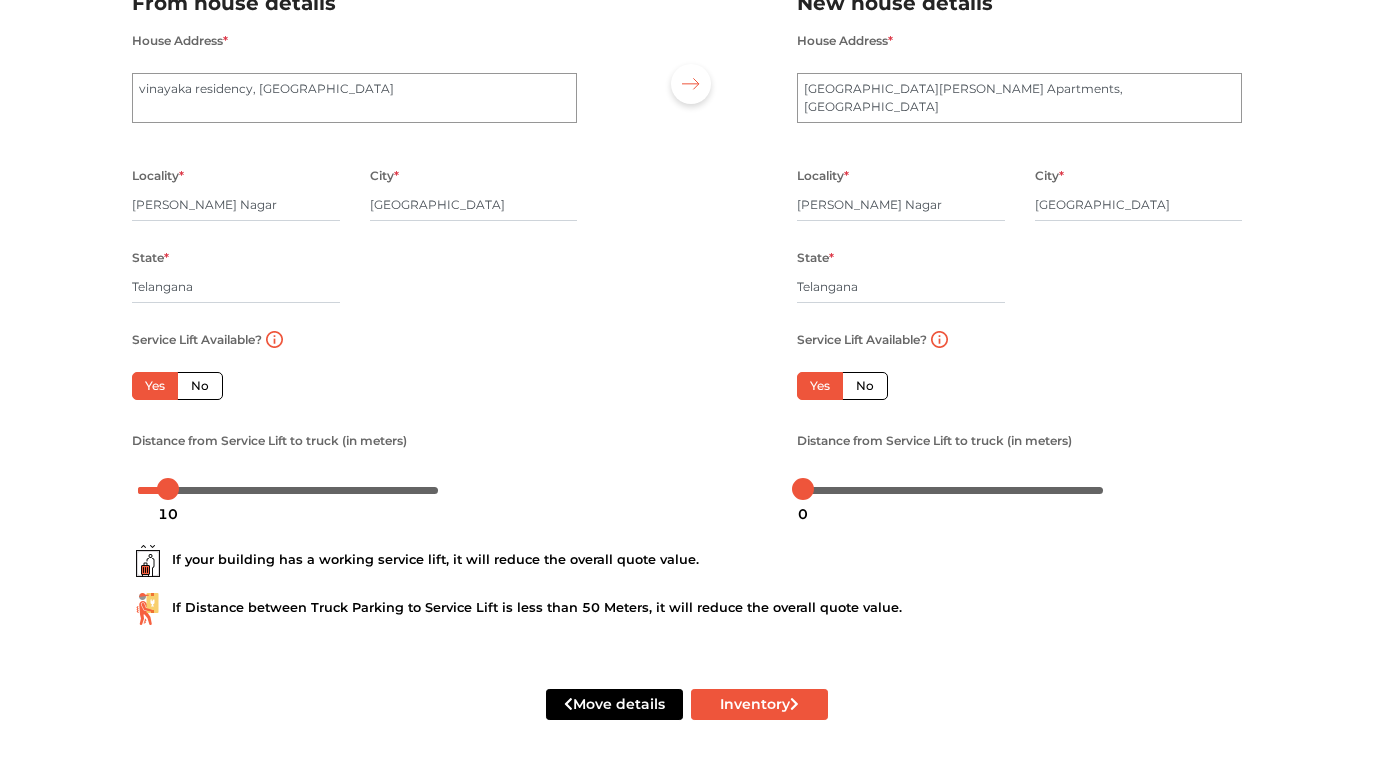 click on "Distance from Service Lift to truck   (in meters)" at bounding box center [269, 441] 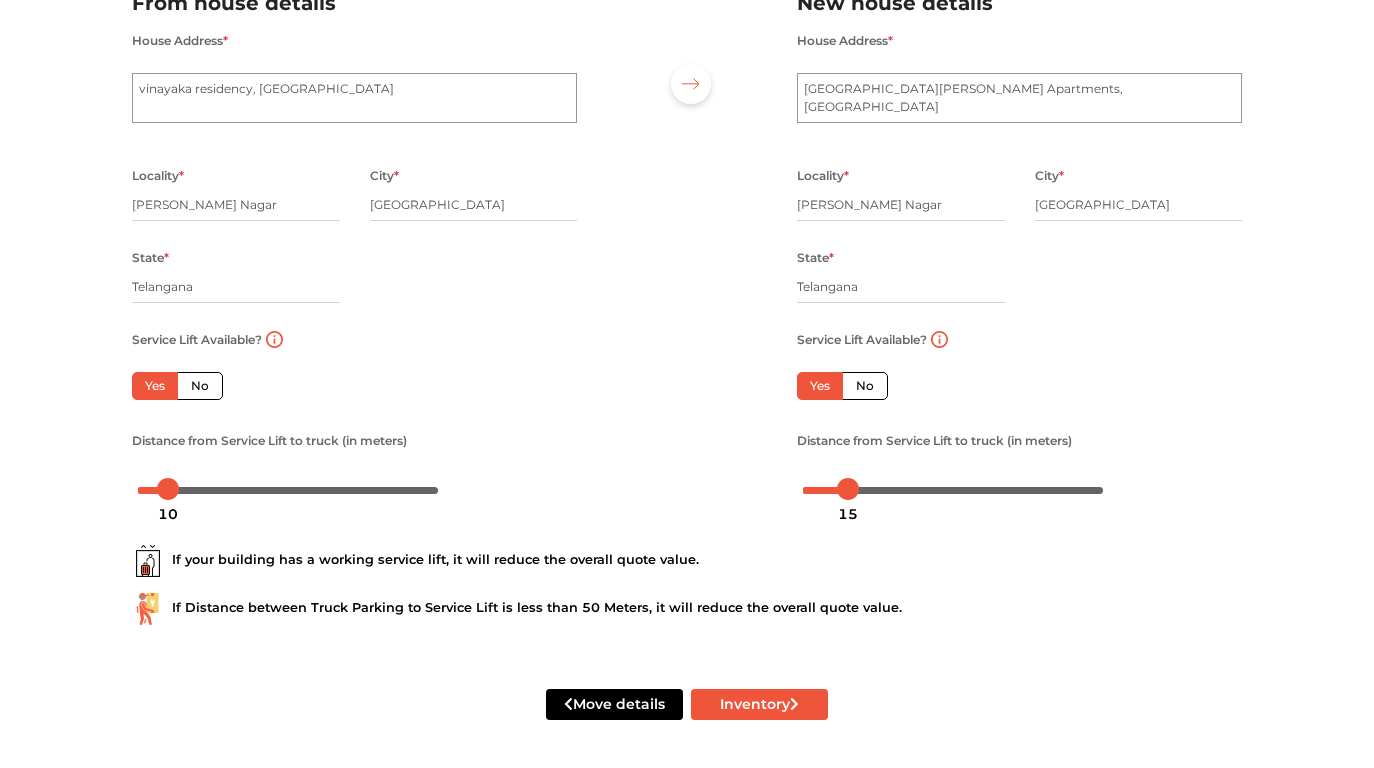 drag, startPoint x: 807, startPoint y: 496, endPoint x: 848, endPoint y: 495, distance: 41.01219 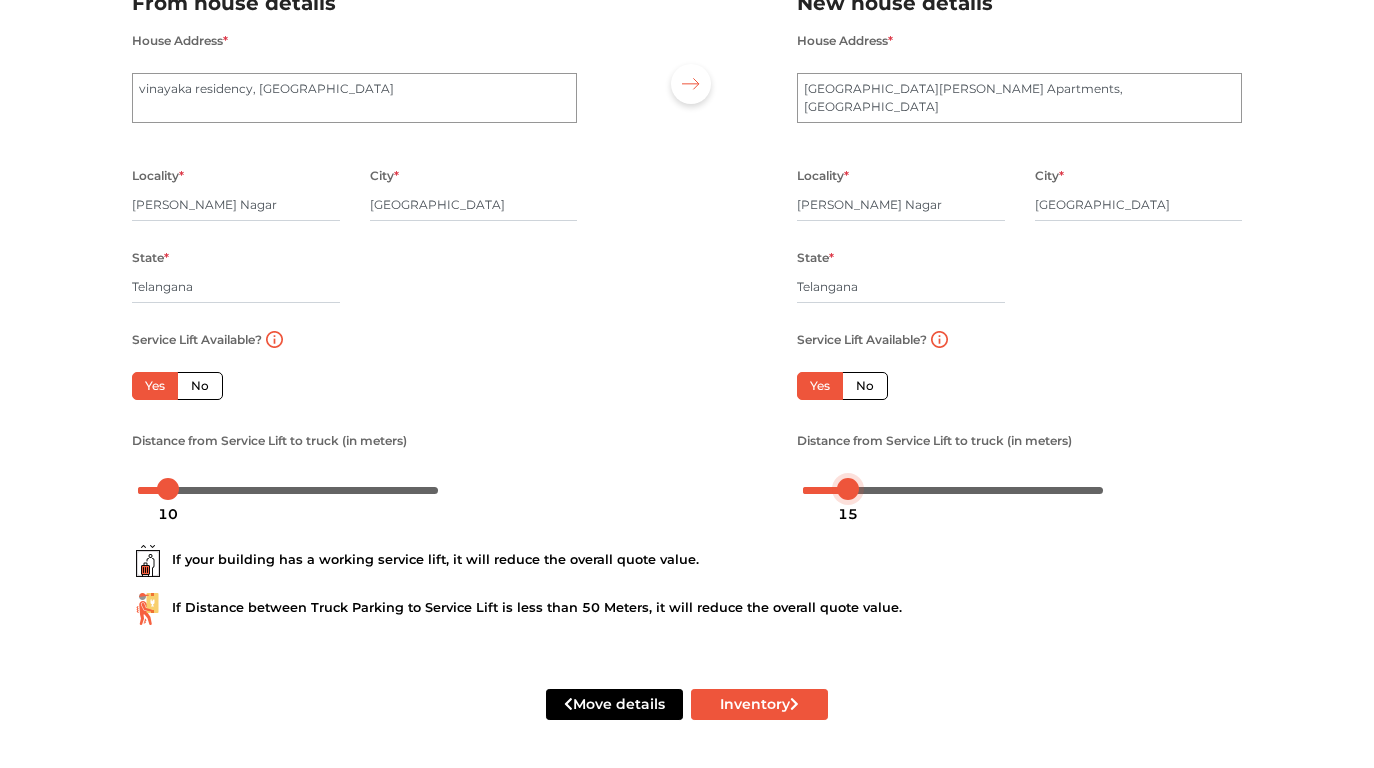 click on "15" at bounding box center (848, 514) 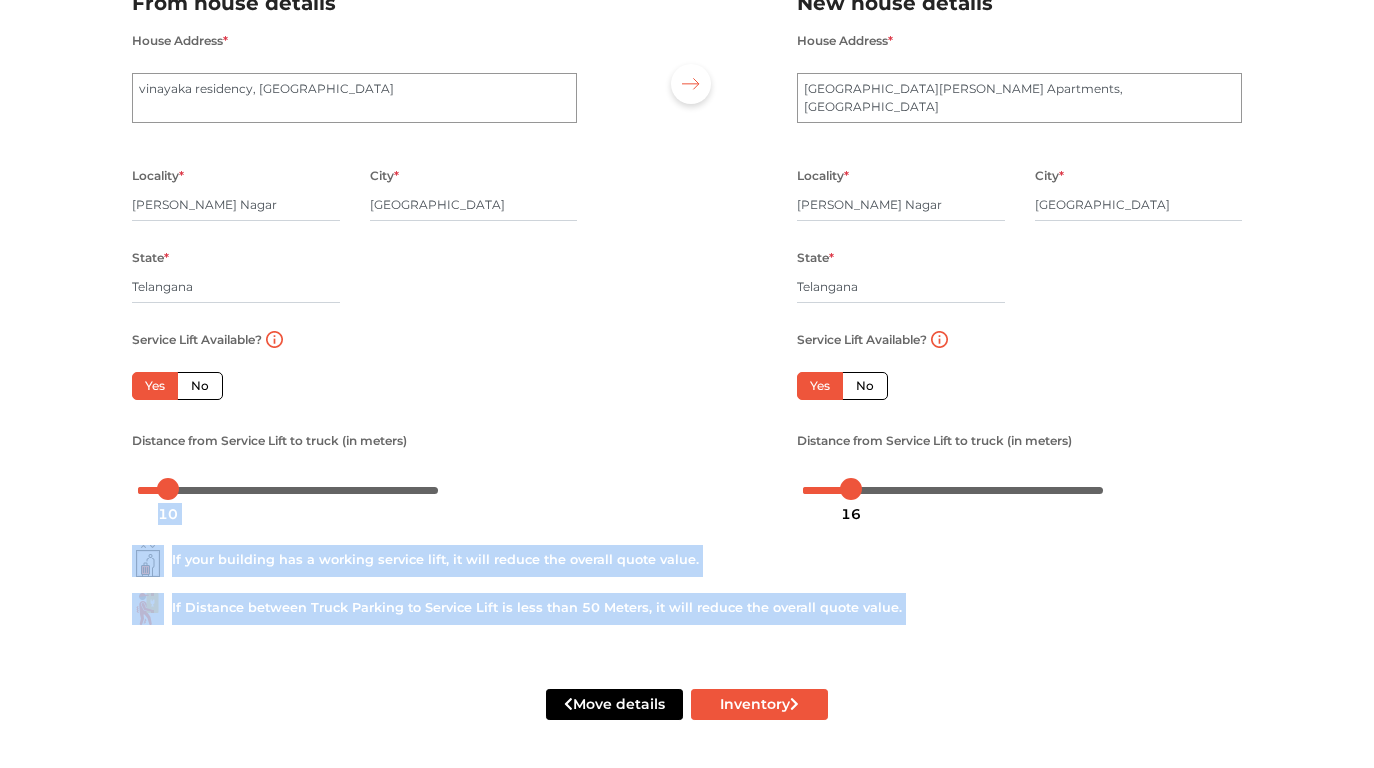 drag, startPoint x: 851, startPoint y: 495, endPoint x: 874, endPoint y: 494, distance: 23.021729 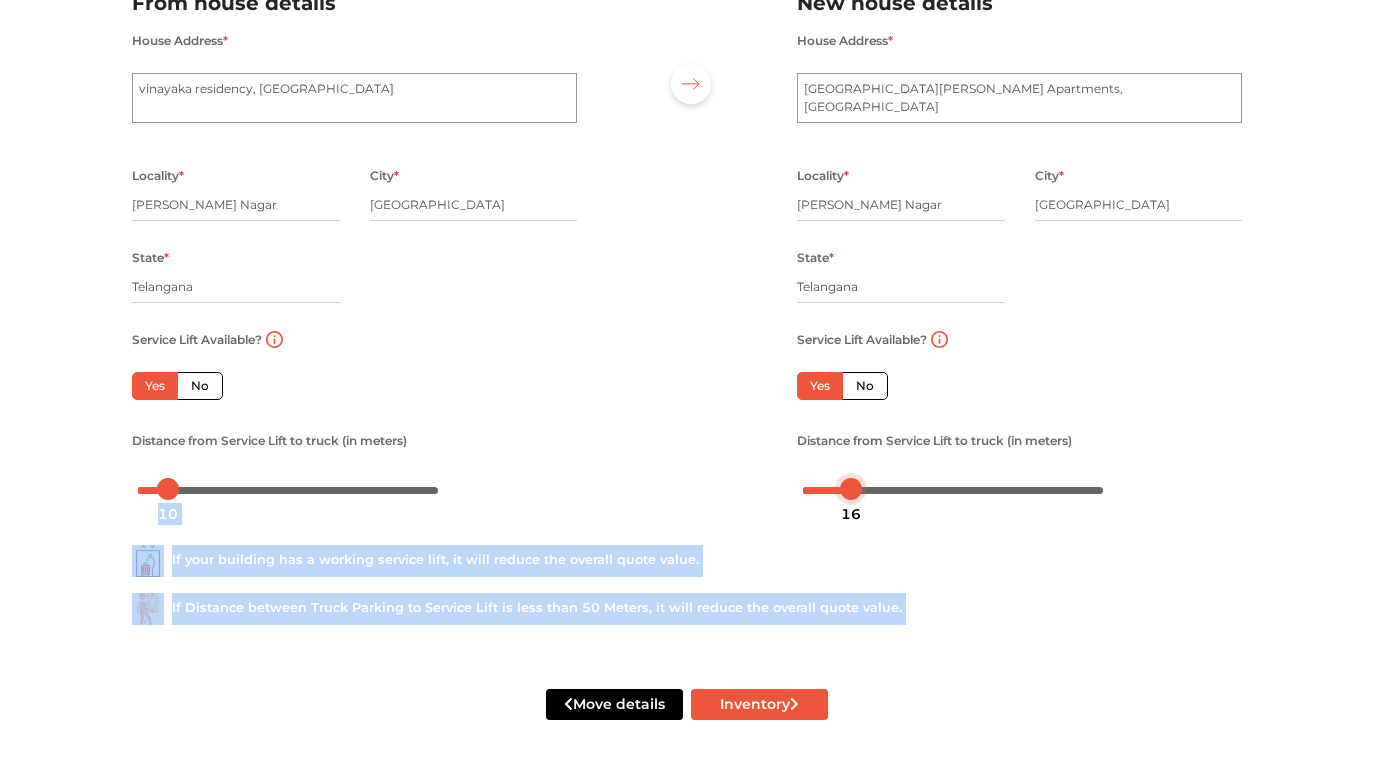 click on "Plan your   move Enter your   floor info Add your   inventory Your move   summary My Moves My Profile Make Estimate LOGOUT Plan your   move Enter your   floor info Add your   inventory Your move   summary  From house details  House Address  *   vinayaka residency, Dynamics Colony Locality  * [PERSON_NAME][GEOGRAPHIC_DATA]  * [GEOGRAPHIC_DATA]  * [GEOGRAPHIC_DATA] Pincode  * Service Lift Available?  Yes No   Floor No.  * 0 Distance from Service Lift to truck   (in meters)  New house details  House Address  * [GEOGRAPHIC_DATA][PERSON_NAME] Locality  * [PERSON_NAME][GEOGRAPHIC_DATA]  * [GEOGRAPHIC_DATA]  * [GEOGRAPHIC_DATA] Pincode  * Service Lift Available?  Yes No   Floor No.  * 0 Distance from Service Lift to truck   (in meters) If your building has a working service lift, it will reduce the overall quote value. If Distance between Truck Parking to Service Lift is less than 50 Meters, it will reduce the overall quote value.  Move details Inventory  10 16" at bounding box center (687, 208) 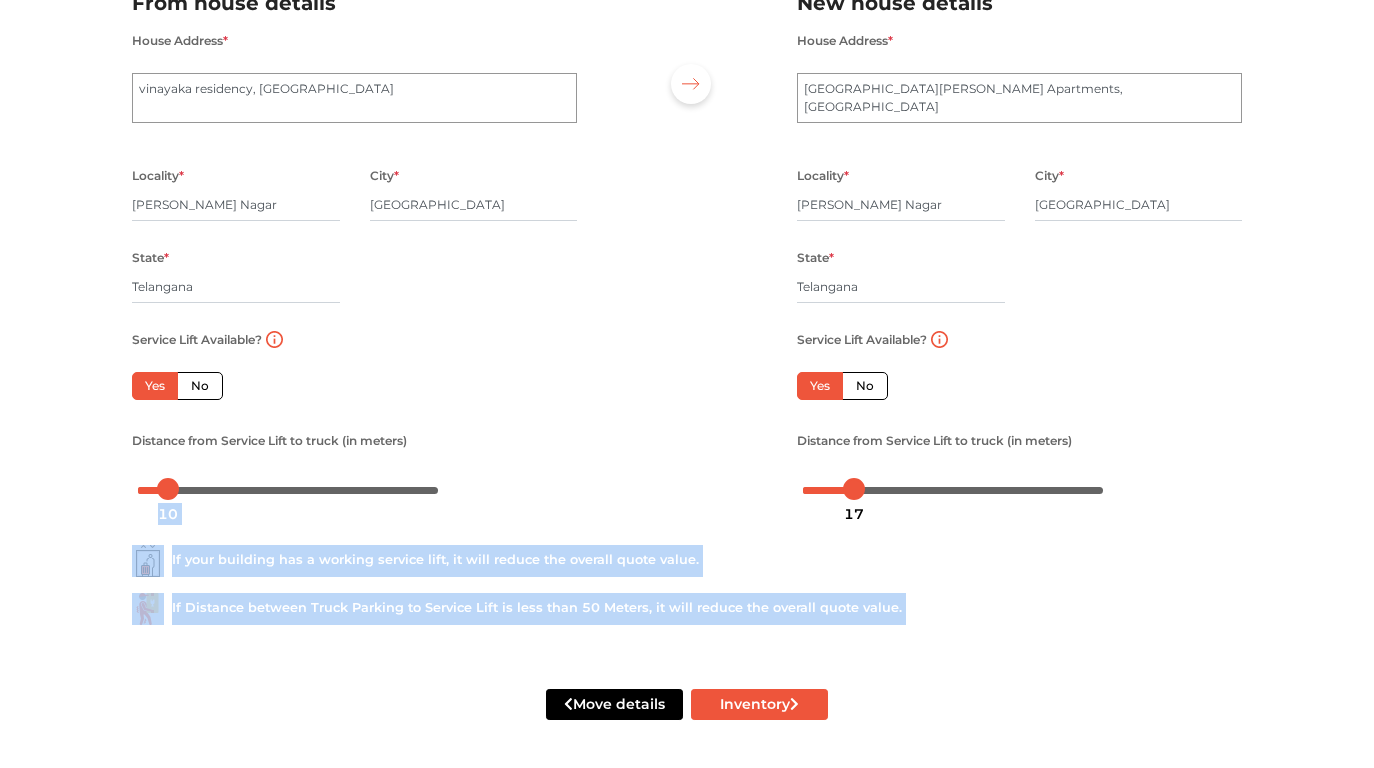 drag, startPoint x: 853, startPoint y: 493, endPoint x: 1083, endPoint y: 480, distance: 230.3671 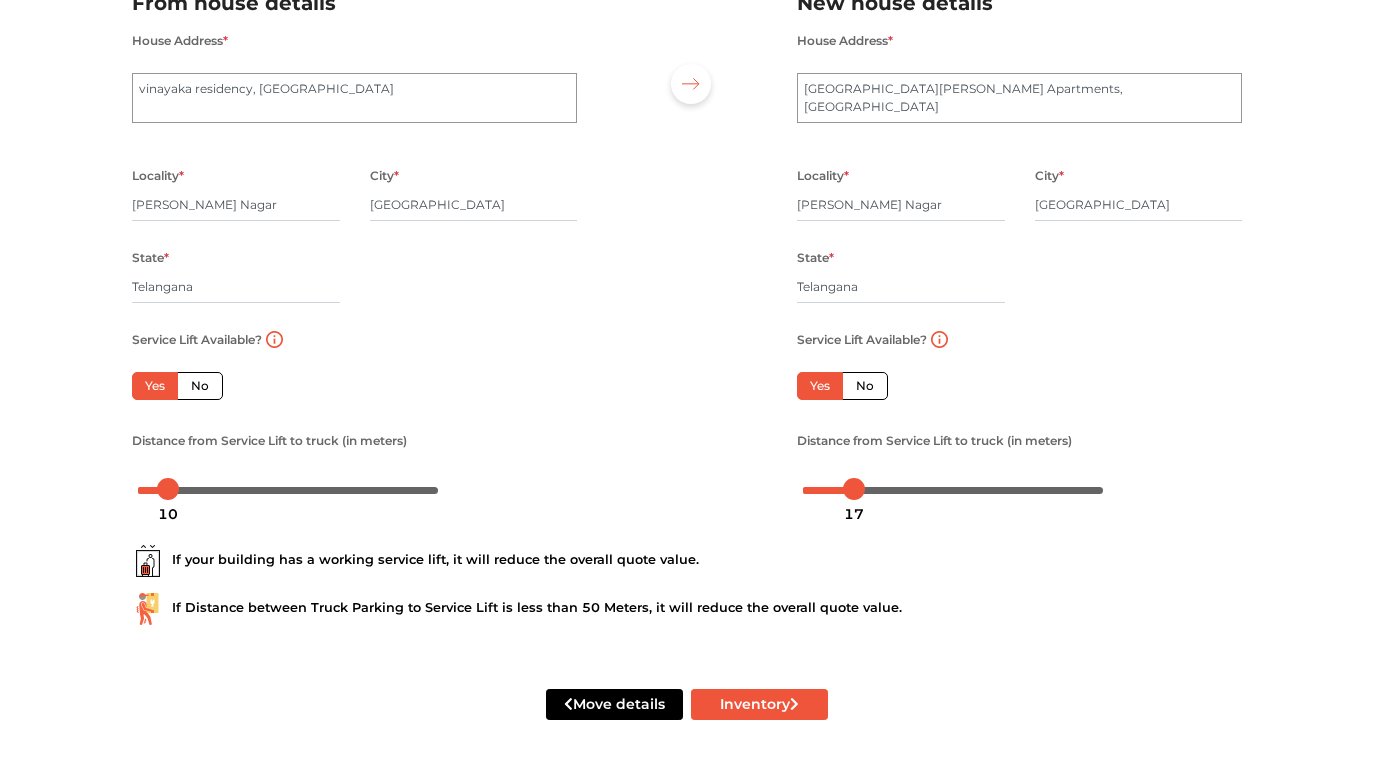 click on "If your building has a working service lift, it will reduce the overall quote value. If Distance between Truck Parking to Service Lift is less than 50 Meters, it will reduce the overall quote value." at bounding box center [687, 577] 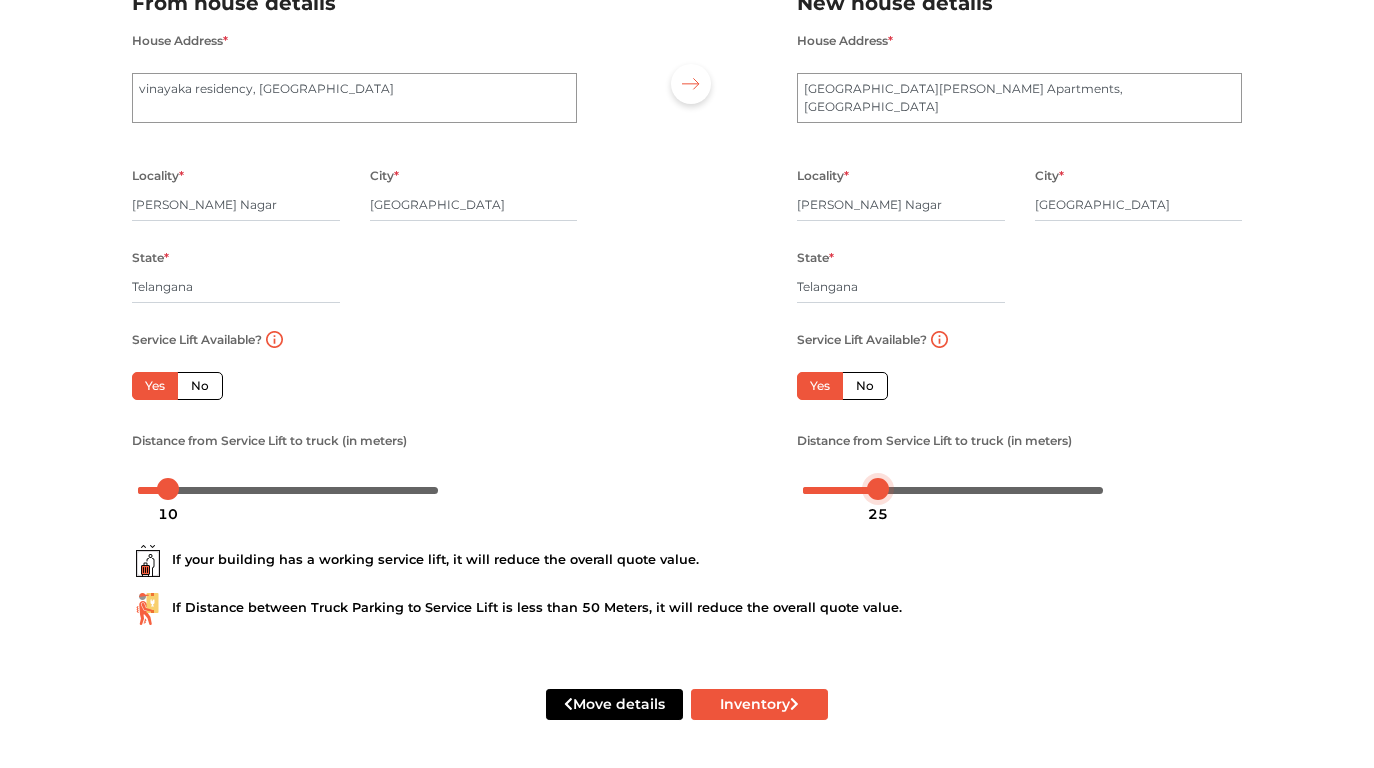 drag, startPoint x: 855, startPoint y: 489, endPoint x: 880, endPoint y: 518, distance: 38.28838 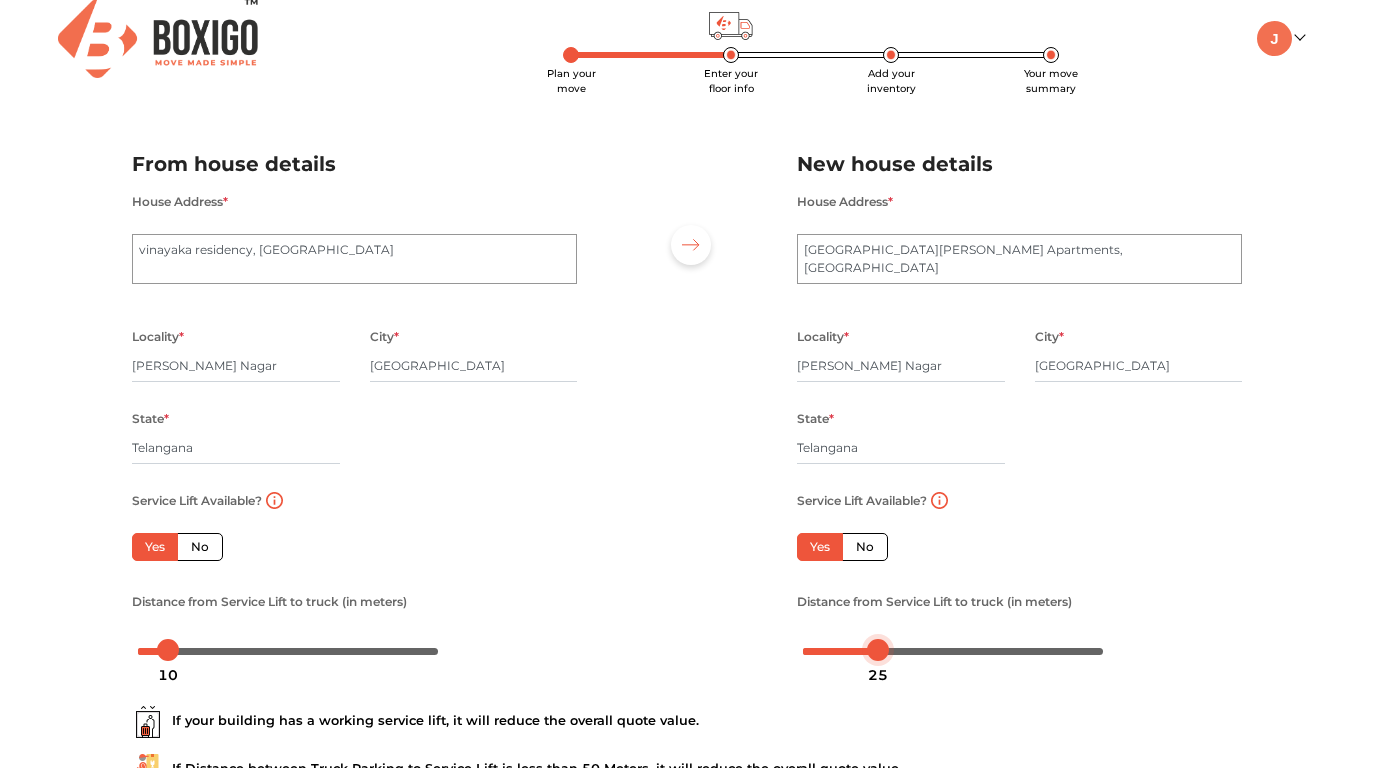 scroll, scrollTop: 180, scrollLeft: 0, axis: vertical 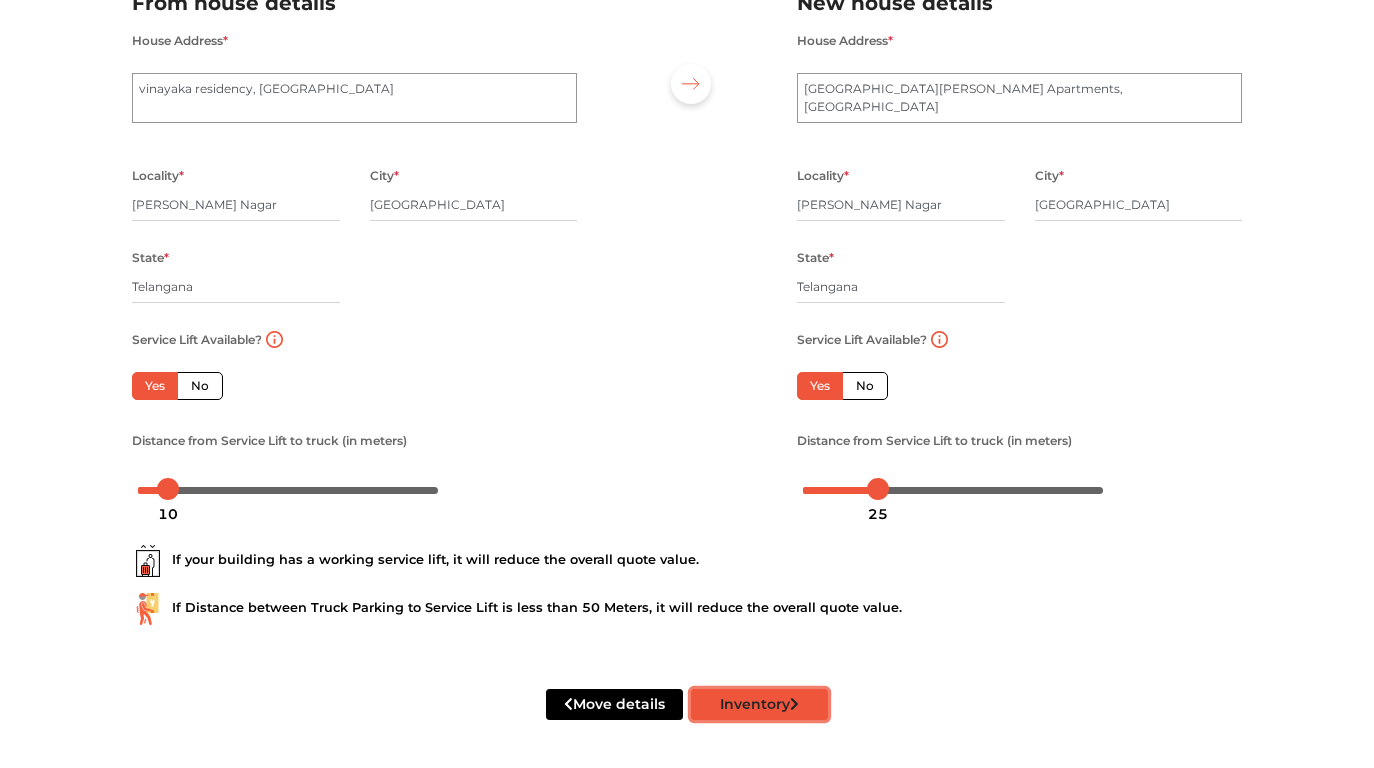 click on "Inventory" at bounding box center (759, 704) 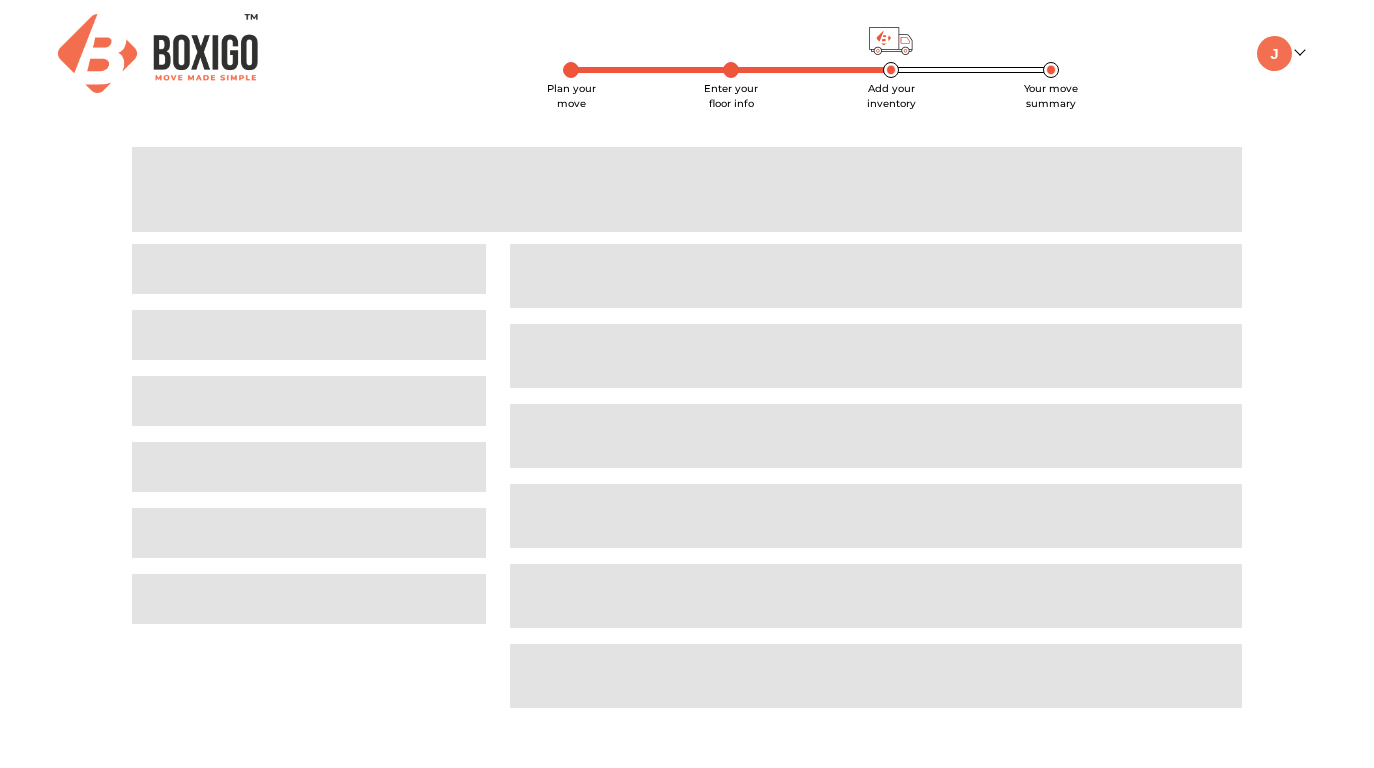 scroll, scrollTop: 0, scrollLeft: 0, axis: both 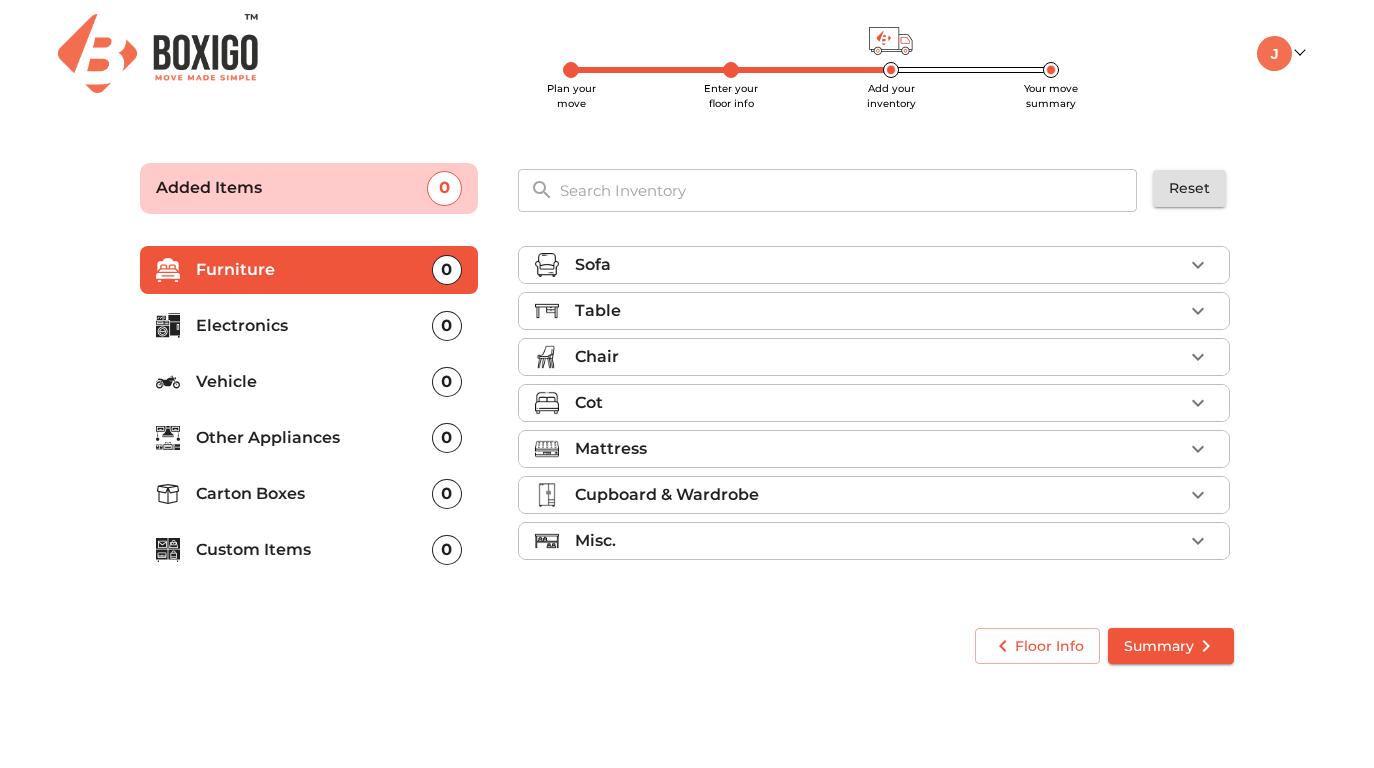 click on "Table" at bounding box center (879, 311) 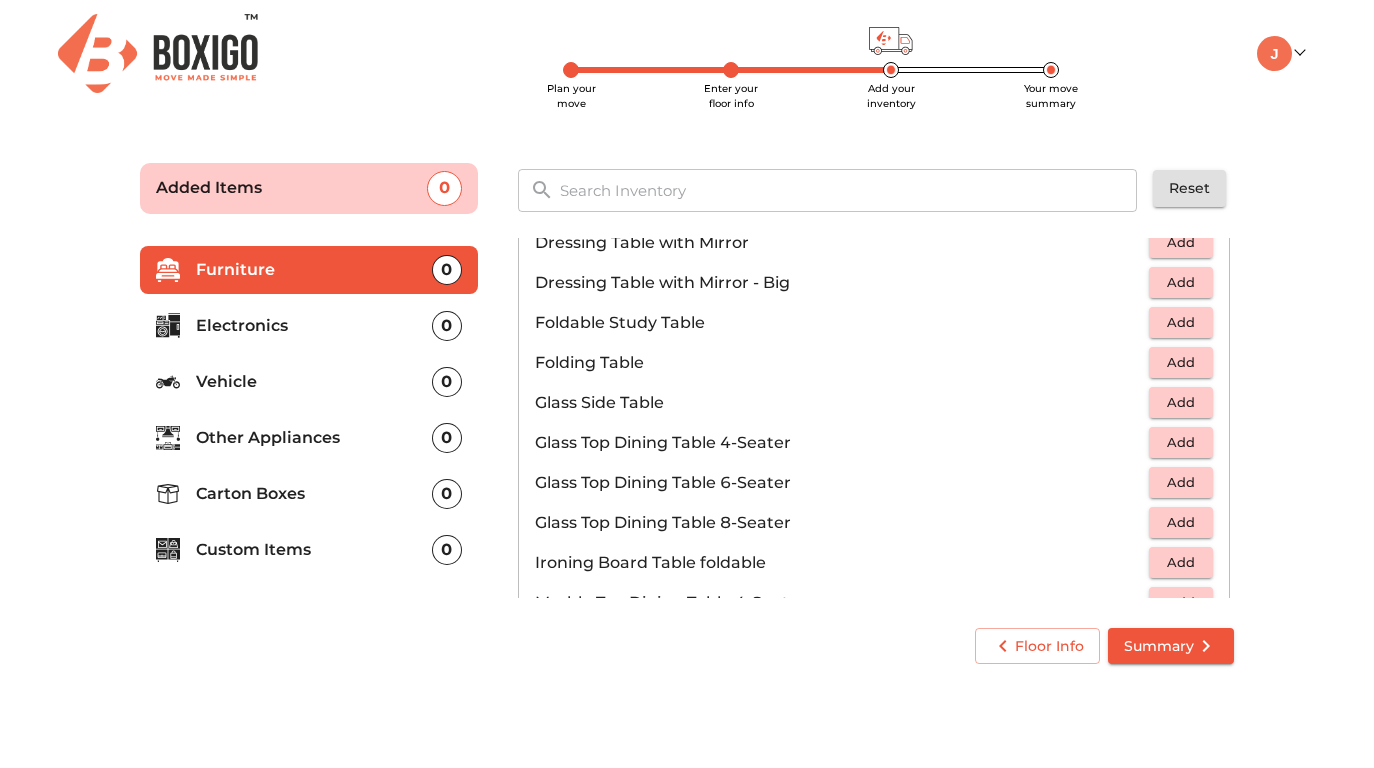 scroll, scrollTop: 616, scrollLeft: 0, axis: vertical 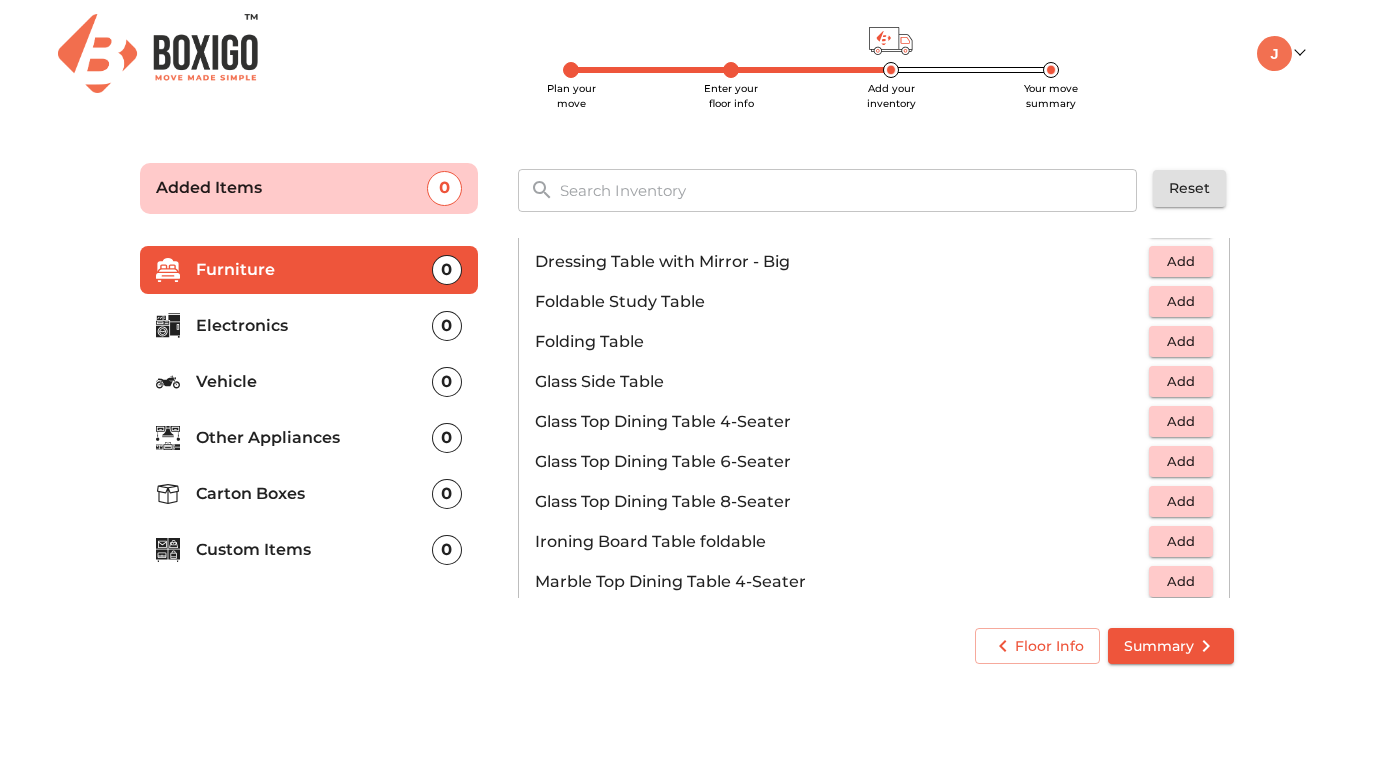 click on "Add" at bounding box center (1181, 301) 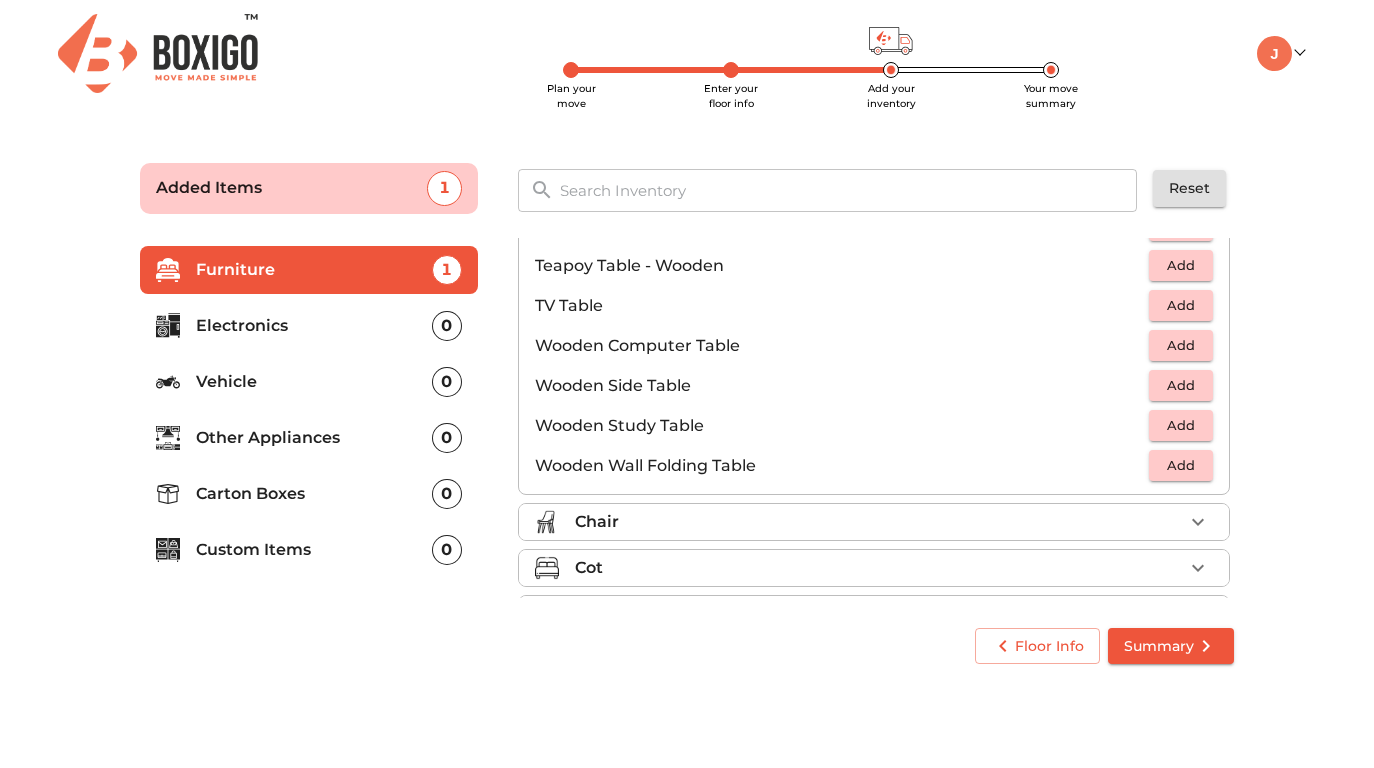 scroll, scrollTop: 1395, scrollLeft: 0, axis: vertical 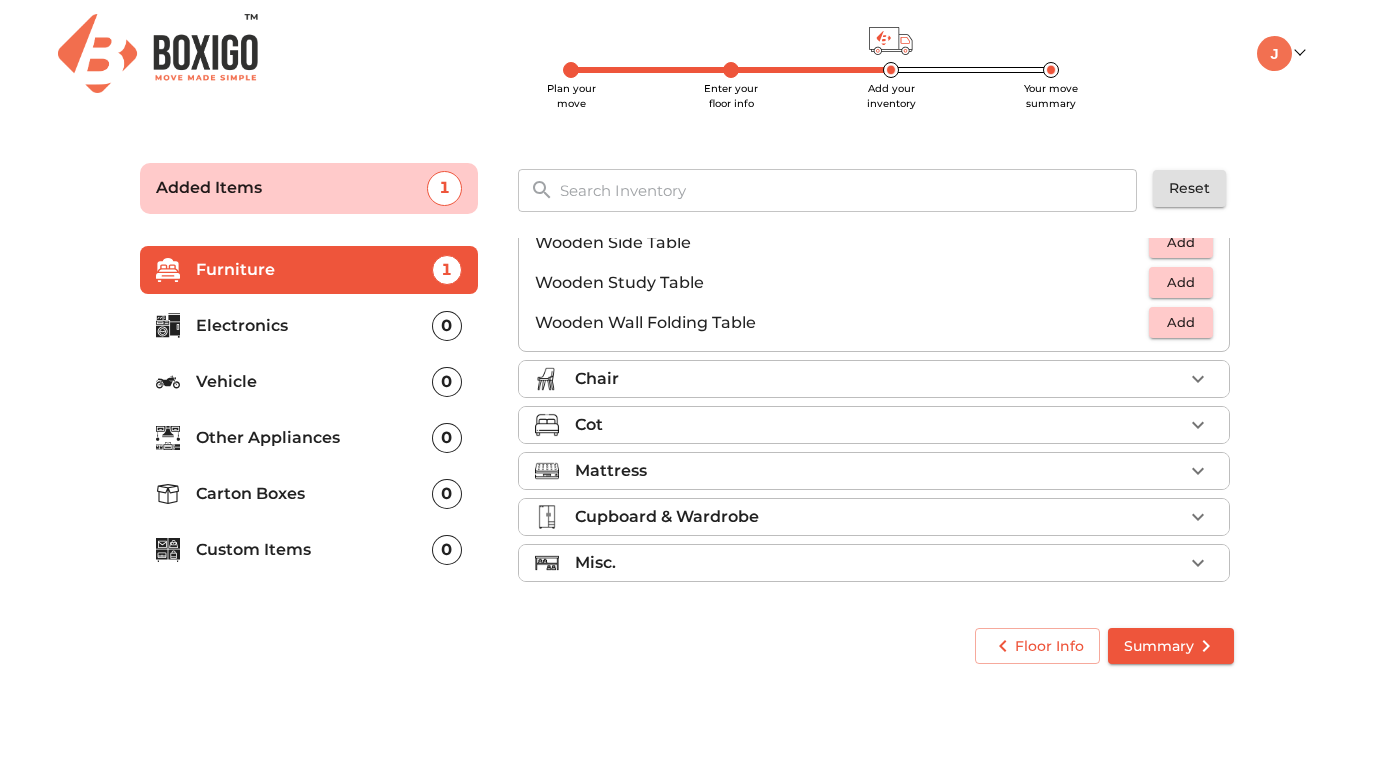 click on "Chair" at bounding box center [879, 379] 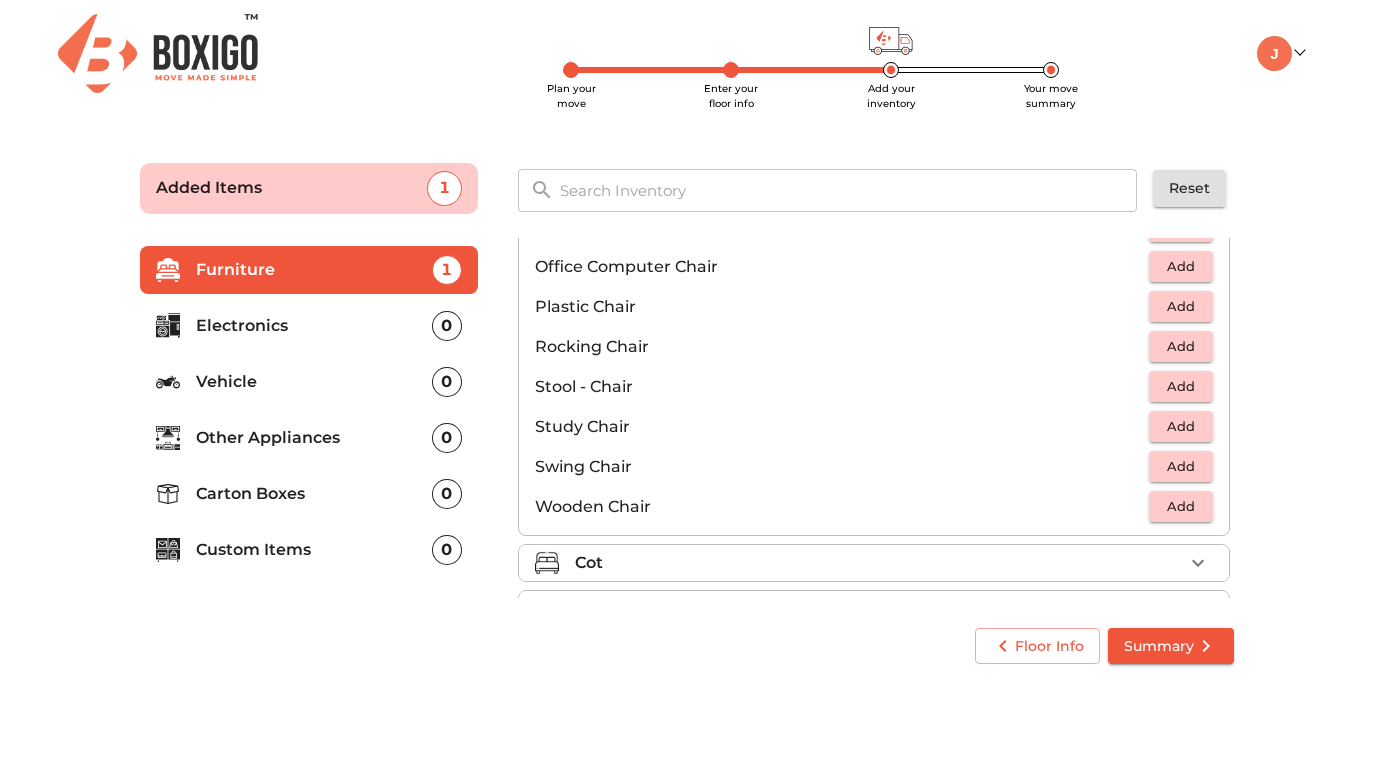 scroll, scrollTop: 664, scrollLeft: 0, axis: vertical 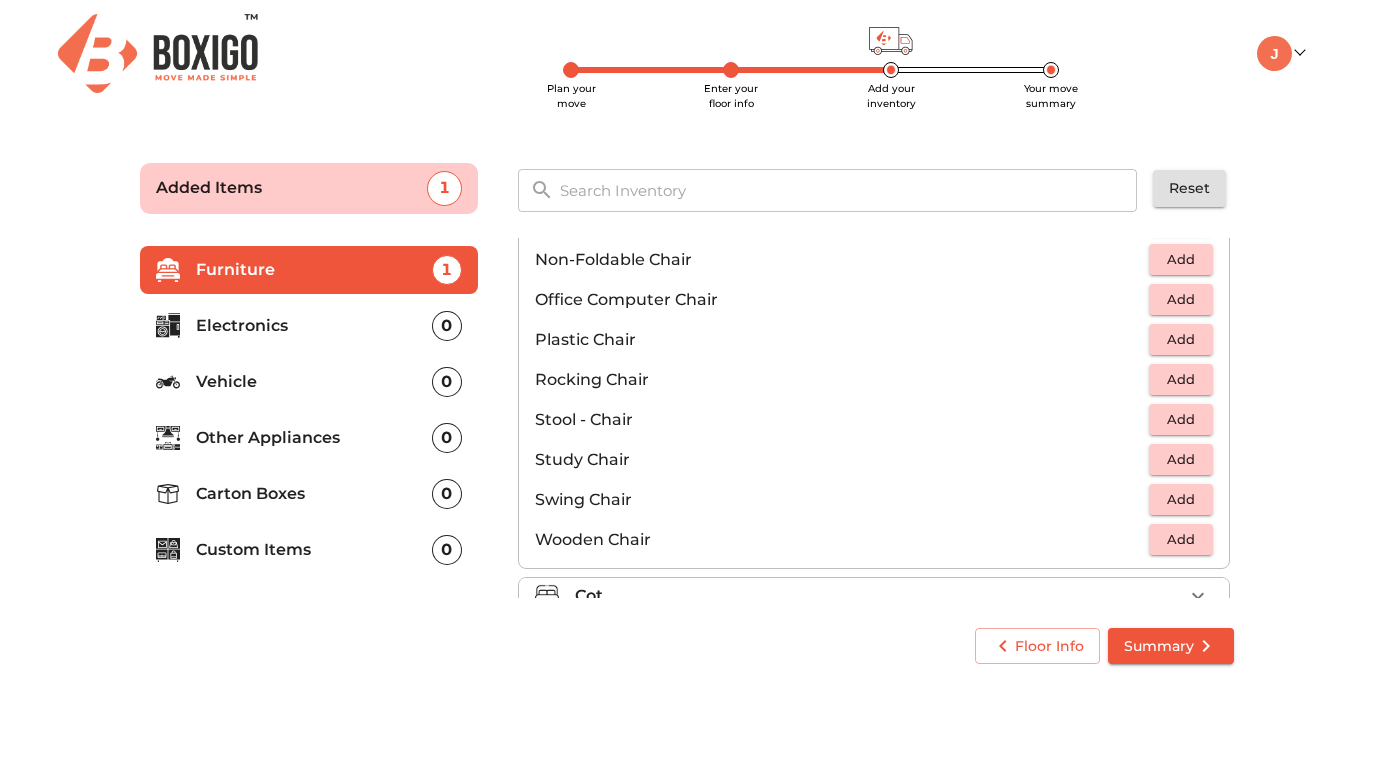 click on "Add" at bounding box center (1181, 339) 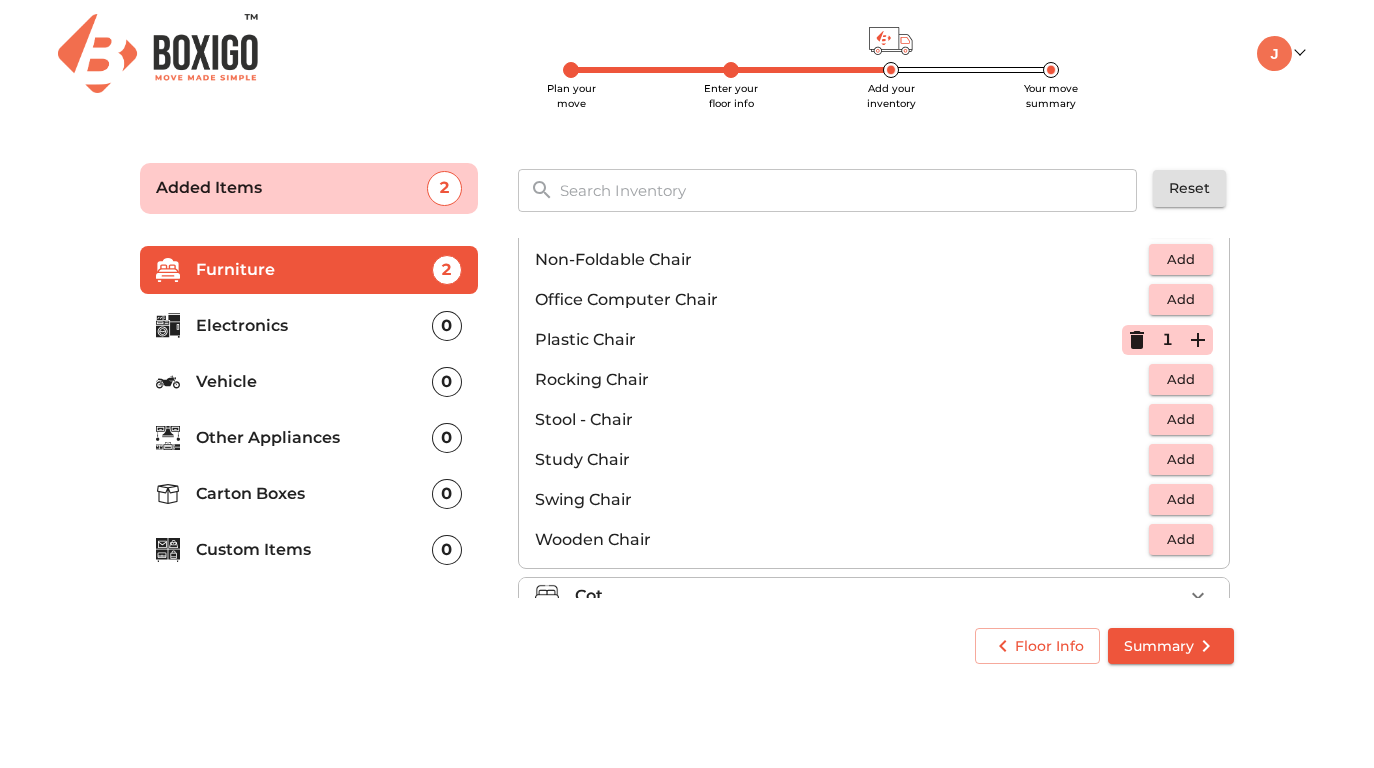 click 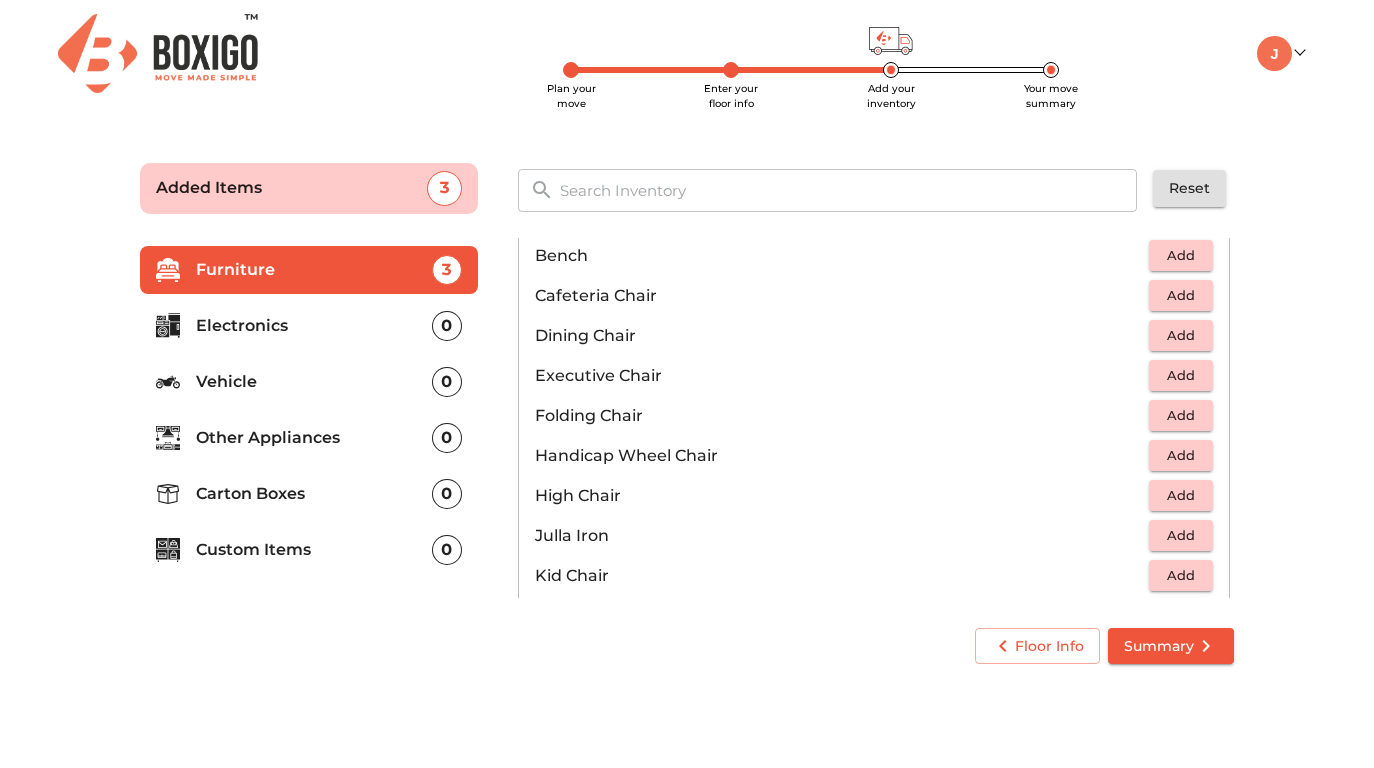 scroll, scrollTop: 305, scrollLeft: 0, axis: vertical 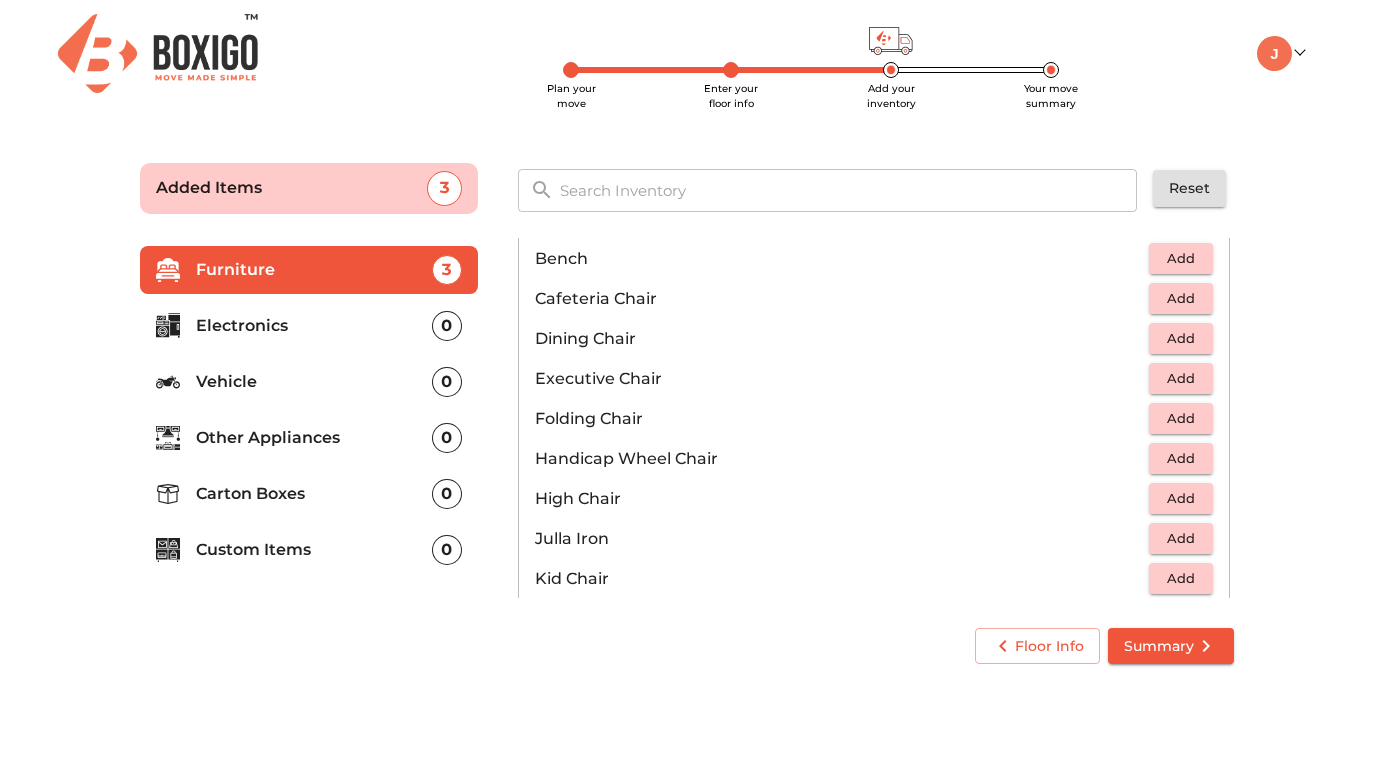 click on "Add" at bounding box center [1181, 338] 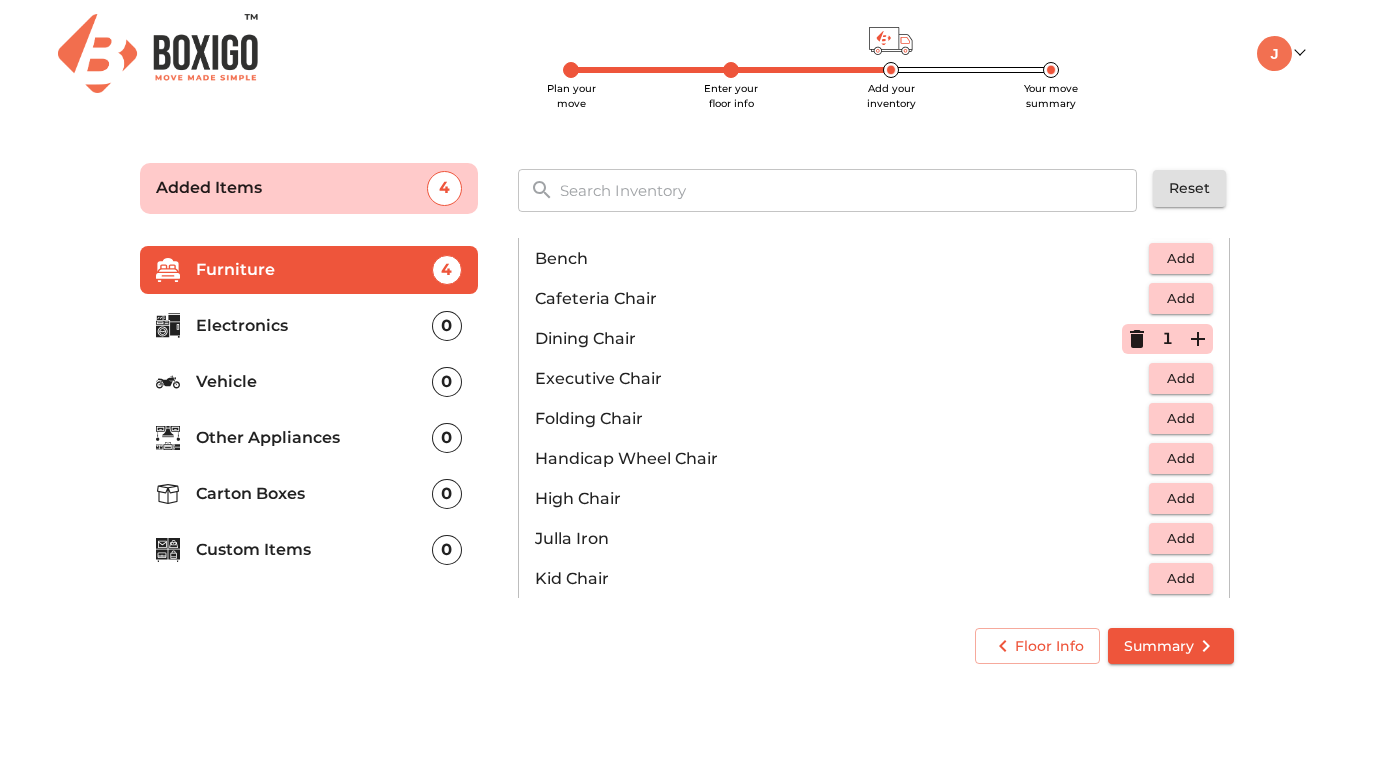 click 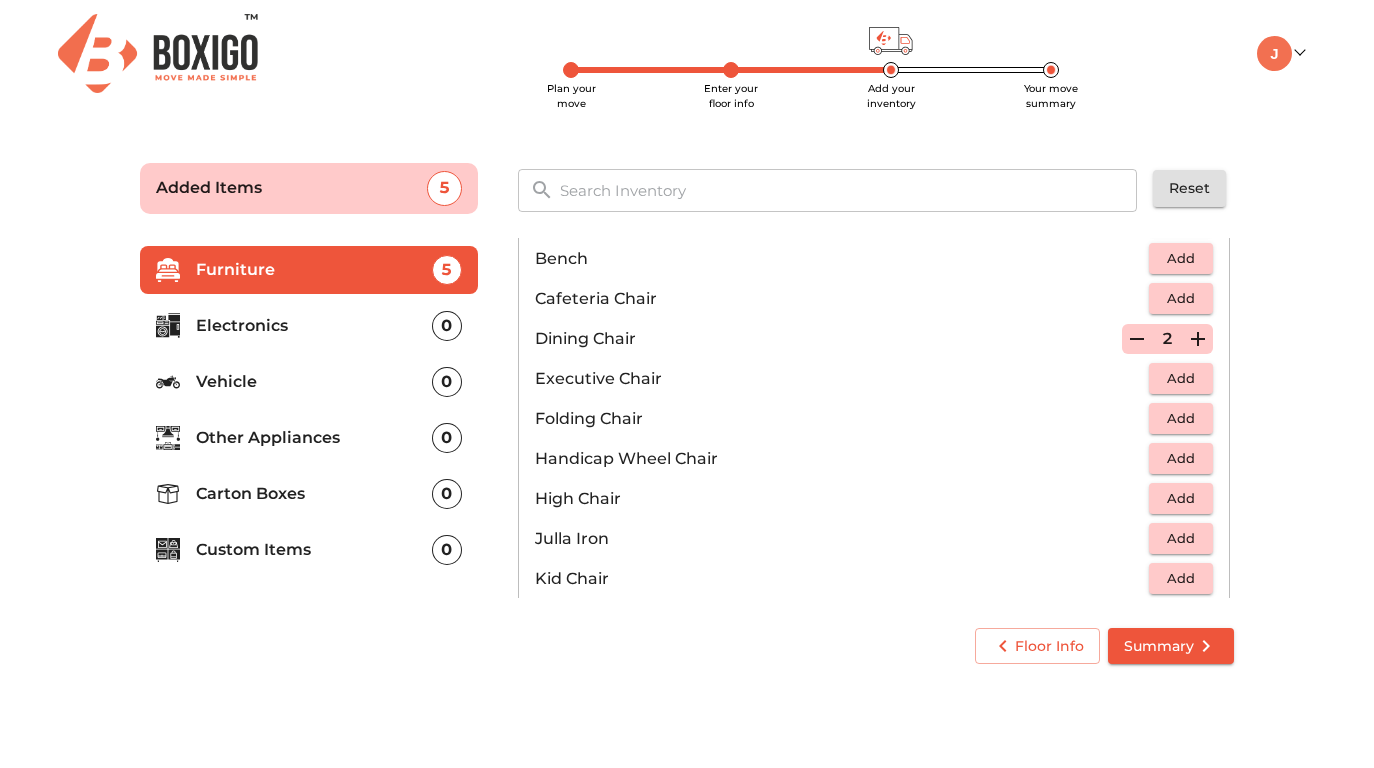click 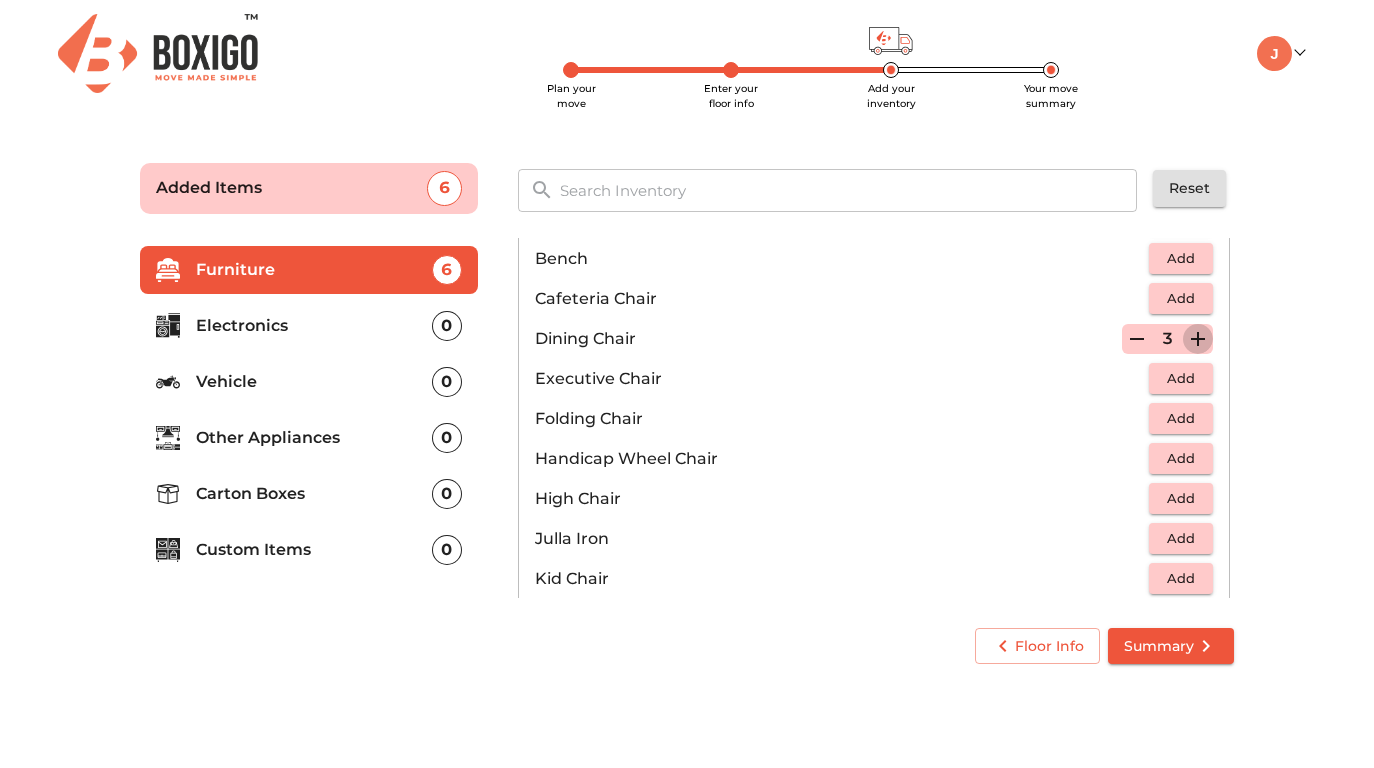 click 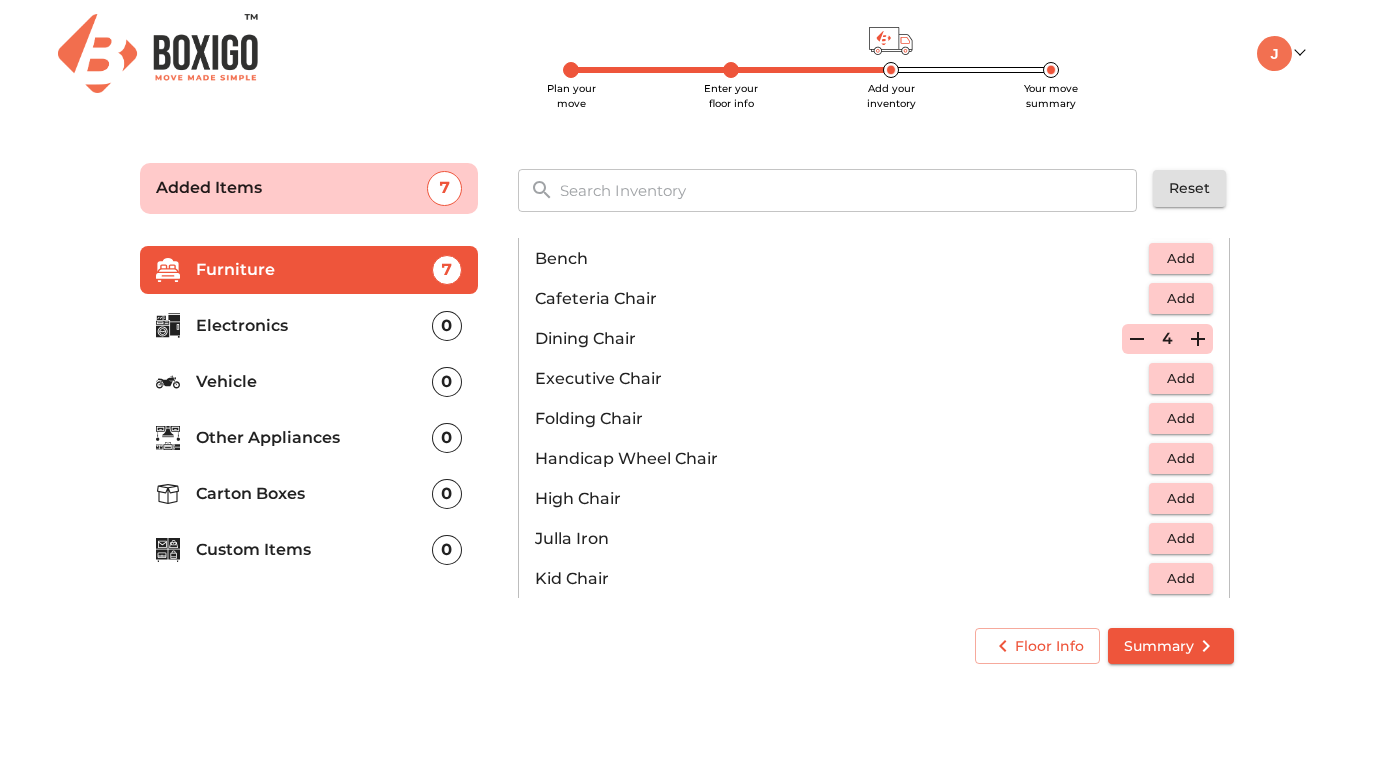 scroll, scrollTop: 835, scrollLeft: 0, axis: vertical 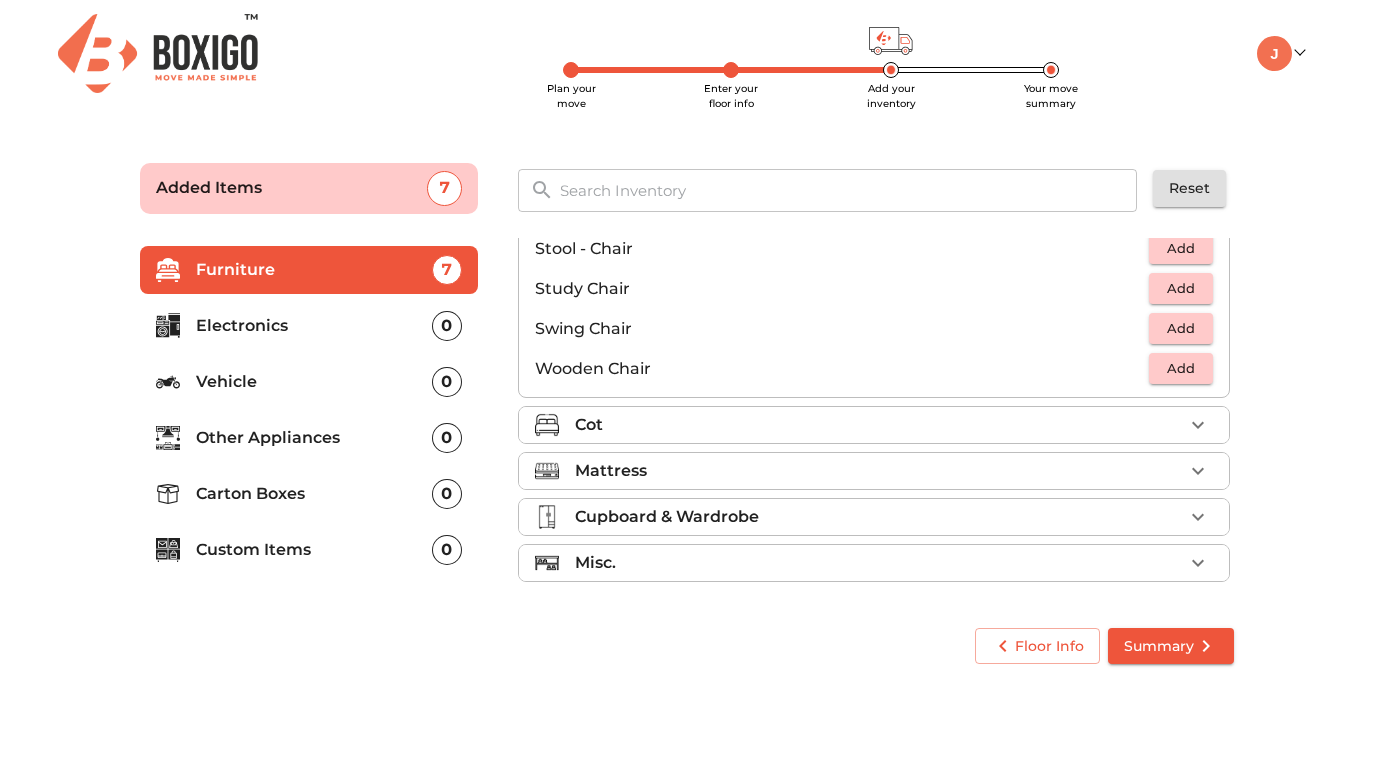 click on "Cot" at bounding box center [879, 425] 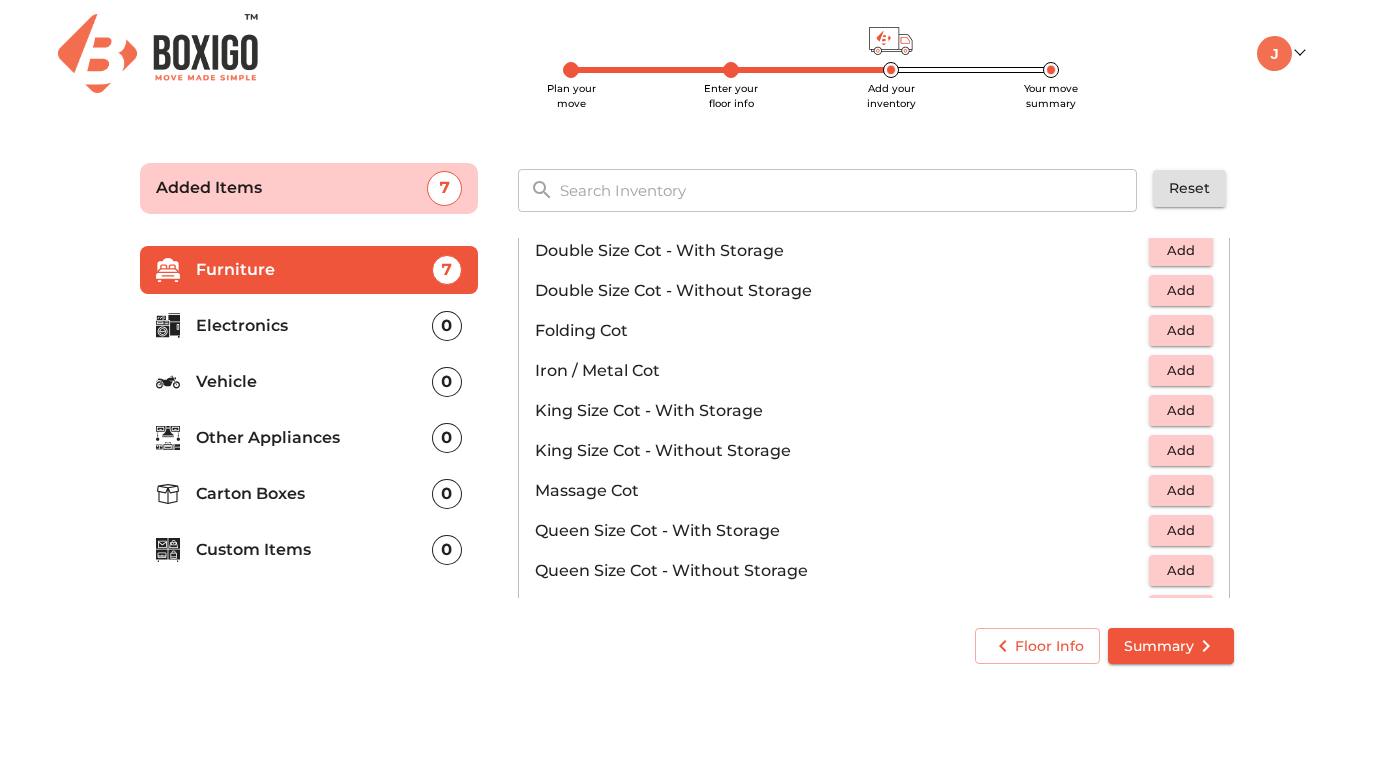 scroll, scrollTop: 404, scrollLeft: 0, axis: vertical 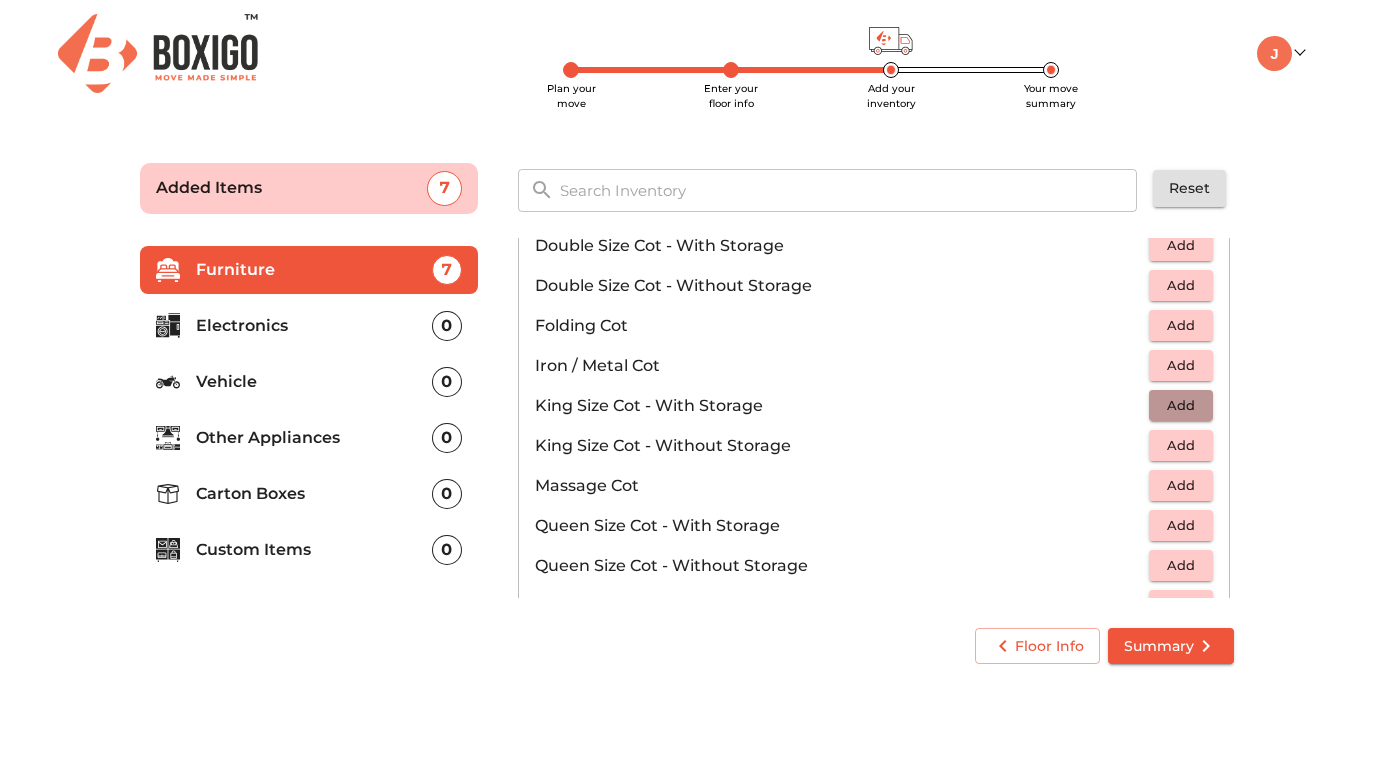 click on "Add" at bounding box center [1181, 405] 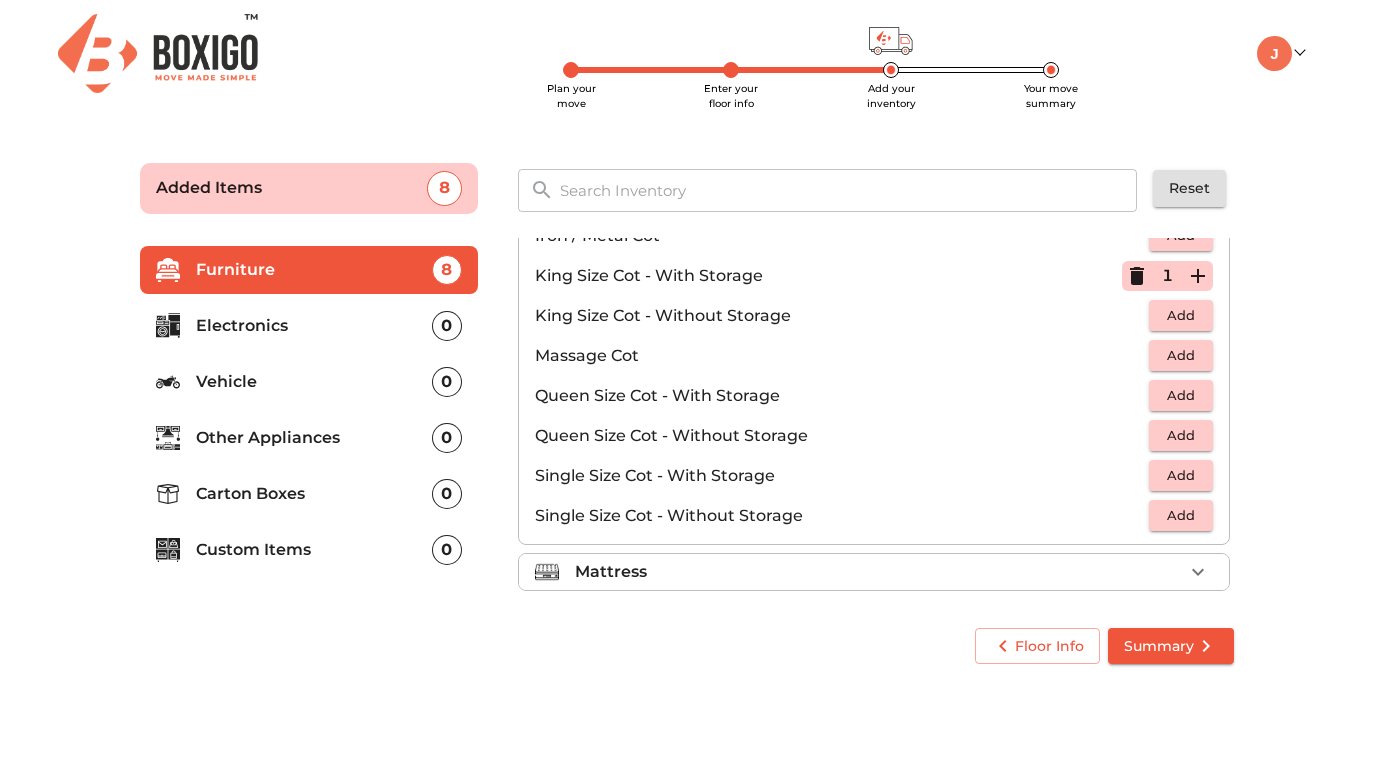 scroll, scrollTop: 588, scrollLeft: 0, axis: vertical 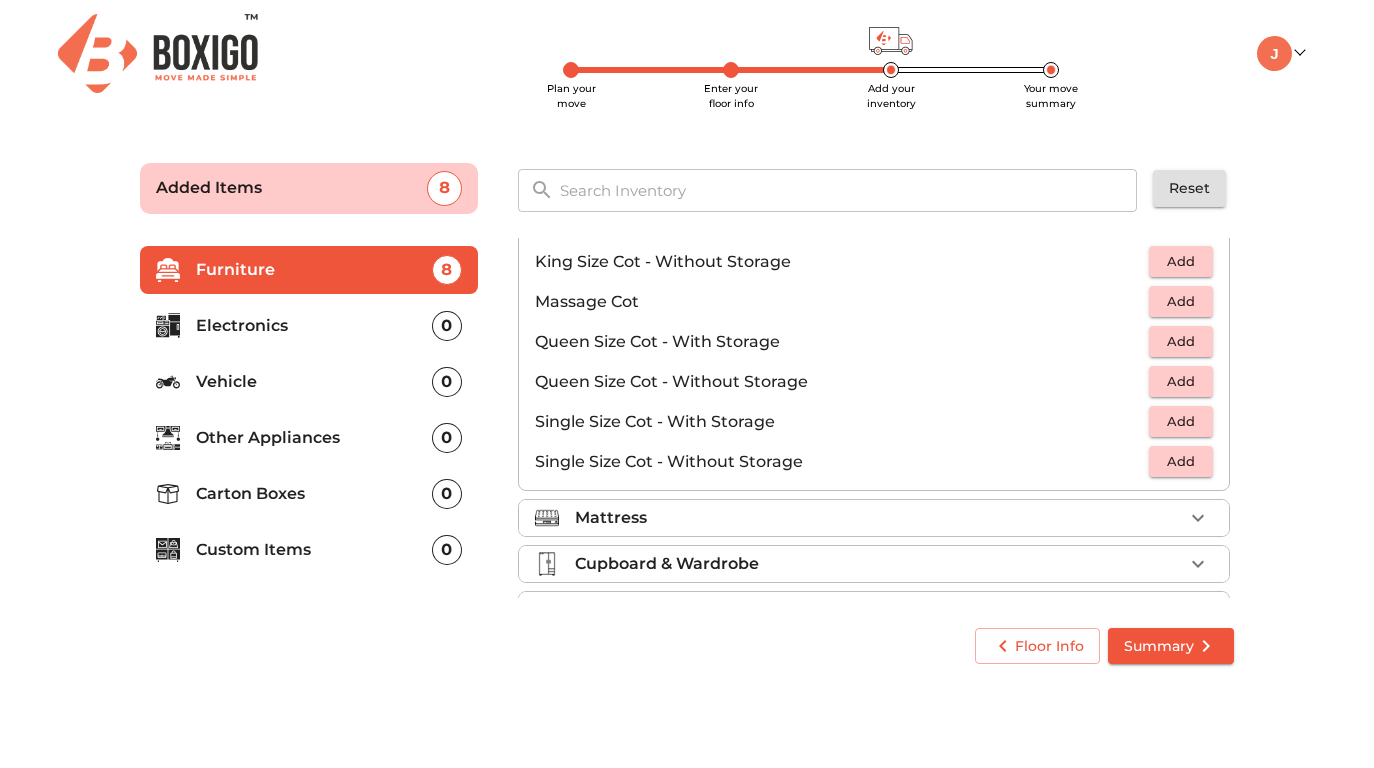 click on "Add" at bounding box center [1181, 461] 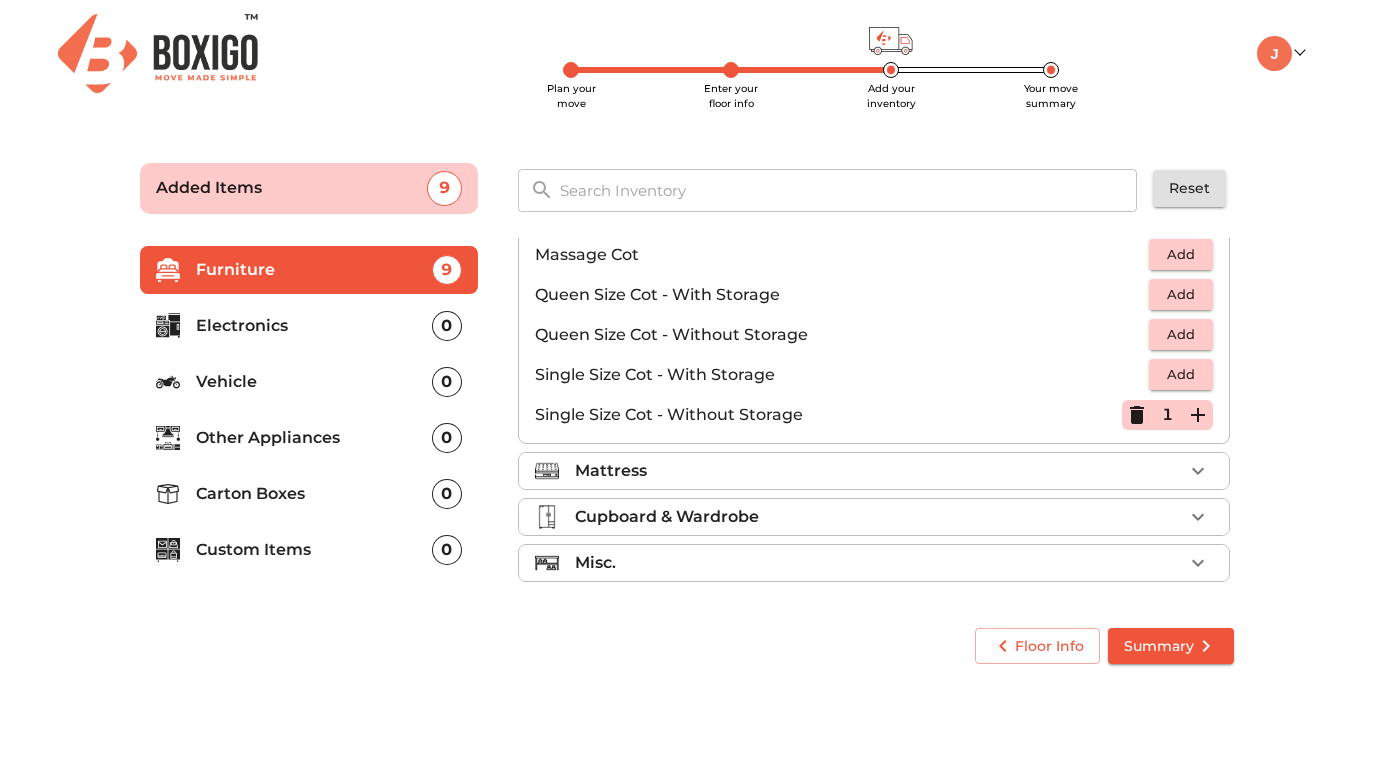 click on "Mattress" at bounding box center [879, 471] 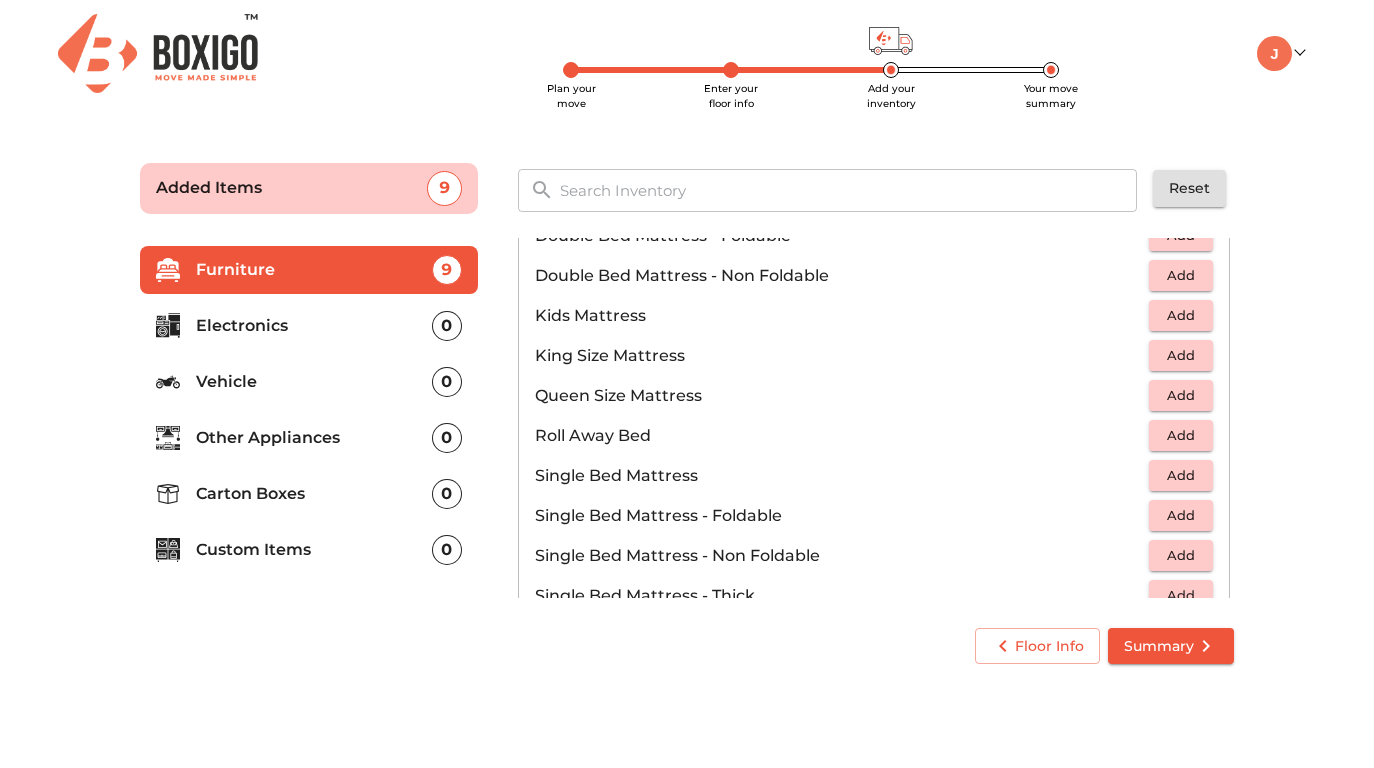 scroll, scrollTop: 231, scrollLeft: 0, axis: vertical 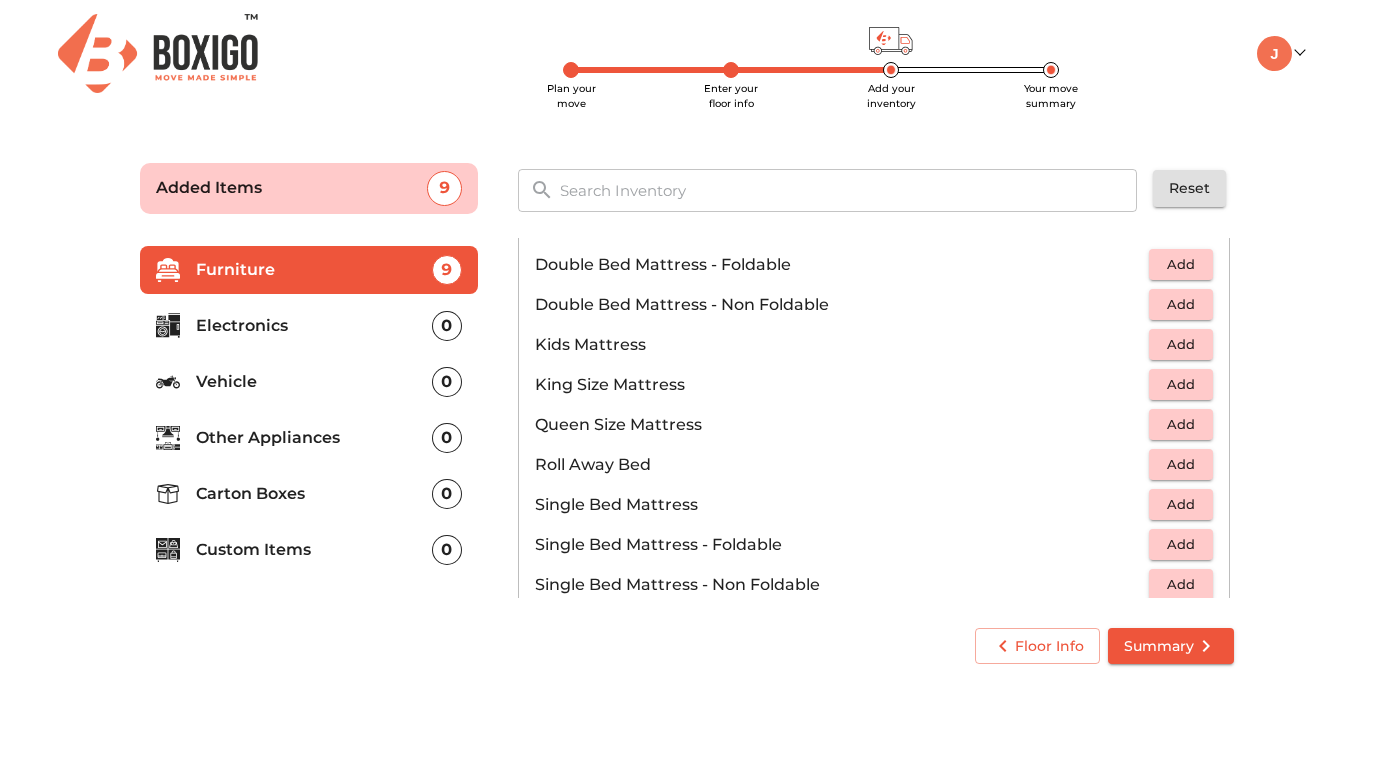 click on "Add" at bounding box center [1181, 344] 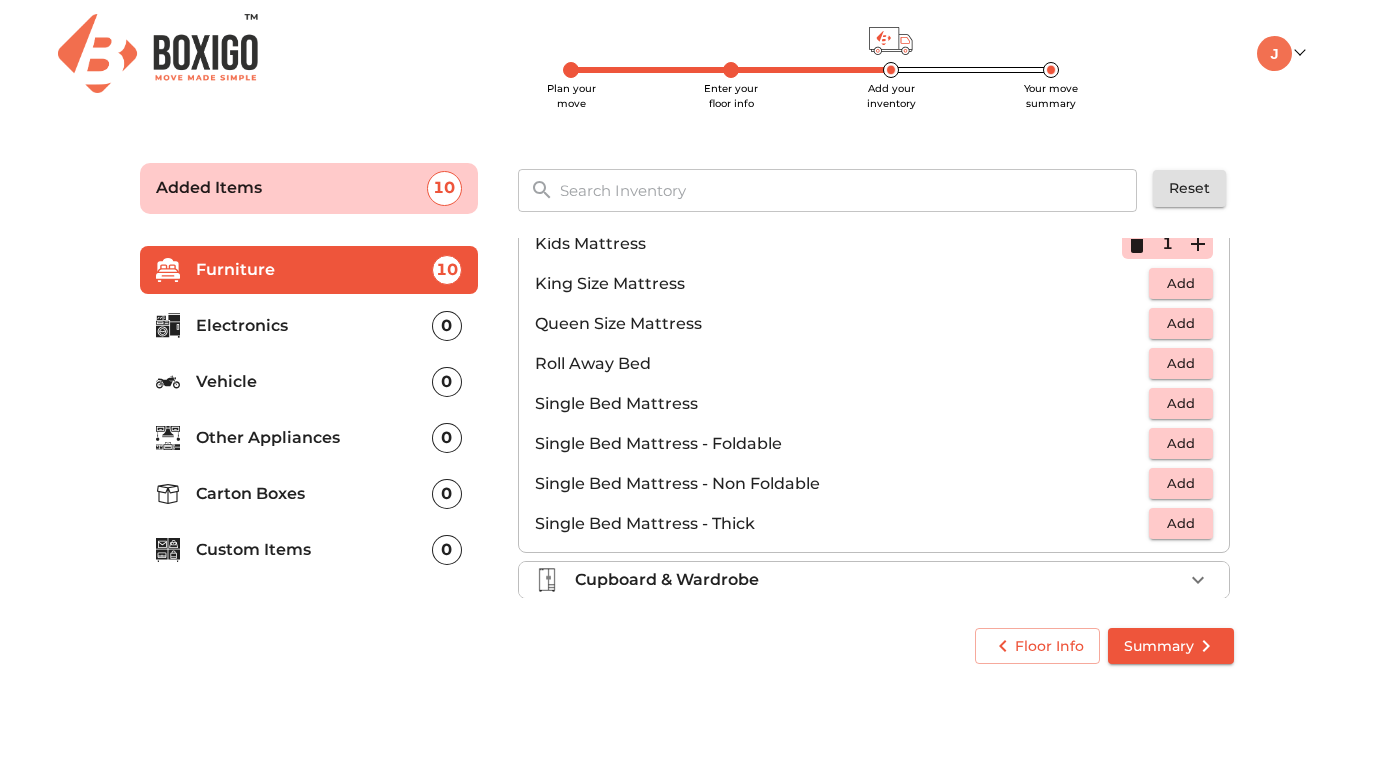 scroll, scrollTop: 346, scrollLeft: 0, axis: vertical 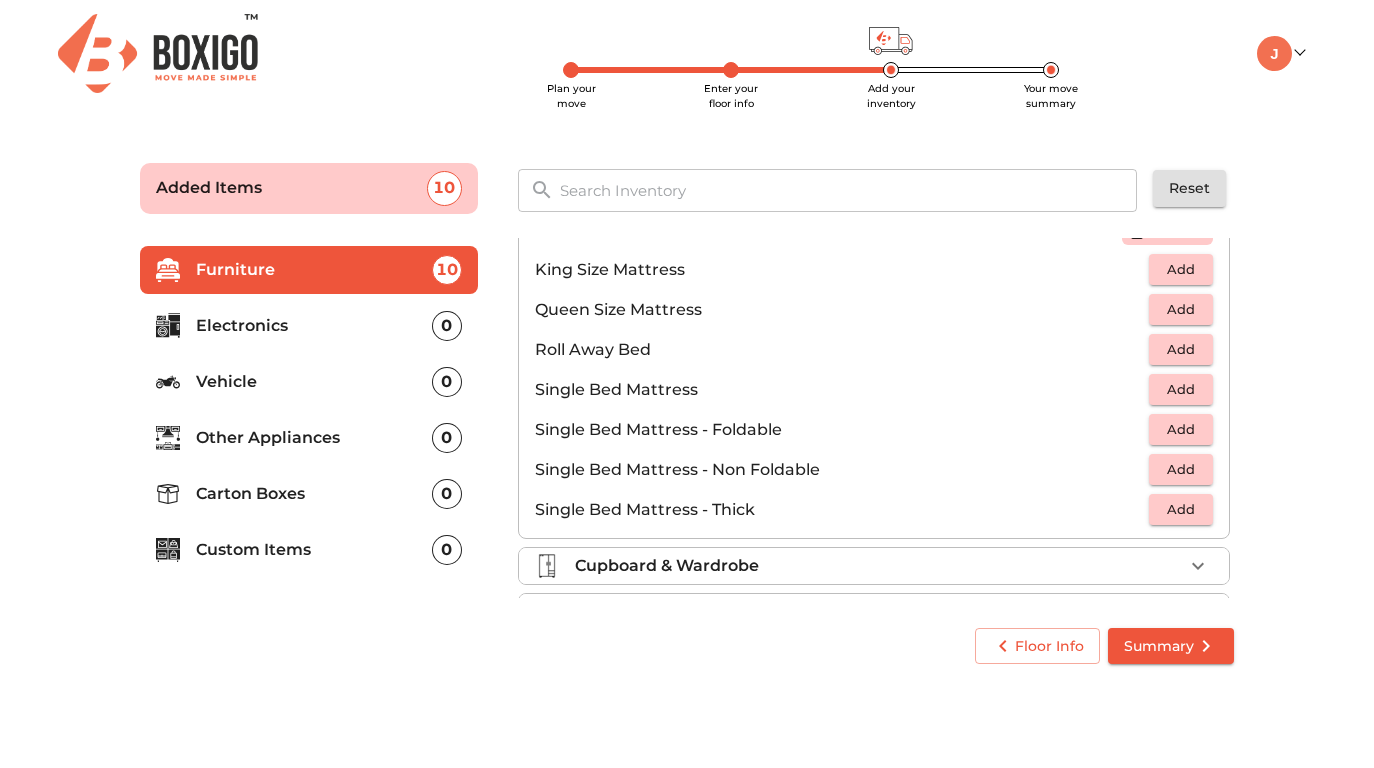 click on "Single Bed Mattress - Foldable Add" at bounding box center (874, 430) 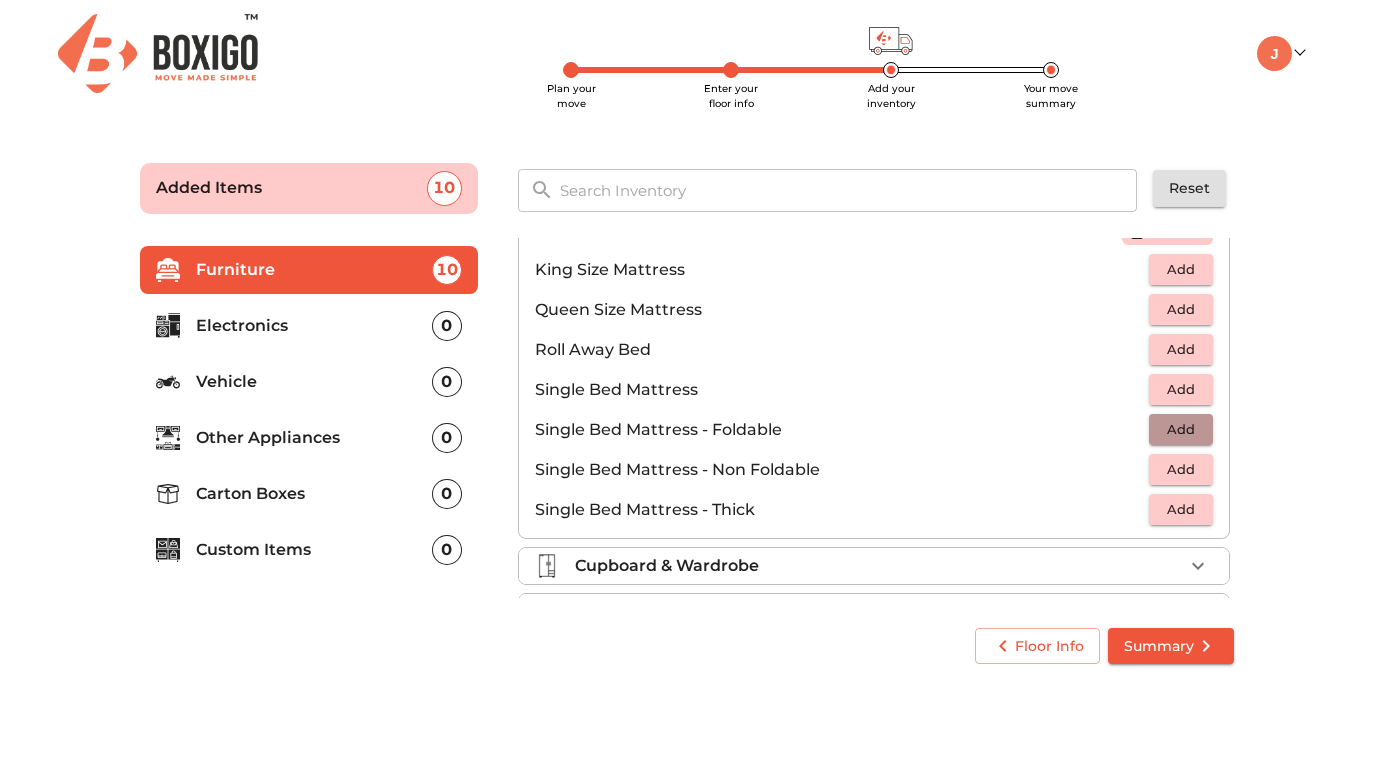 click on "Add" at bounding box center [1181, 429] 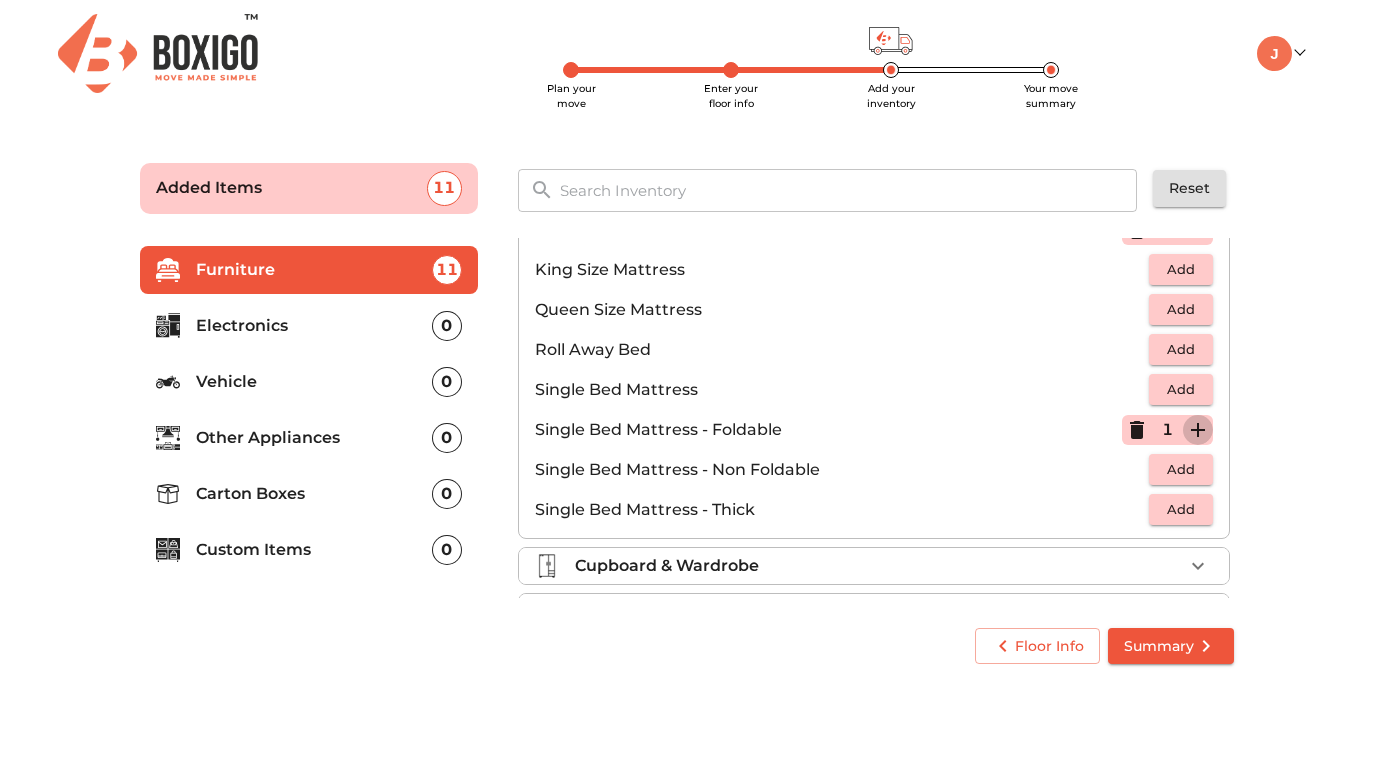 click 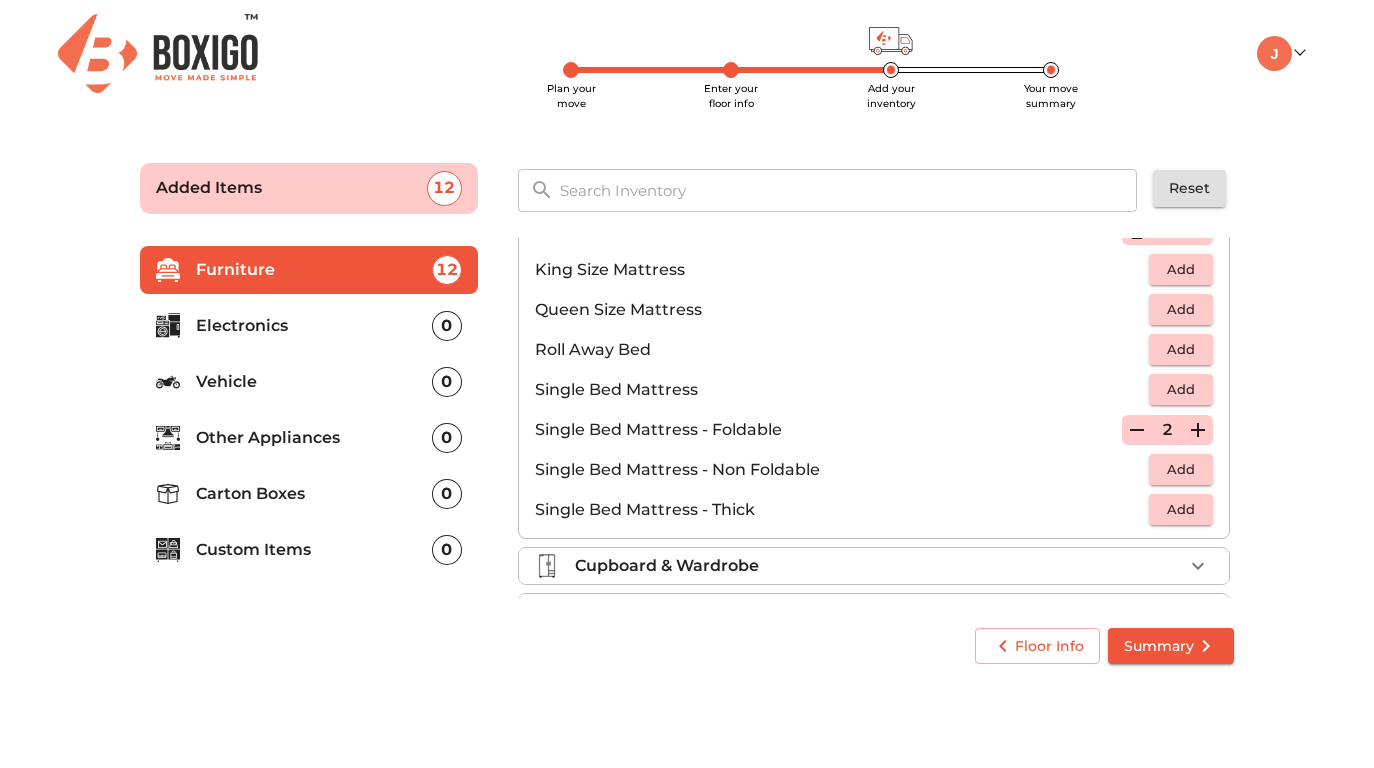 scroll, scrollTop: 395, scrollLeft: 0, axis: vertical 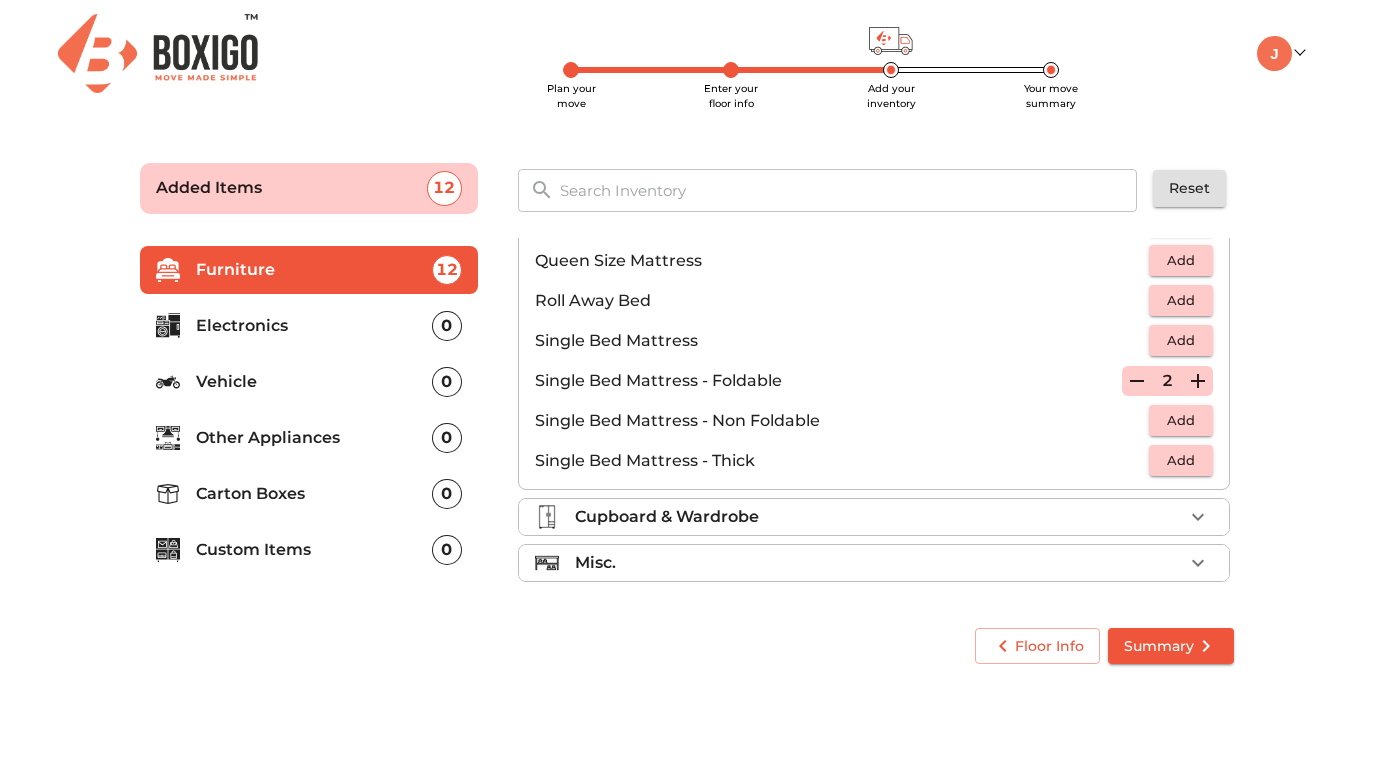 click on "Cupboard & Wardrobe" at bounding box center (879, 517) 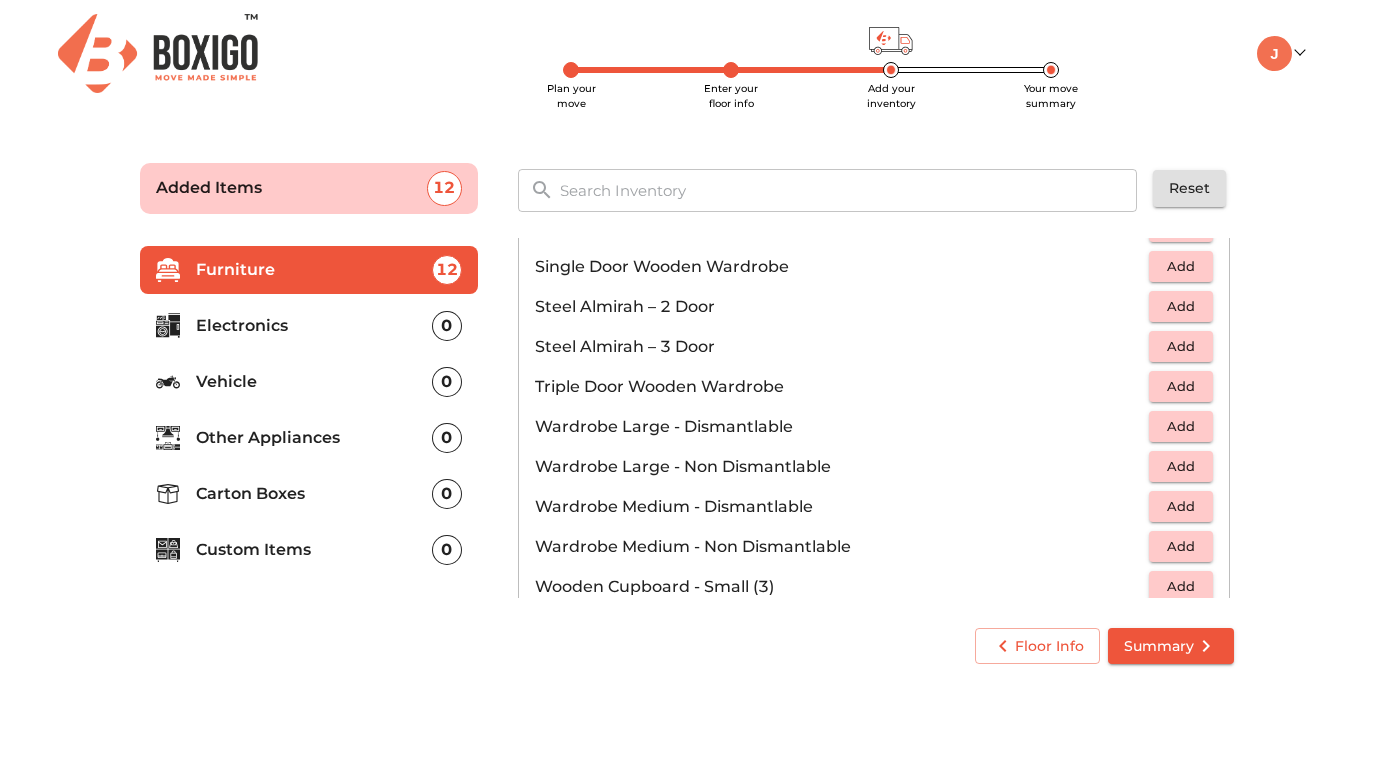 scroll, scrollTop: 675, scrollLeft: 0, axis: vertical 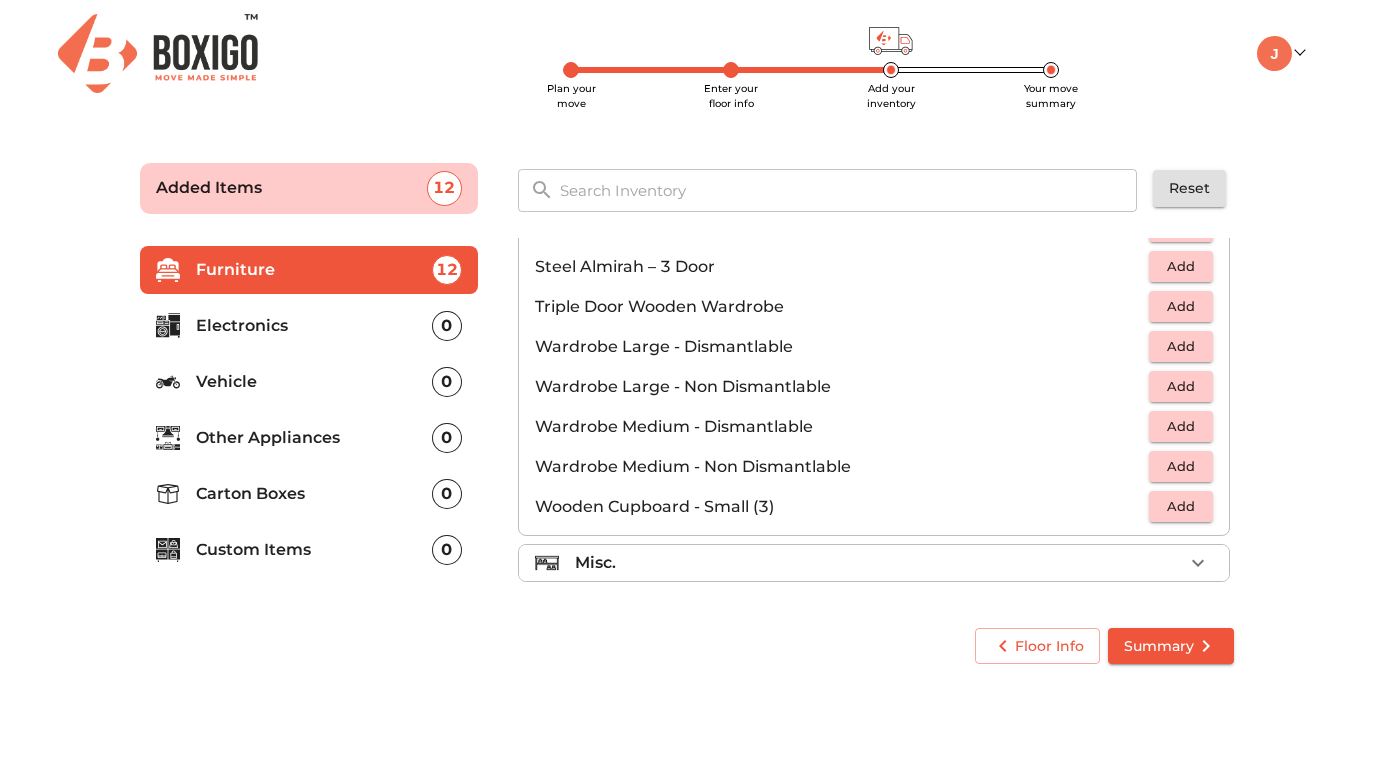 click on "Misc." at bounding box center [879, 563] 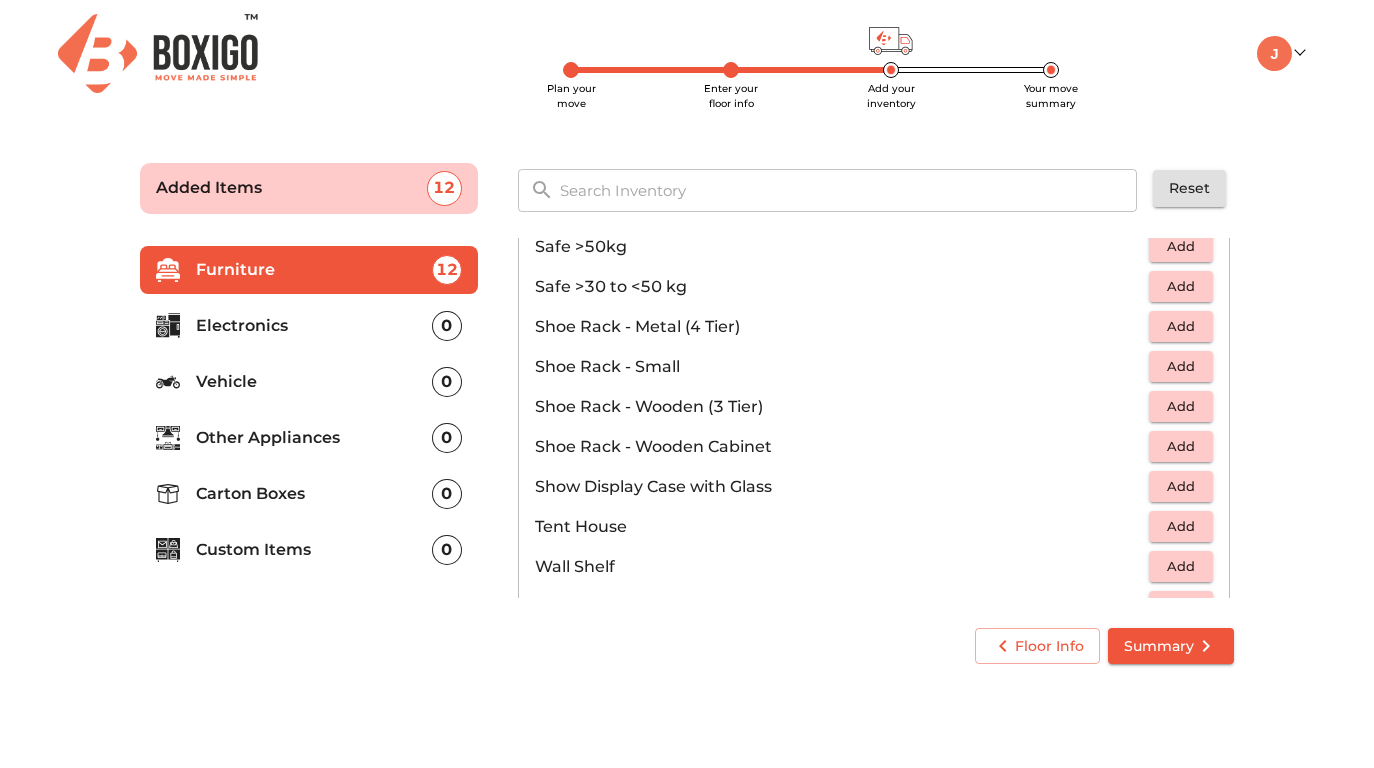 scroll, scrollTop: 1075, scrollLeft: 0, axis: vertical 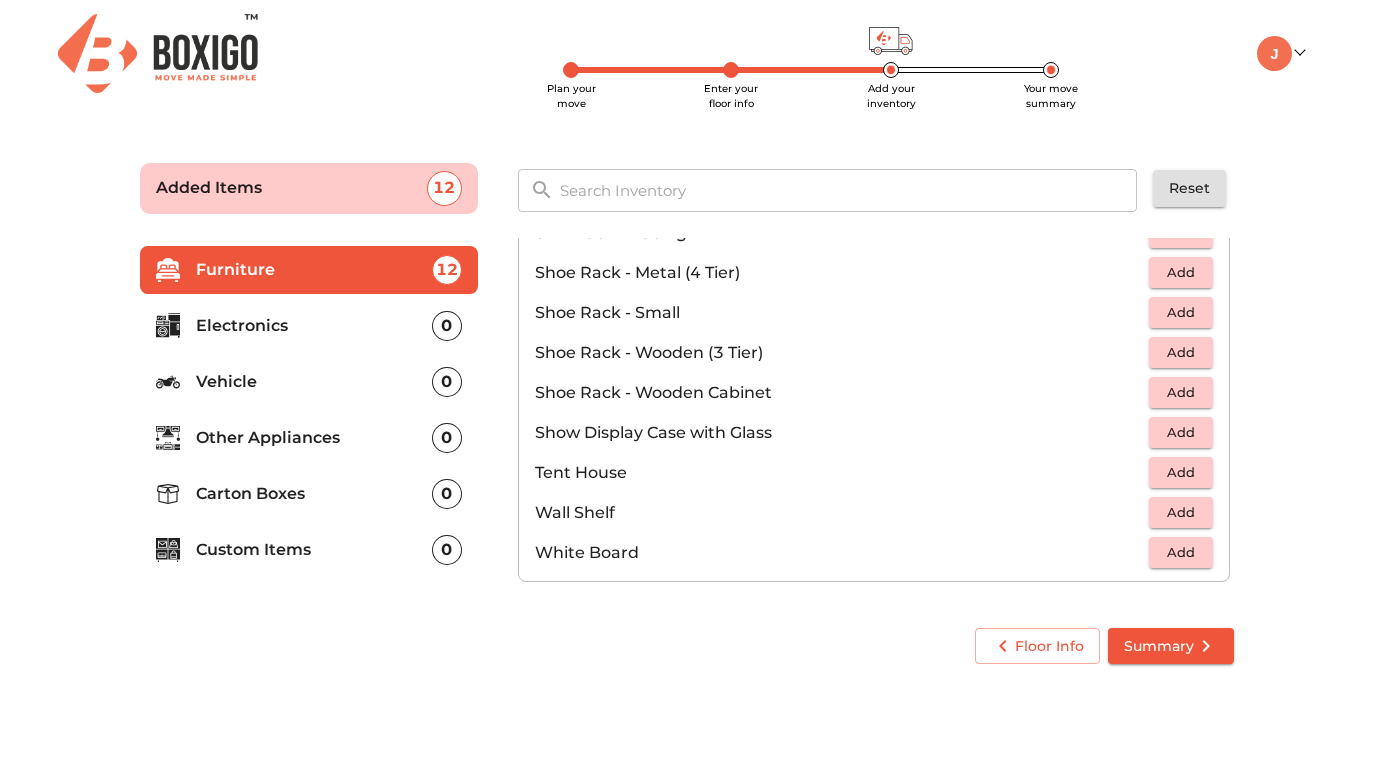 click on "Electronics" at bounding box center [314, 326] 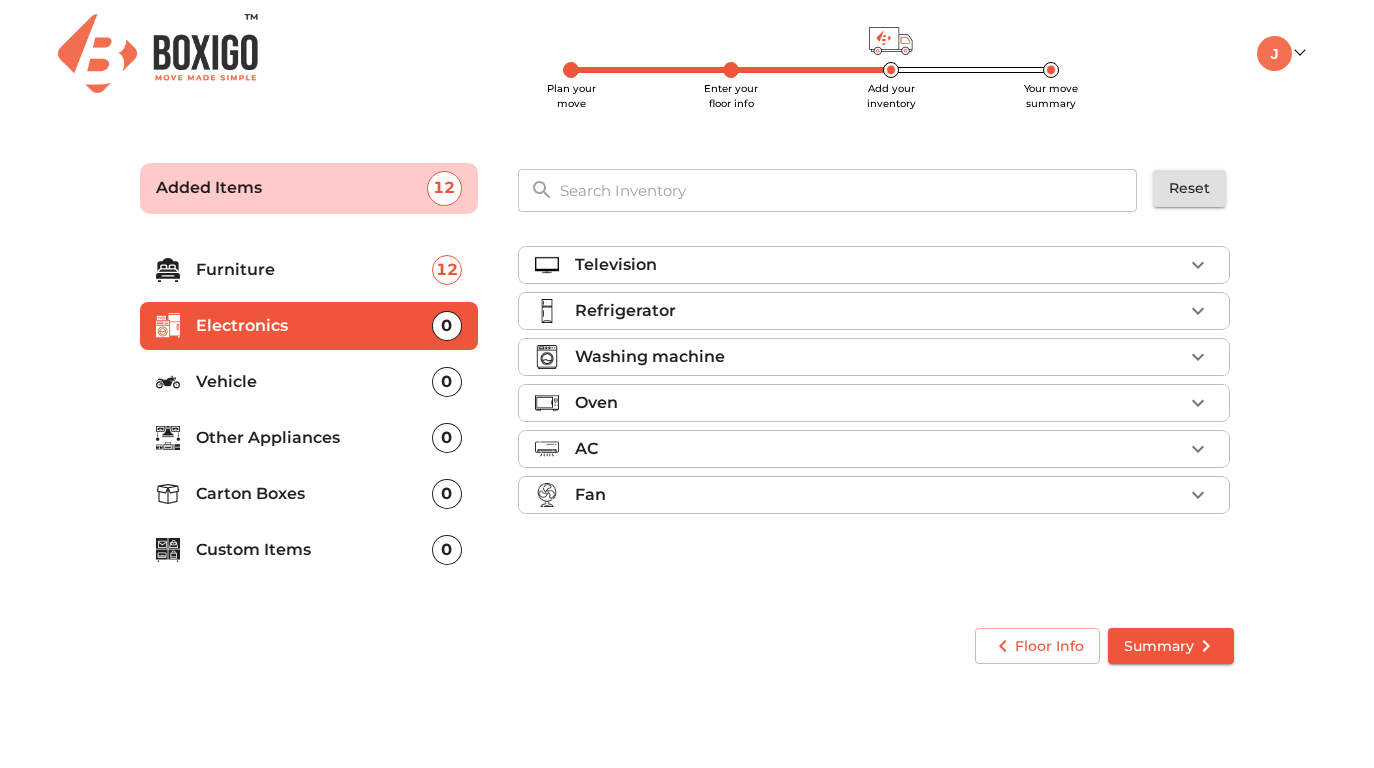 scroll, scrollTop: 0, scrollLeft: 0, axis: both 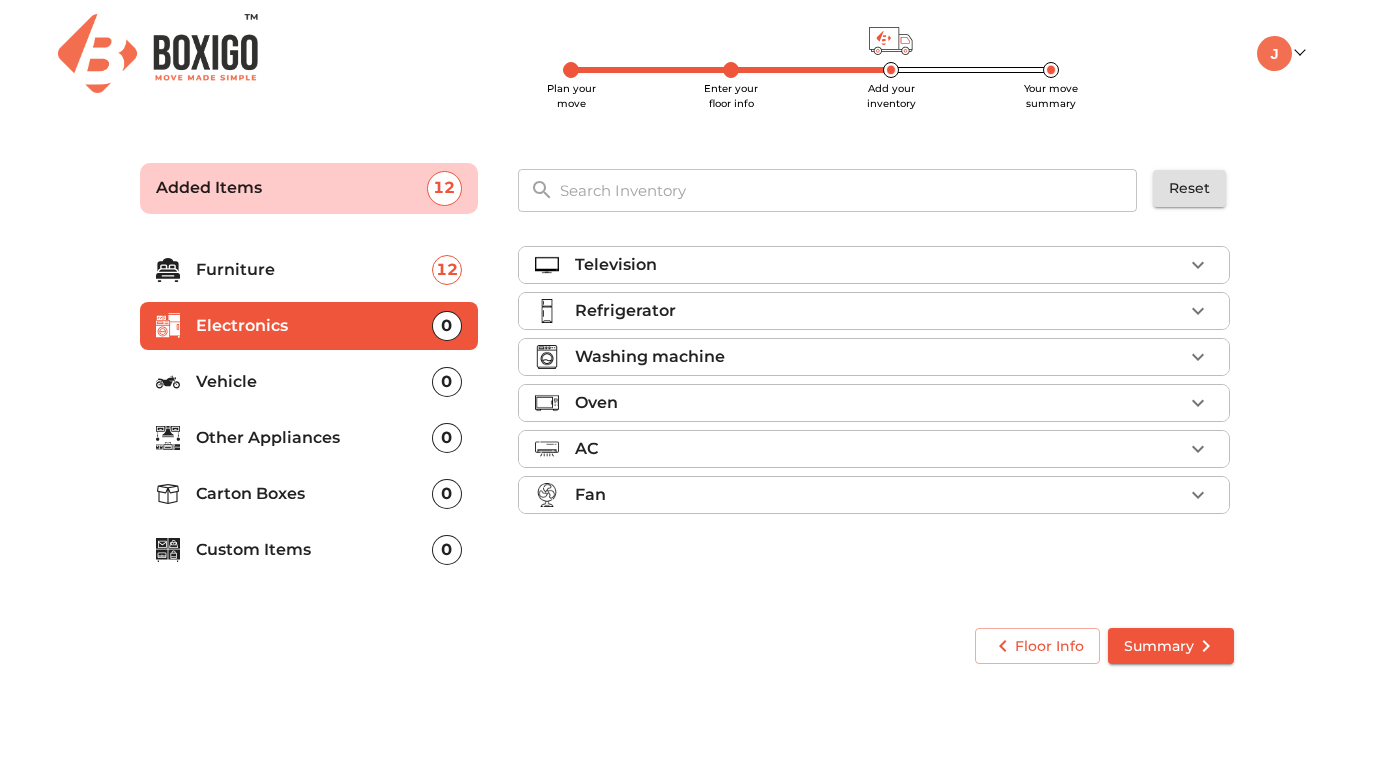 click on "Television" at bounding box center (879, 265) 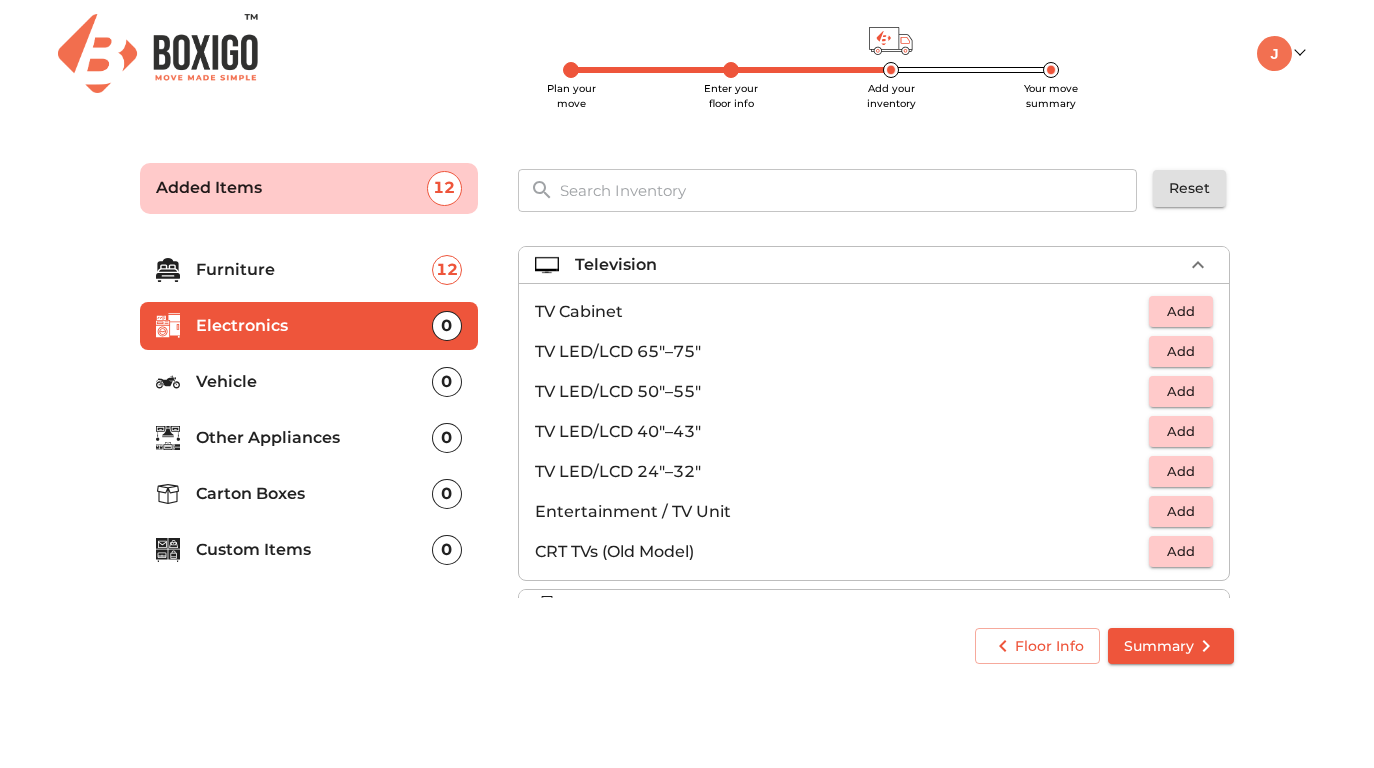 click on "Add" at bounding box center [1181, 431] 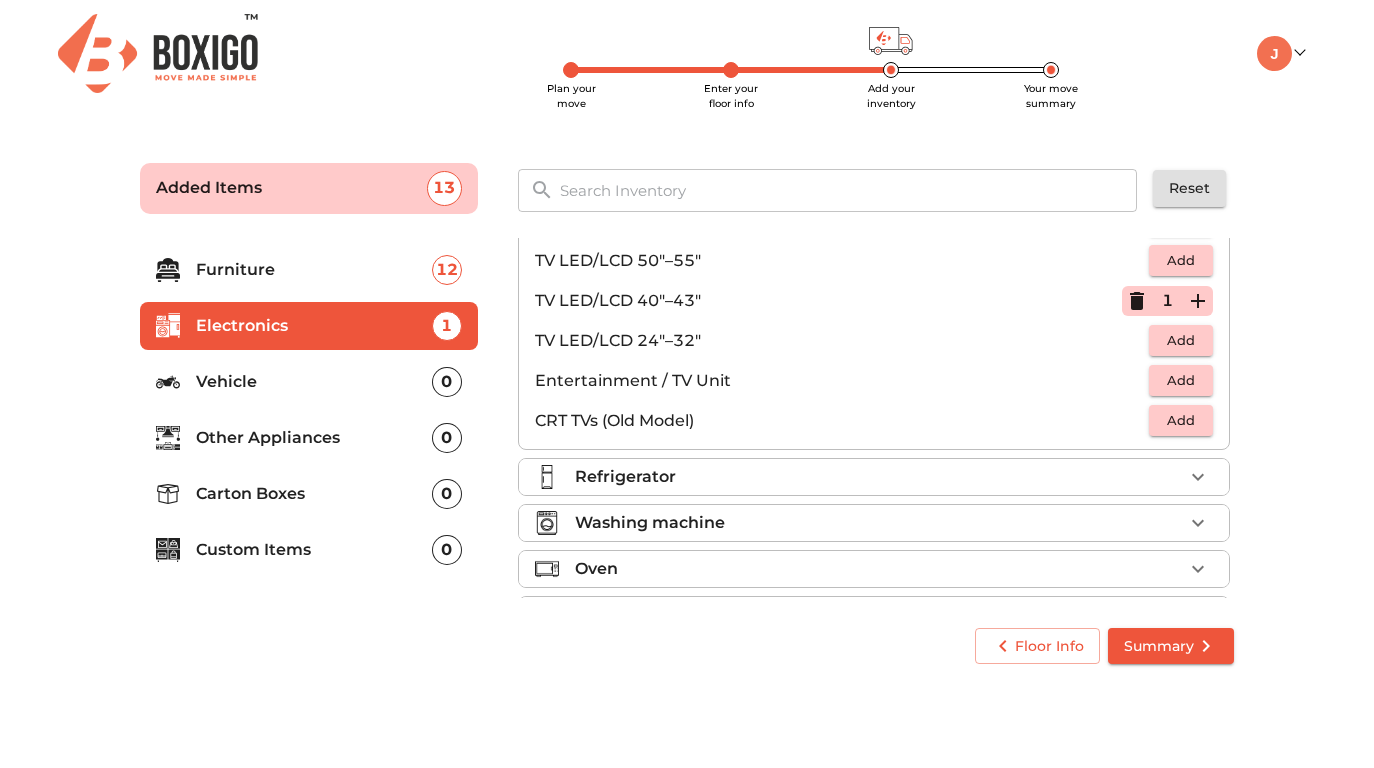 scroll, scrollTop: 143, scrollLeft: 0, axis: vertical 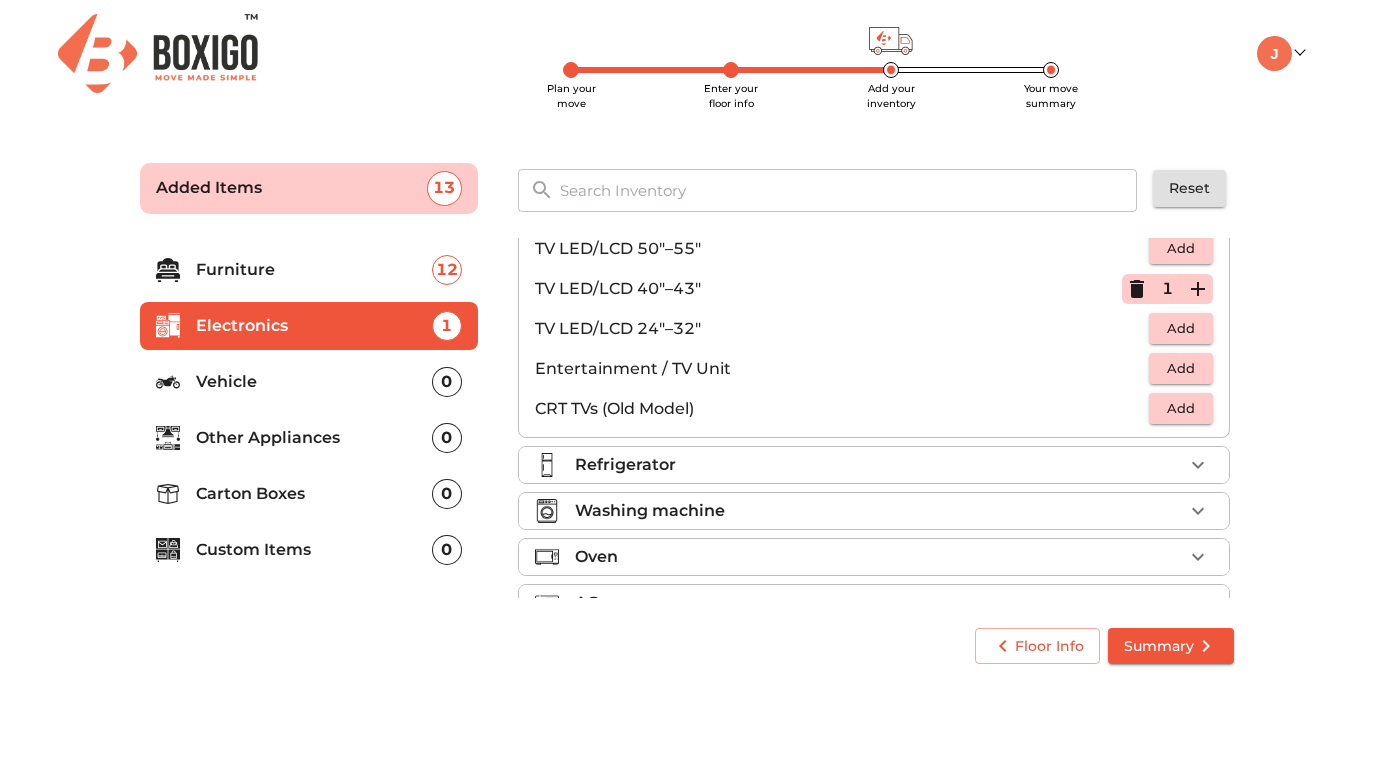 click on "Refrigerator" at bounding box center (874, 465) 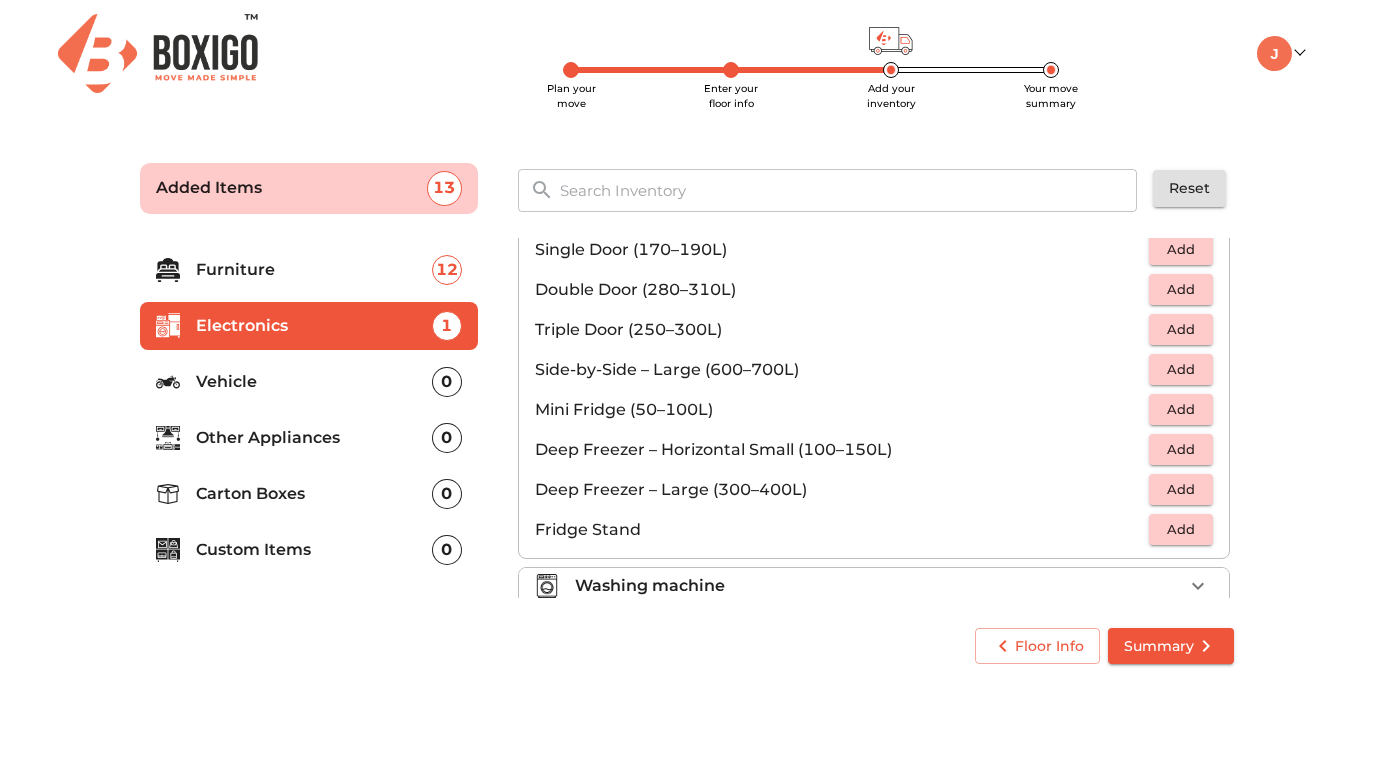 scroll, scrollTop: 103, scrollLeft: 0, axis: vertical 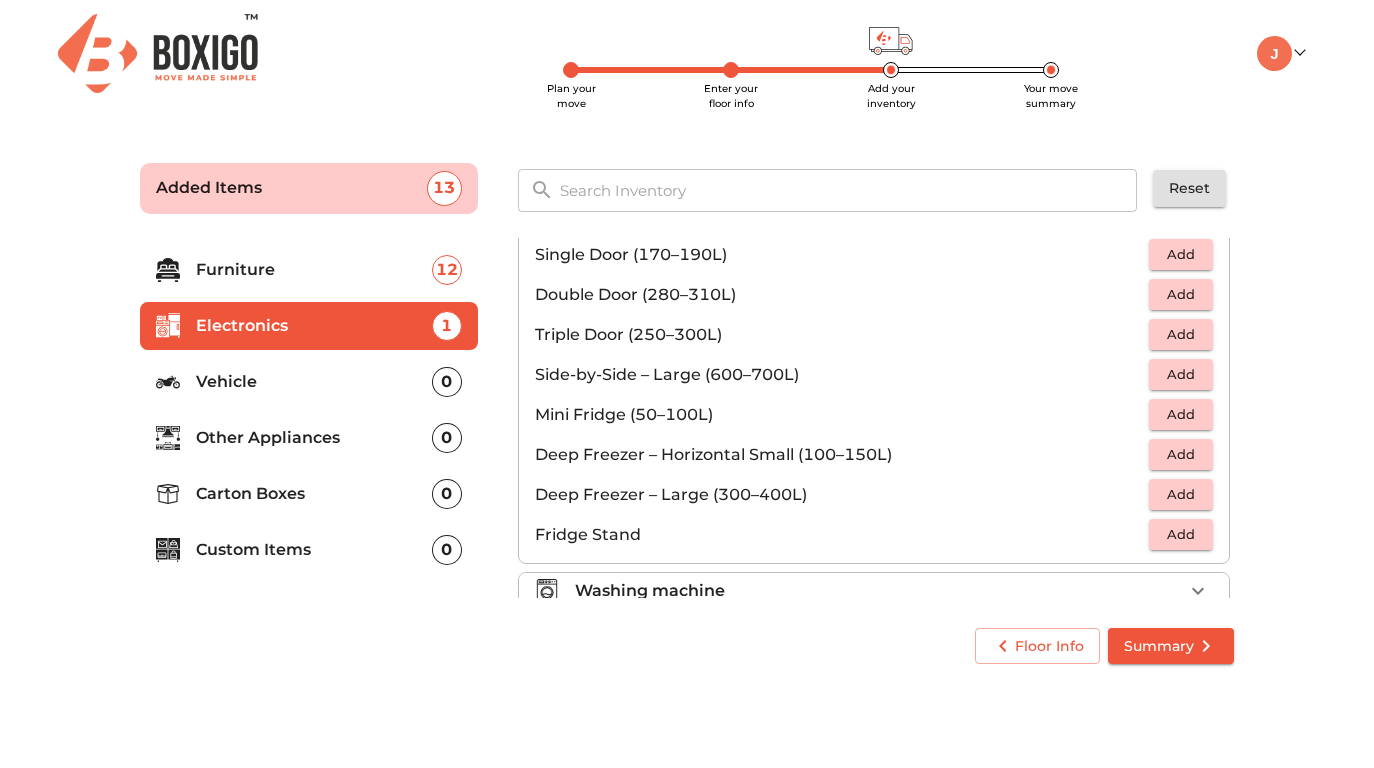 click on "Add" at bounding box center (1181, 254) 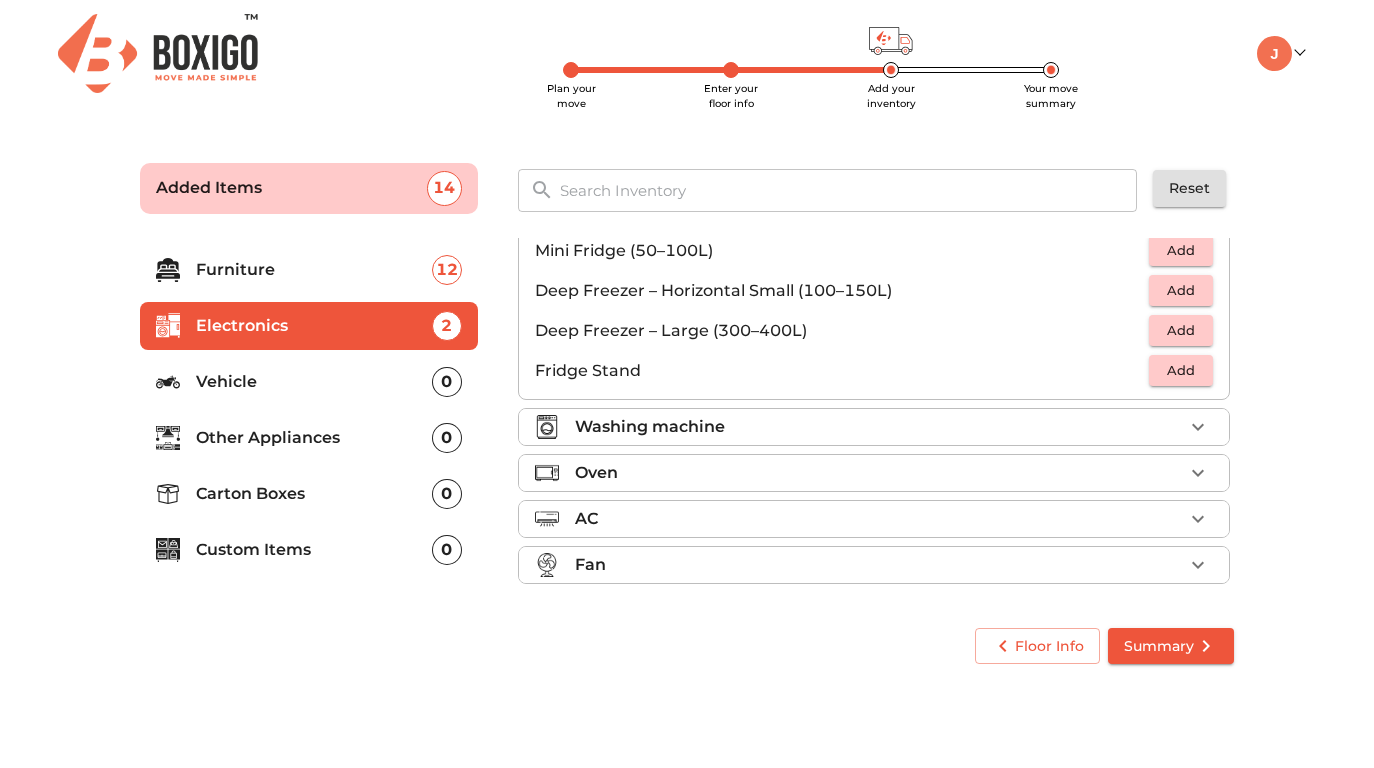 click on "Washing machine" at bounding box center (879, 427) 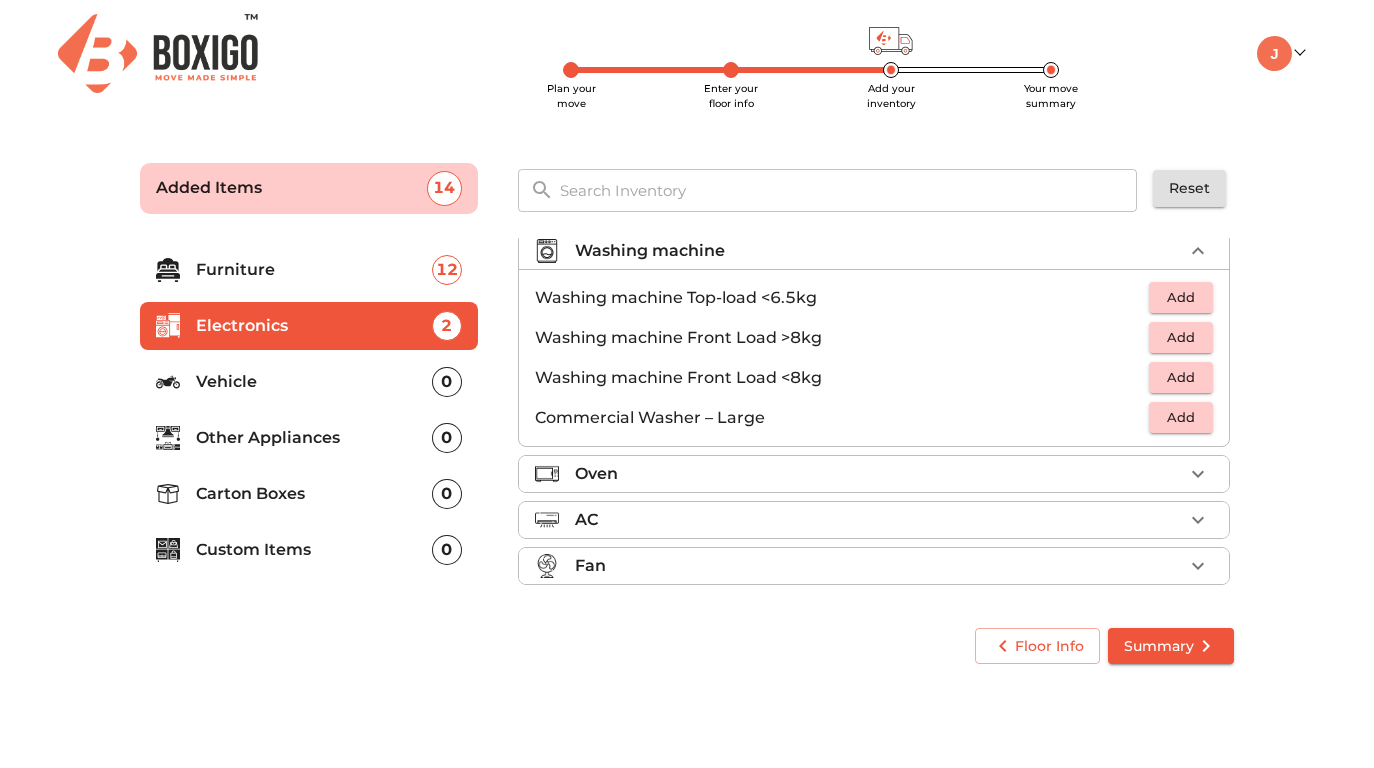 scroll, scrollTop: 96, scrollLeft: 0, axis: vertical 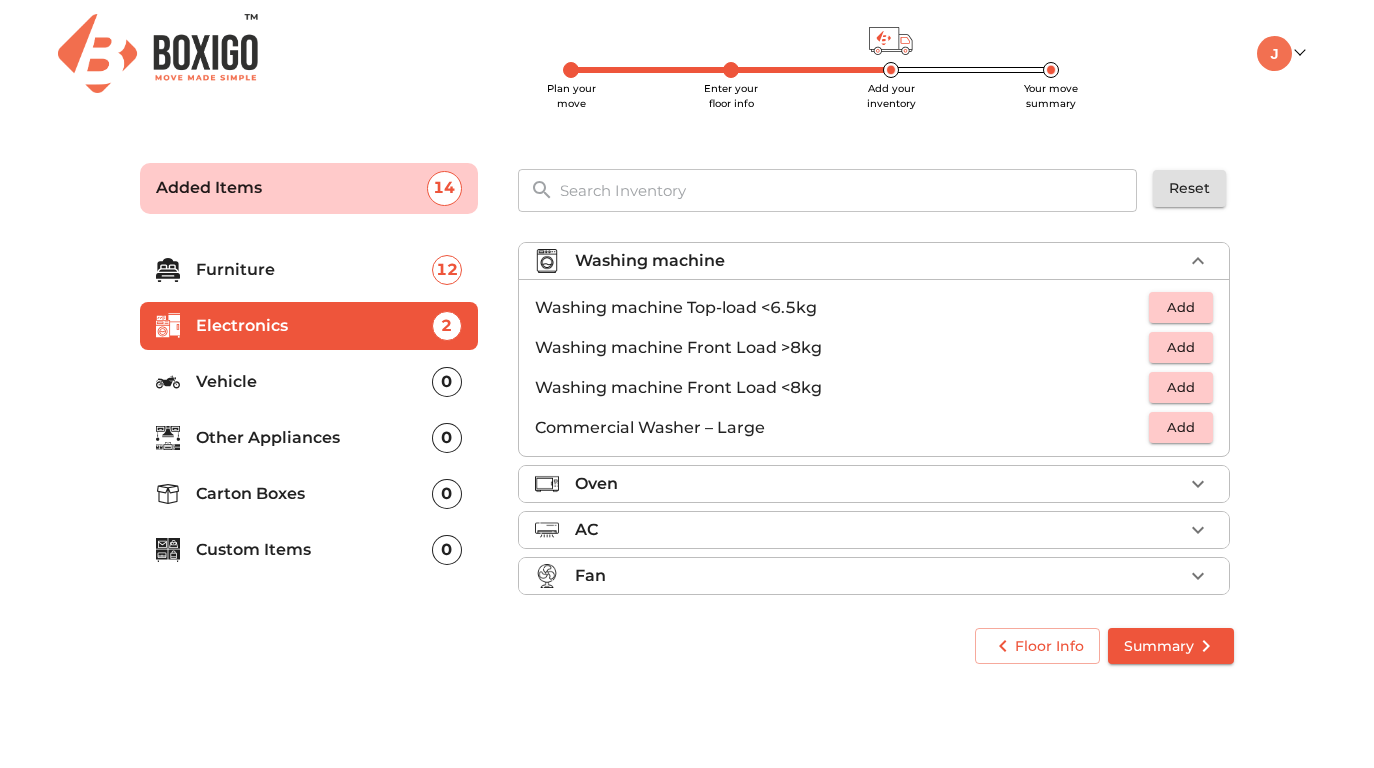 click on "Commercial Washer – Large" at bounding box center (842, 428) 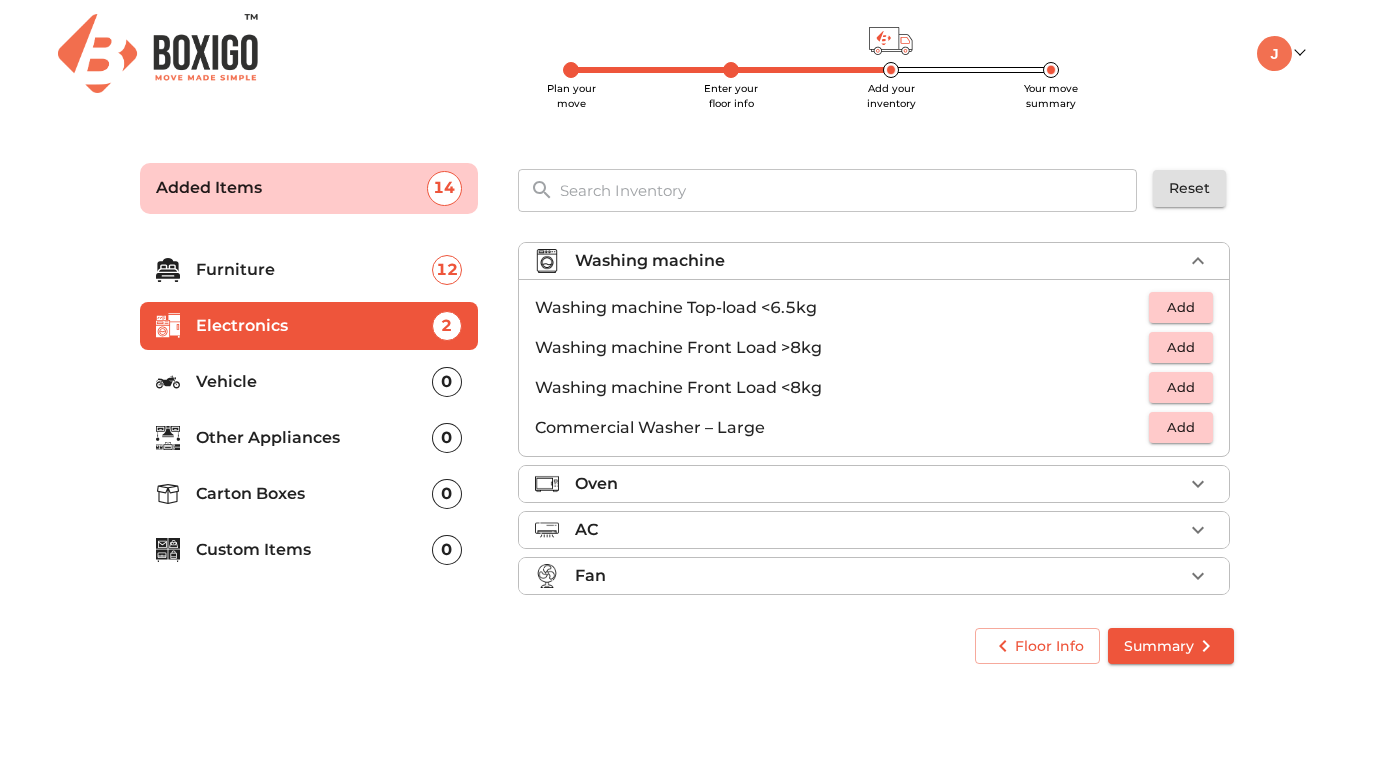 click on "Add" at bounding box center (1181, 307) 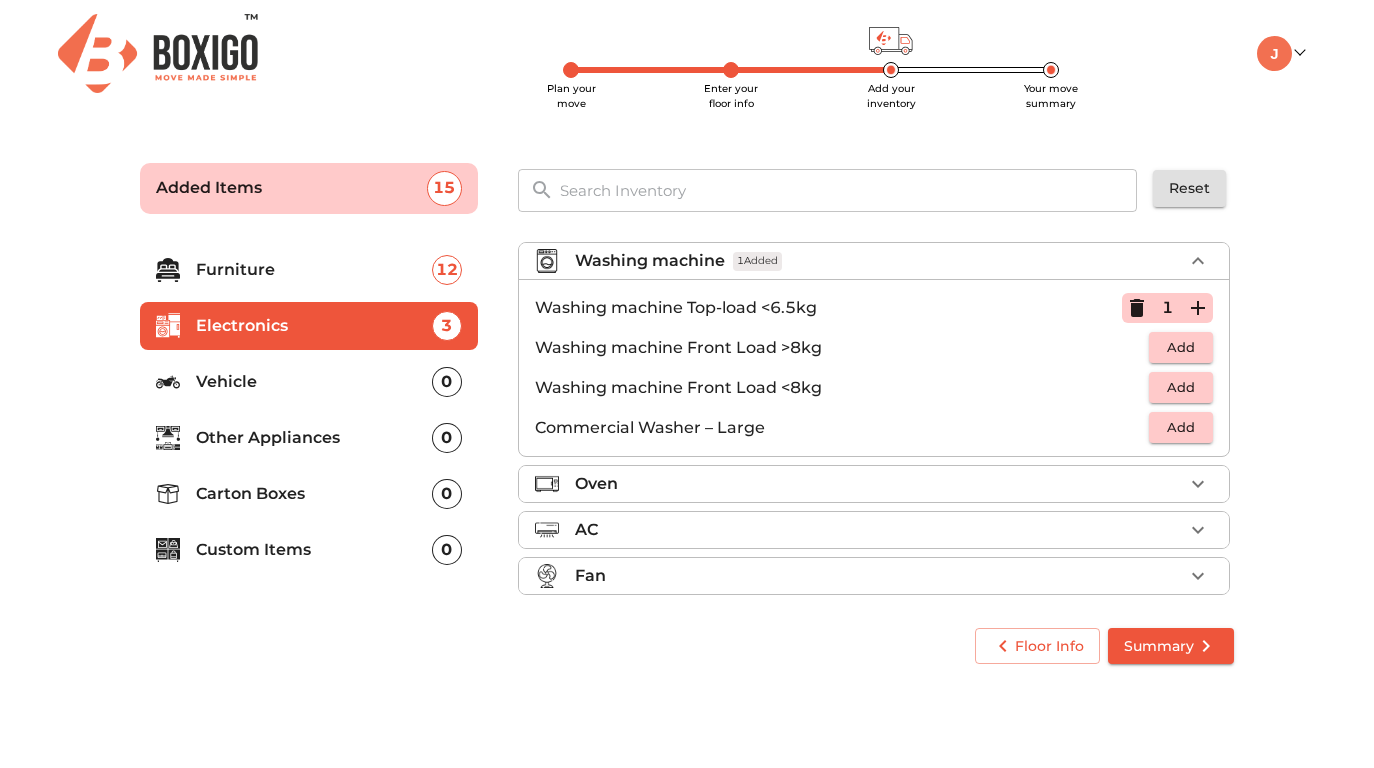 scroll, scrollTop: 109, scrollLeft: 0, axis: vertical 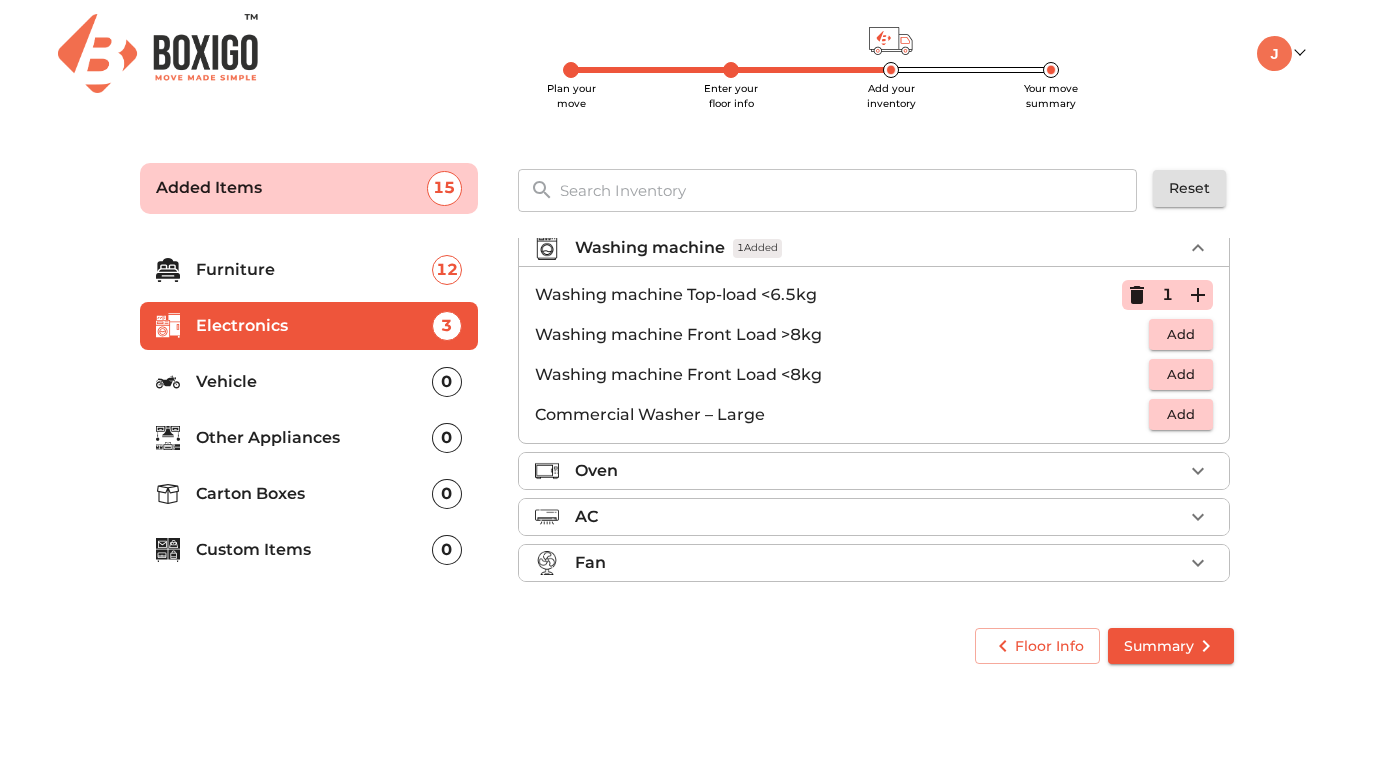 click on "Oven" at bounding box center [879, 471] 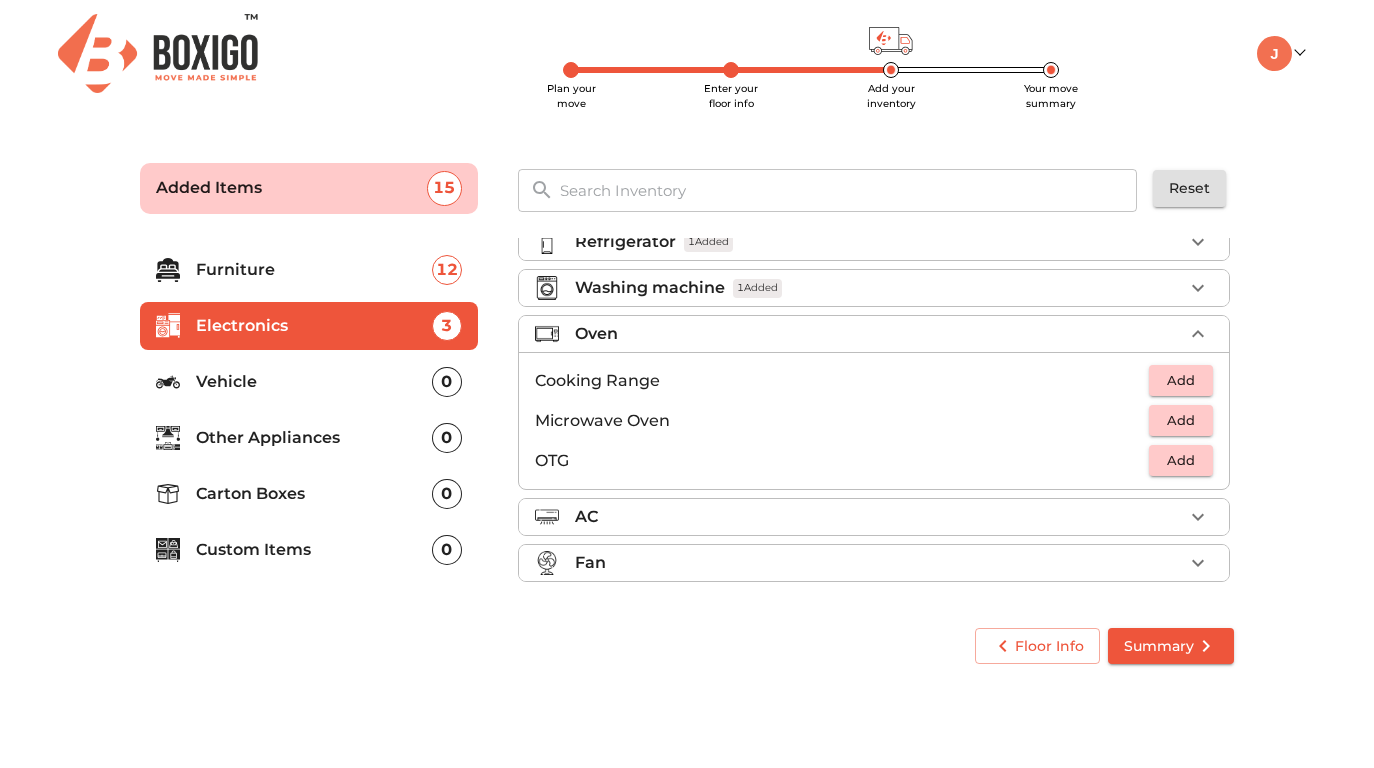 scroll, scrollTop: 69, scrollLeft: 0, axis: vertical 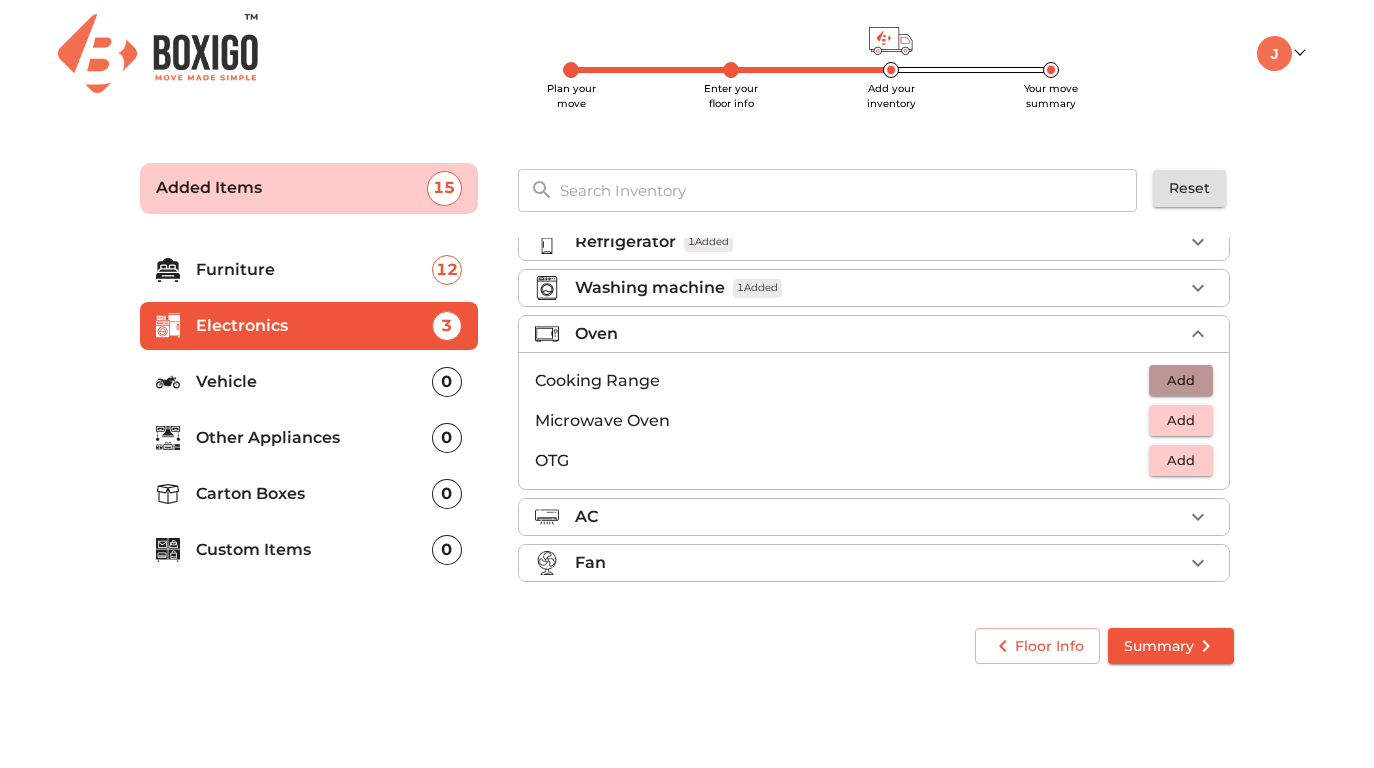 click on "Add" at bounding box center (1181, 380) 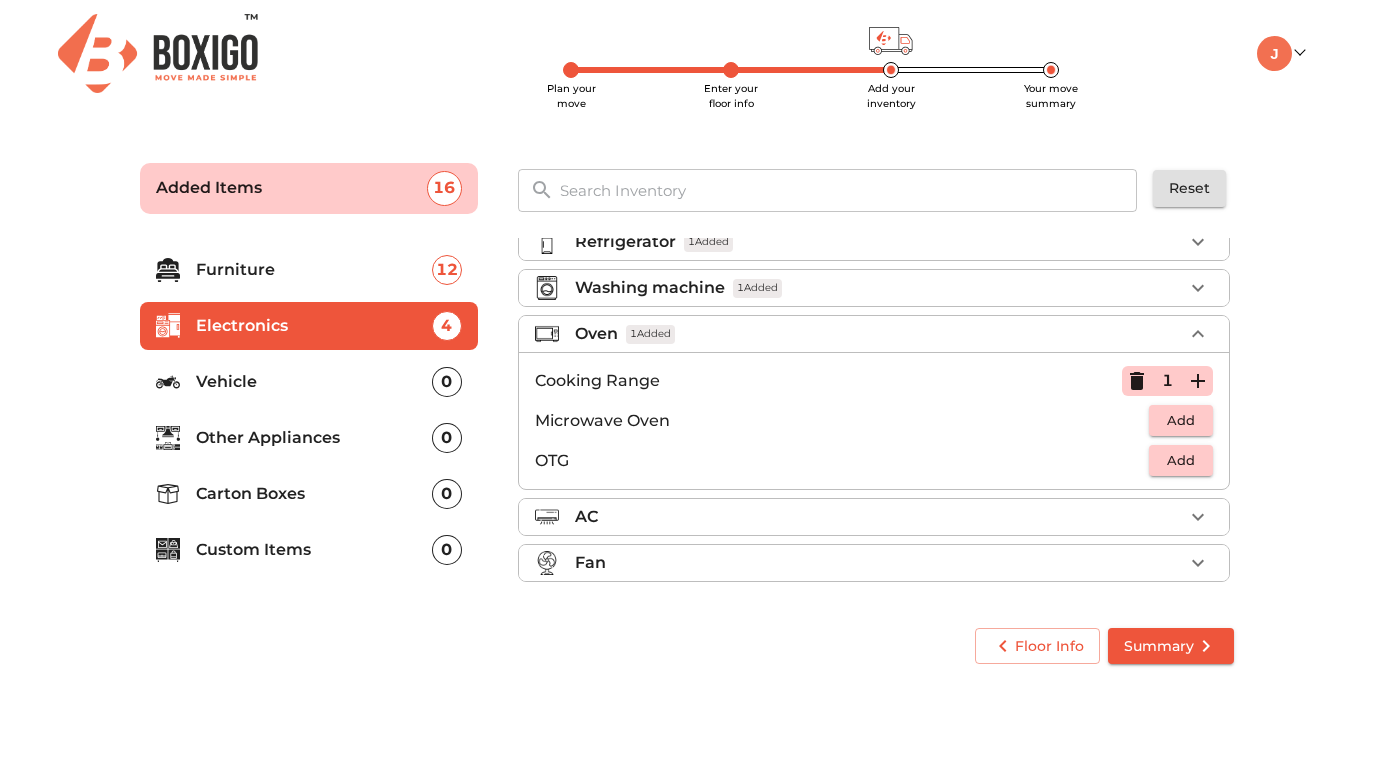 click 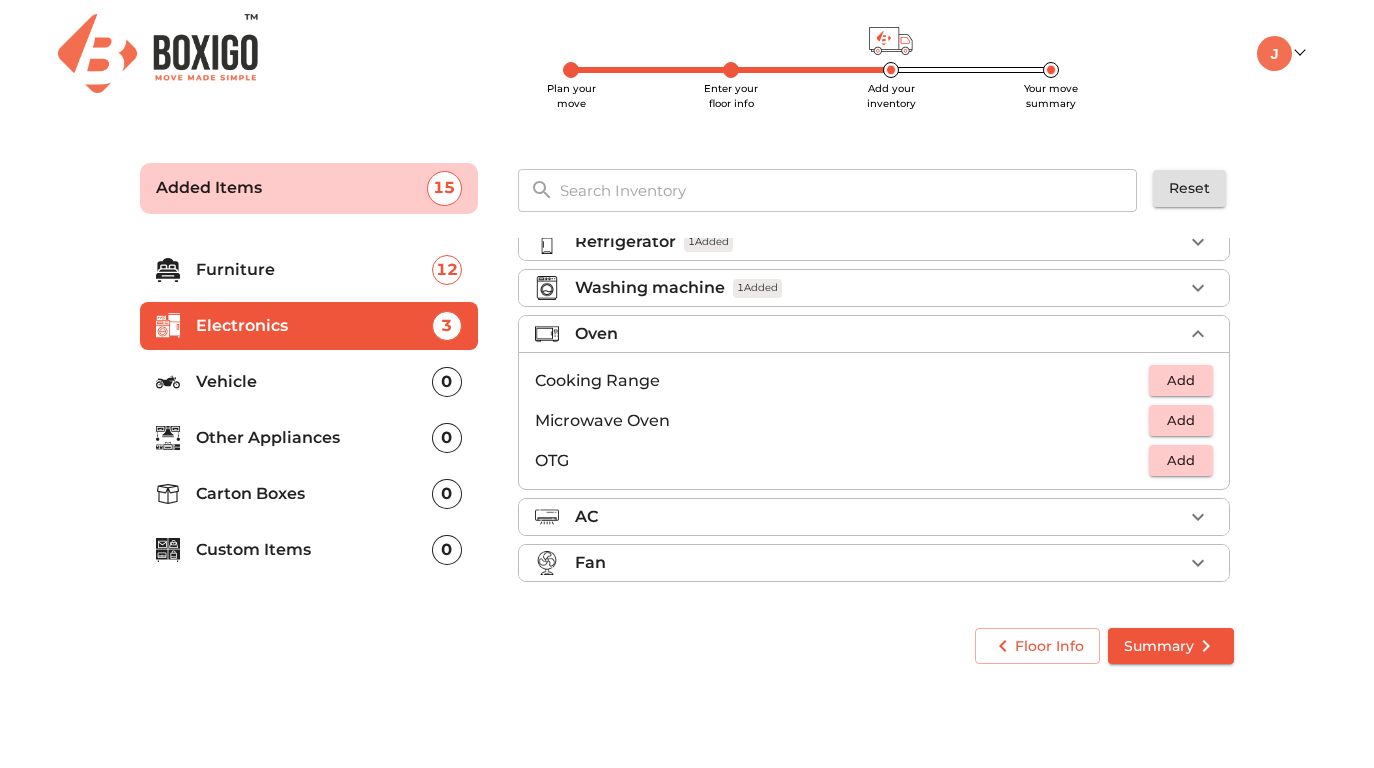click on "Add" at bounding box center [1181, 420] 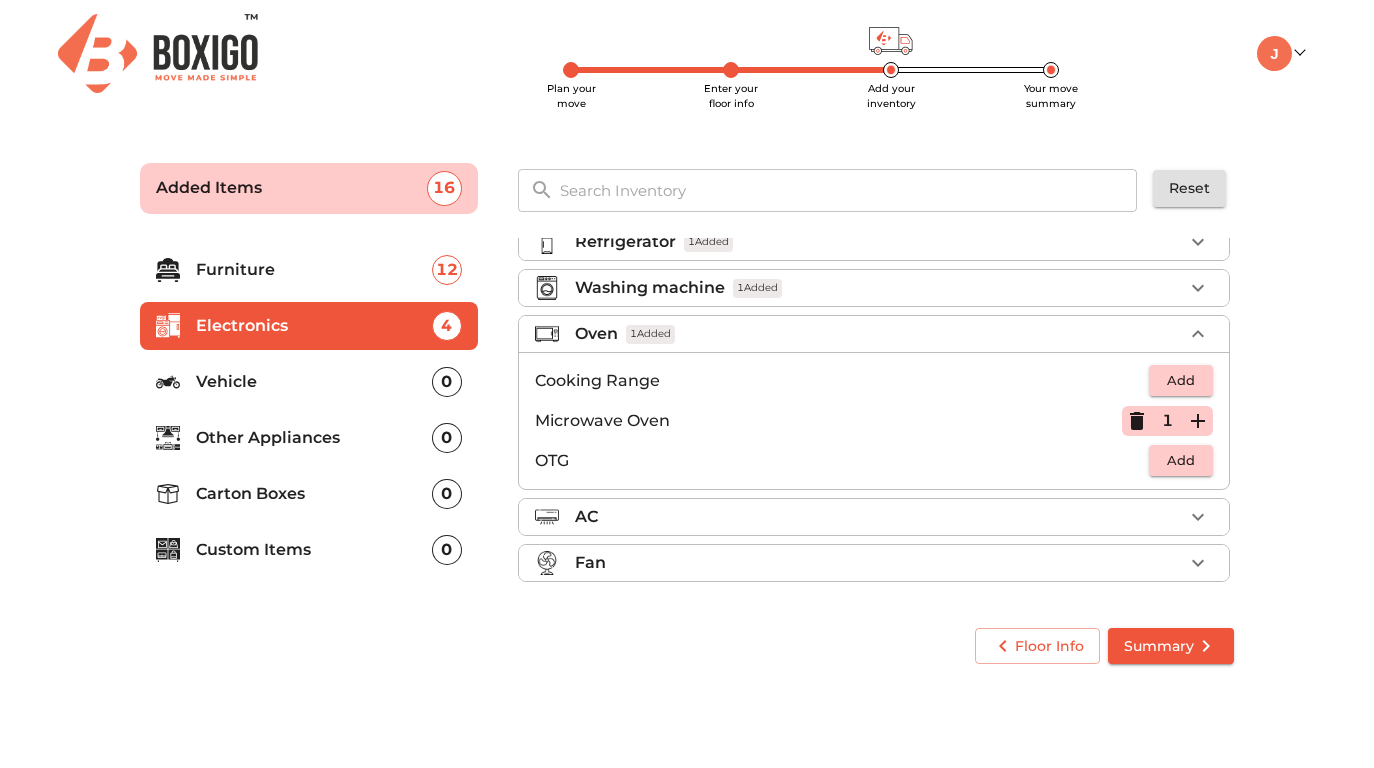 click on "AC" at bounding box center (879, 517) 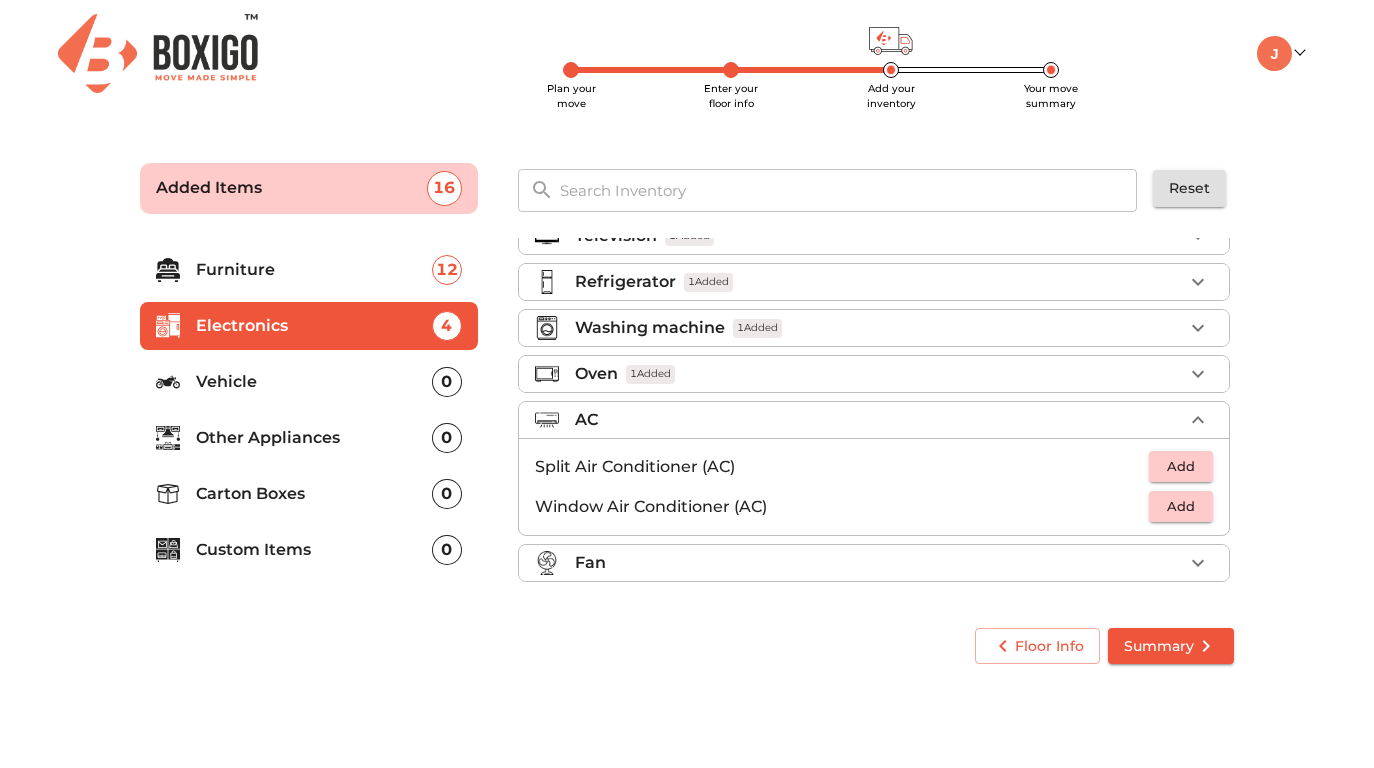 click on "Fan" at bounding box center [879, 563] 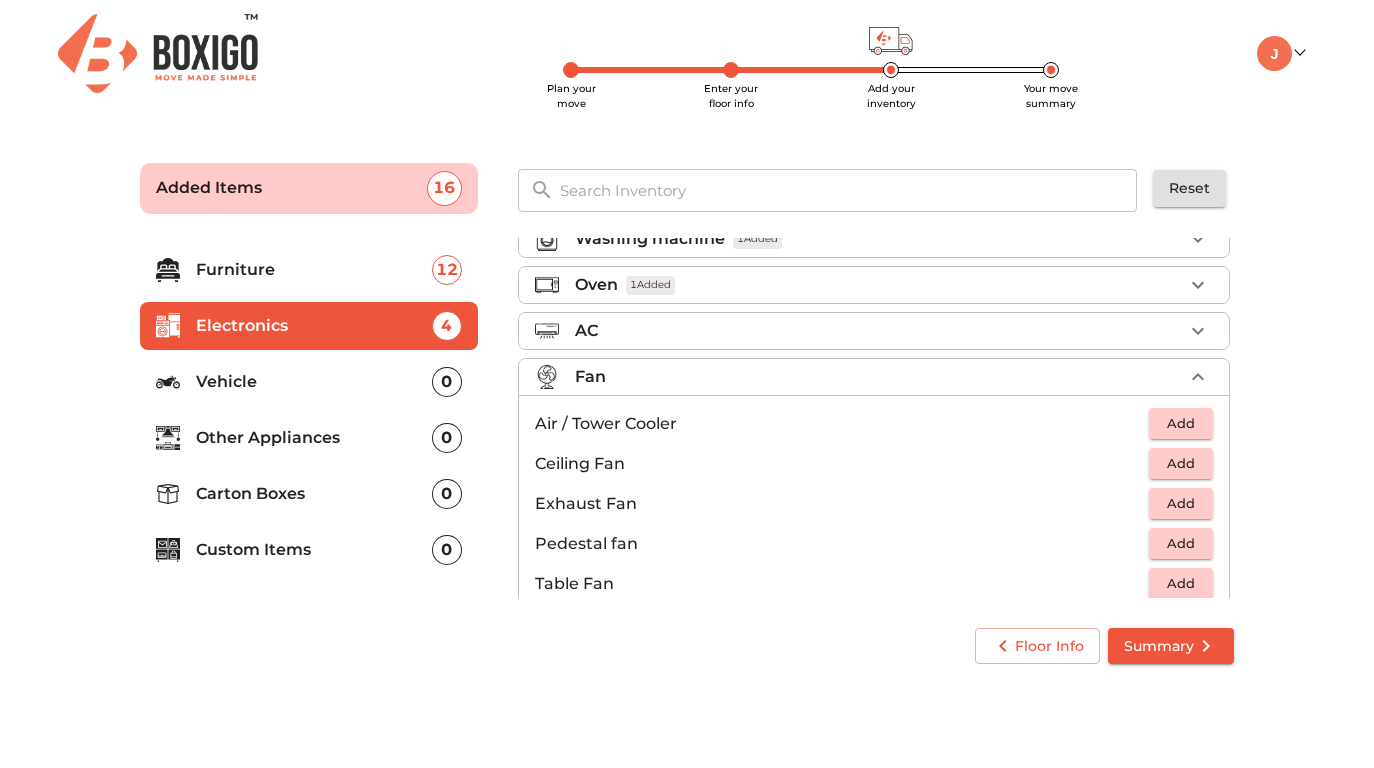 scroll, scrollTop: 149, scrollLeft: 0, axis: vertical 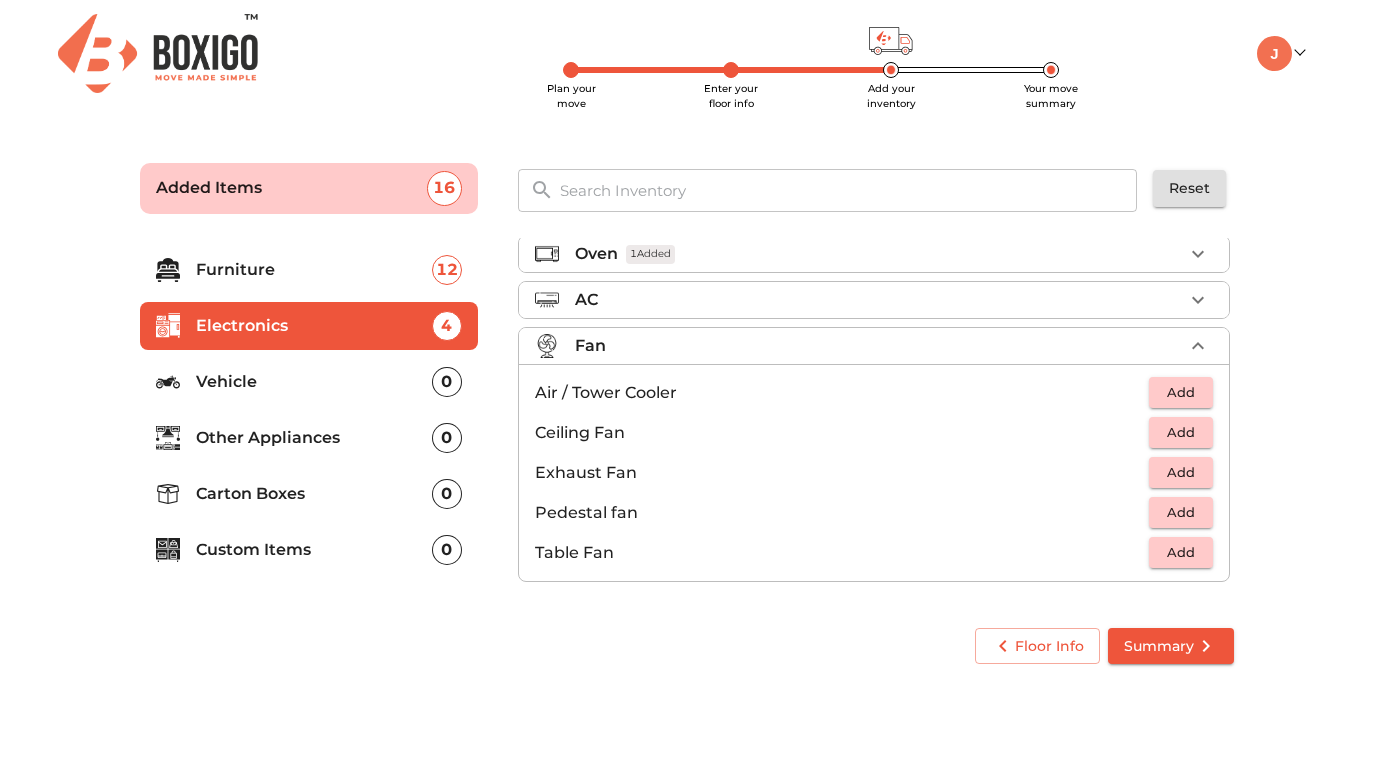 click on "Vehicle" at bounding box center (314, 382) 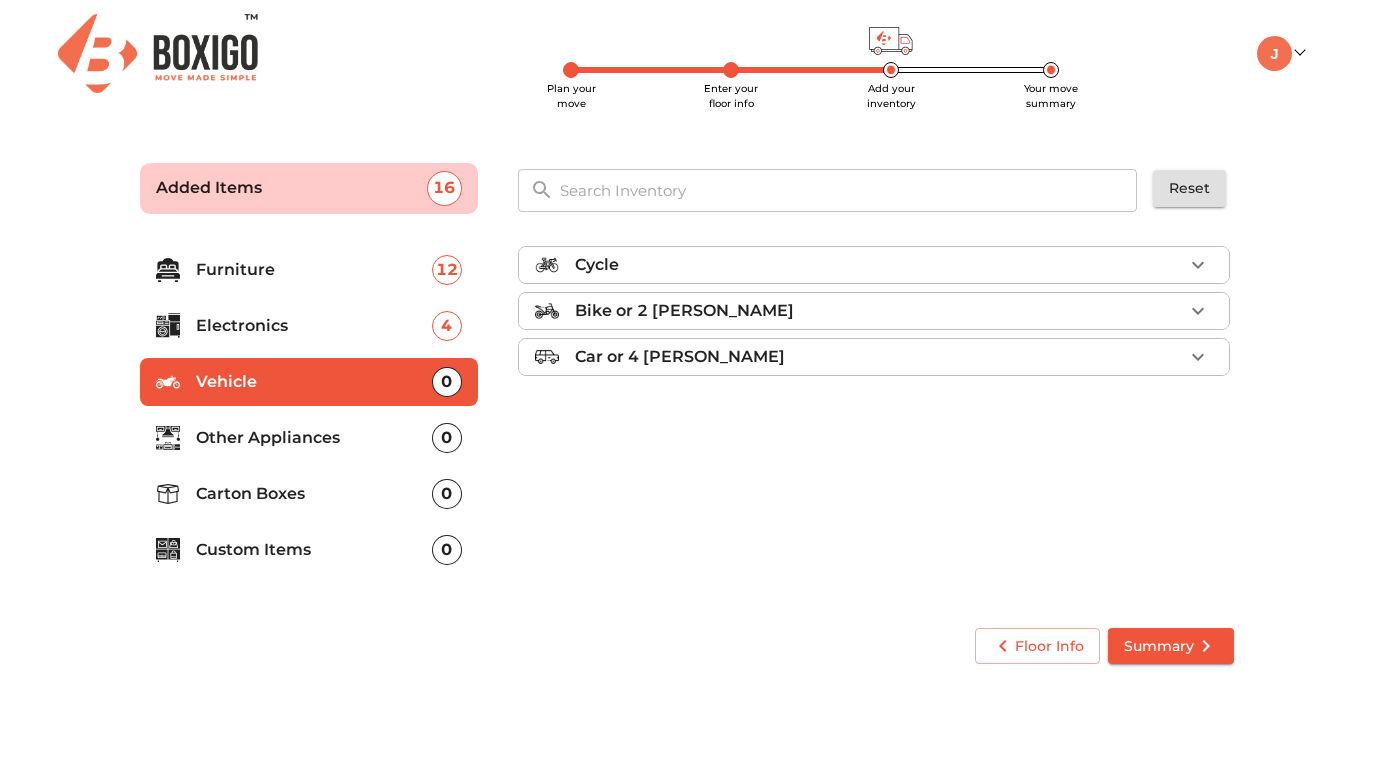 click on "Other Appliances" at bounding box center (314, 438) 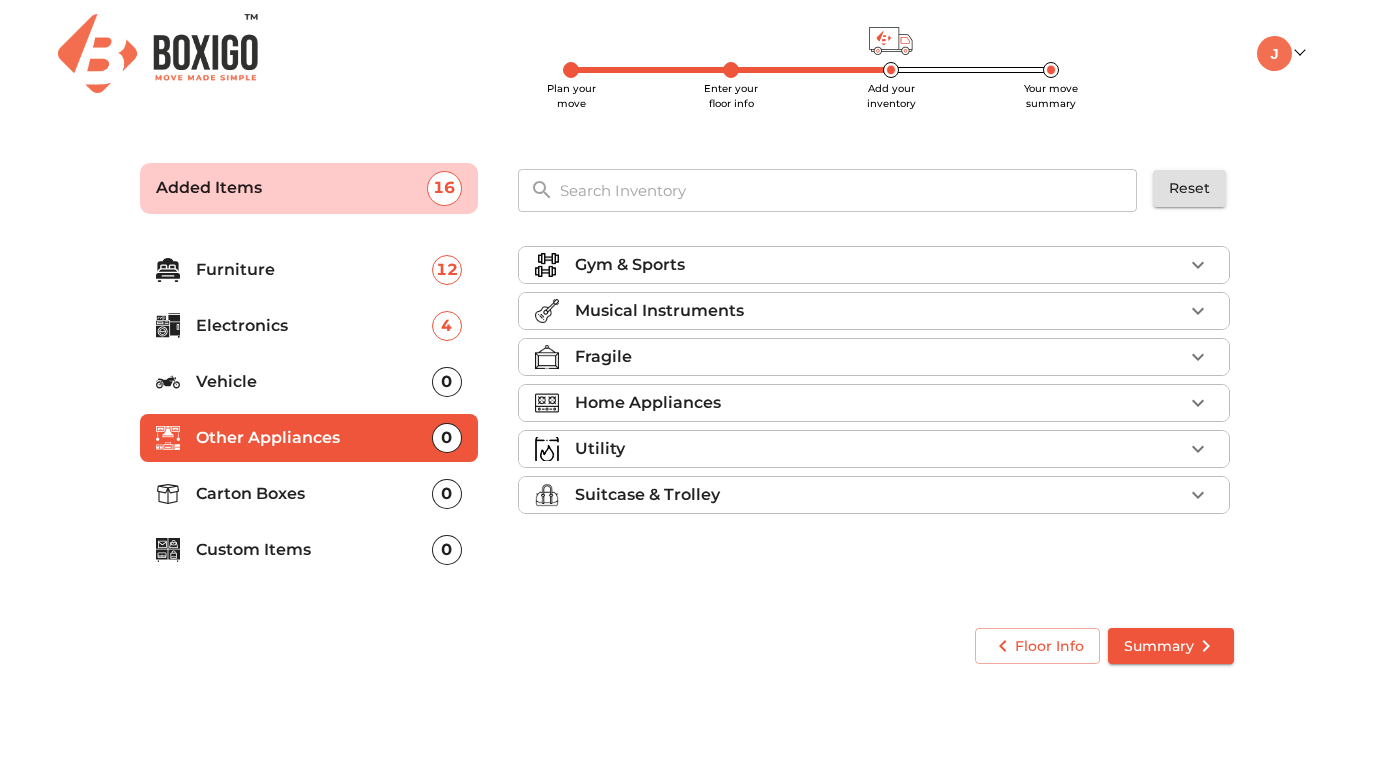 click on "Home Appliances" at bounding box center [648, 403] 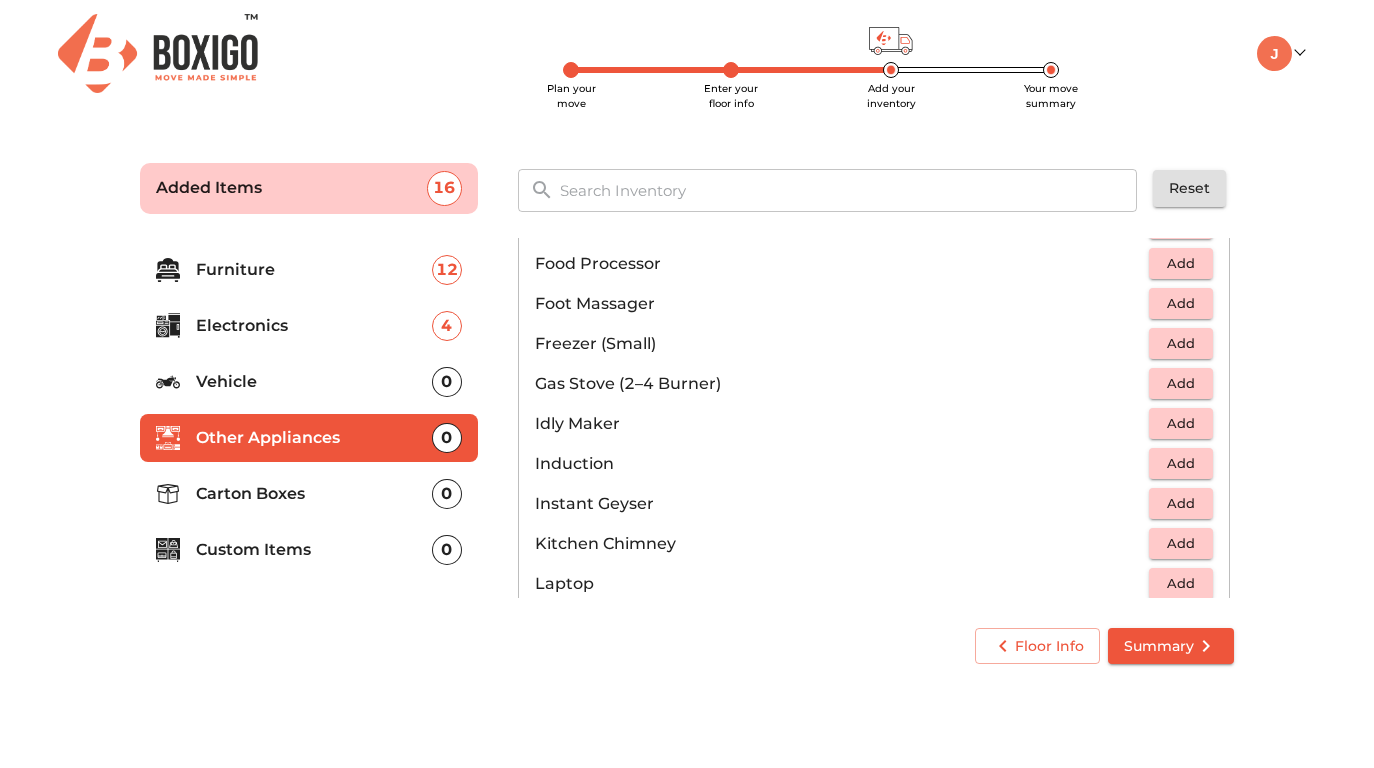 scroll, scrollTop: 744, scrollLeft: 0, axis: vertical 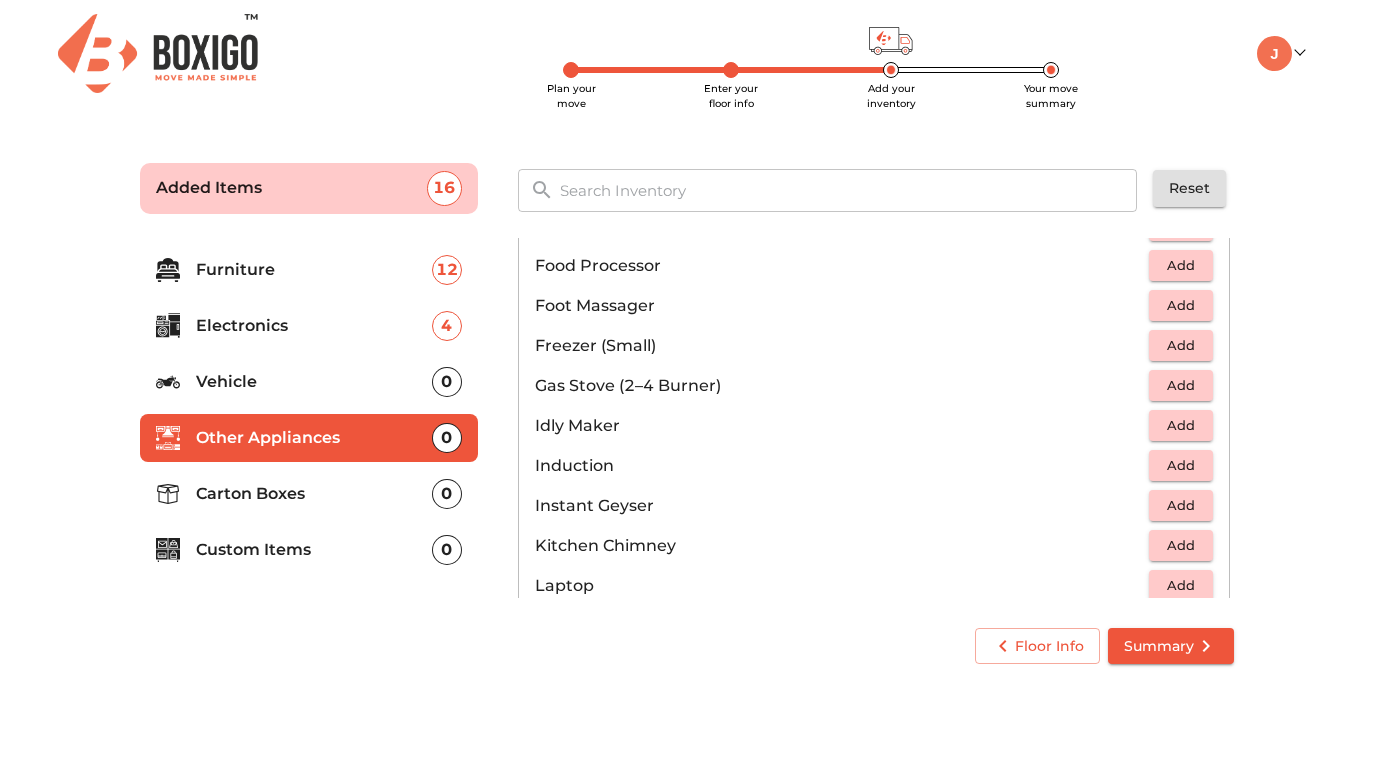click on "Add" at bounding box center (1181, 385) 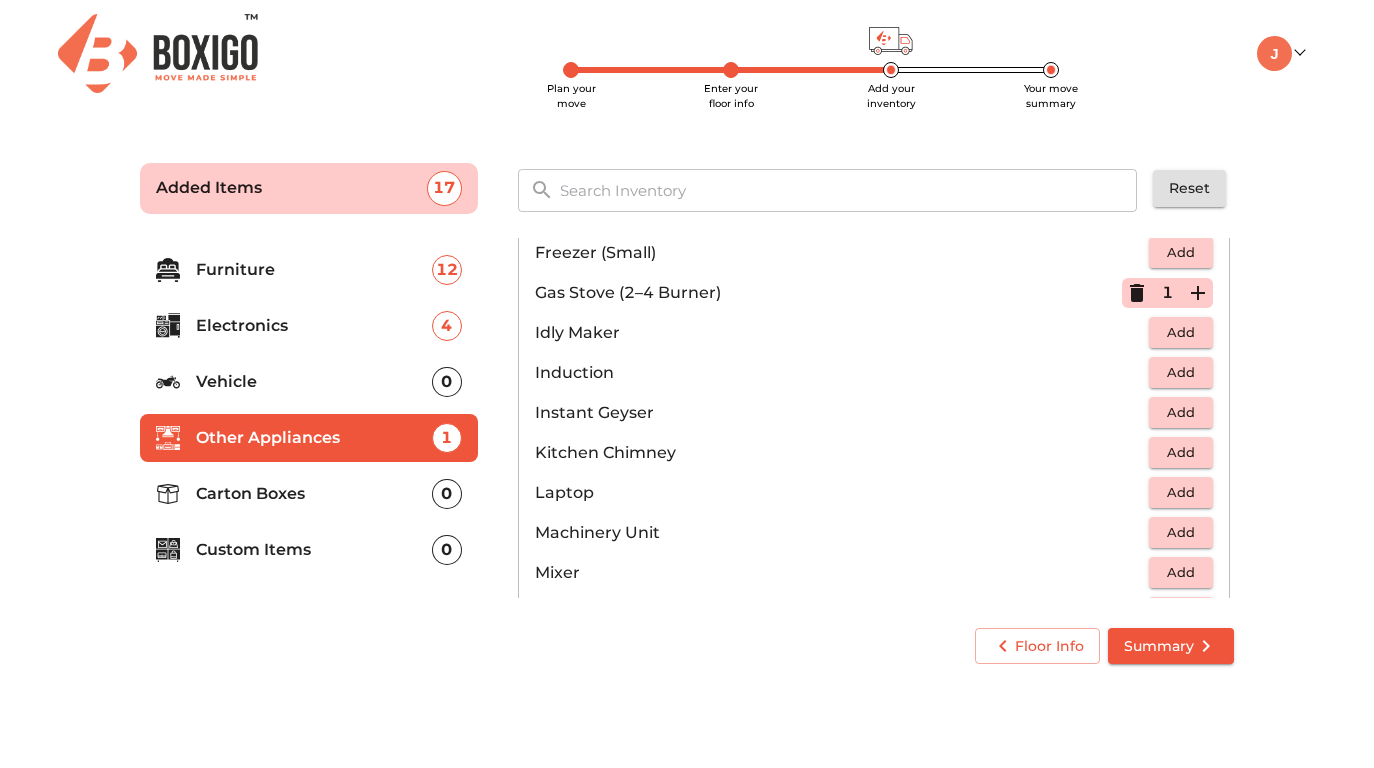 scroll, scrollTop: 843, scrollLeft: 0, axis: vertical 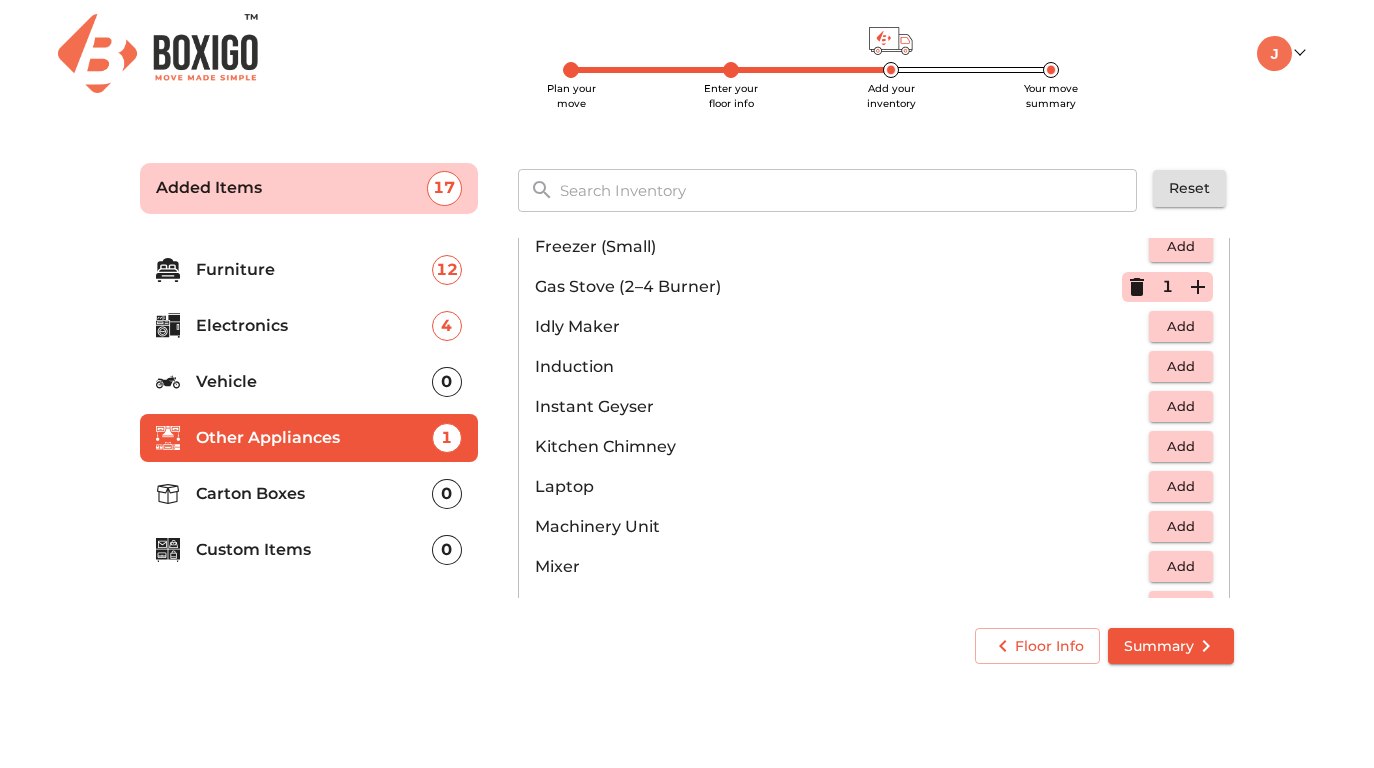click on "Add" at bounding box center [1181, 406] 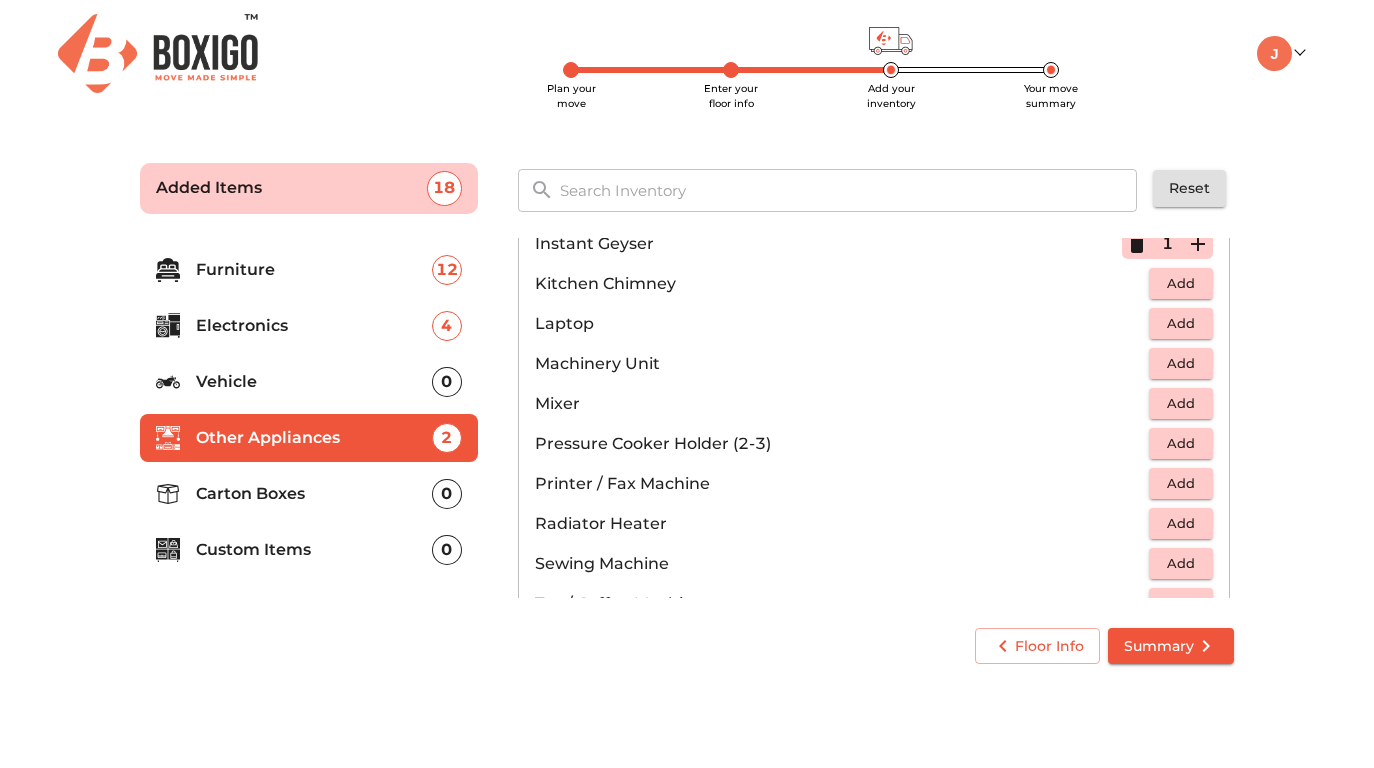 scroll, scrollTop: 1007, scrollLeft: 0, axis: vertical 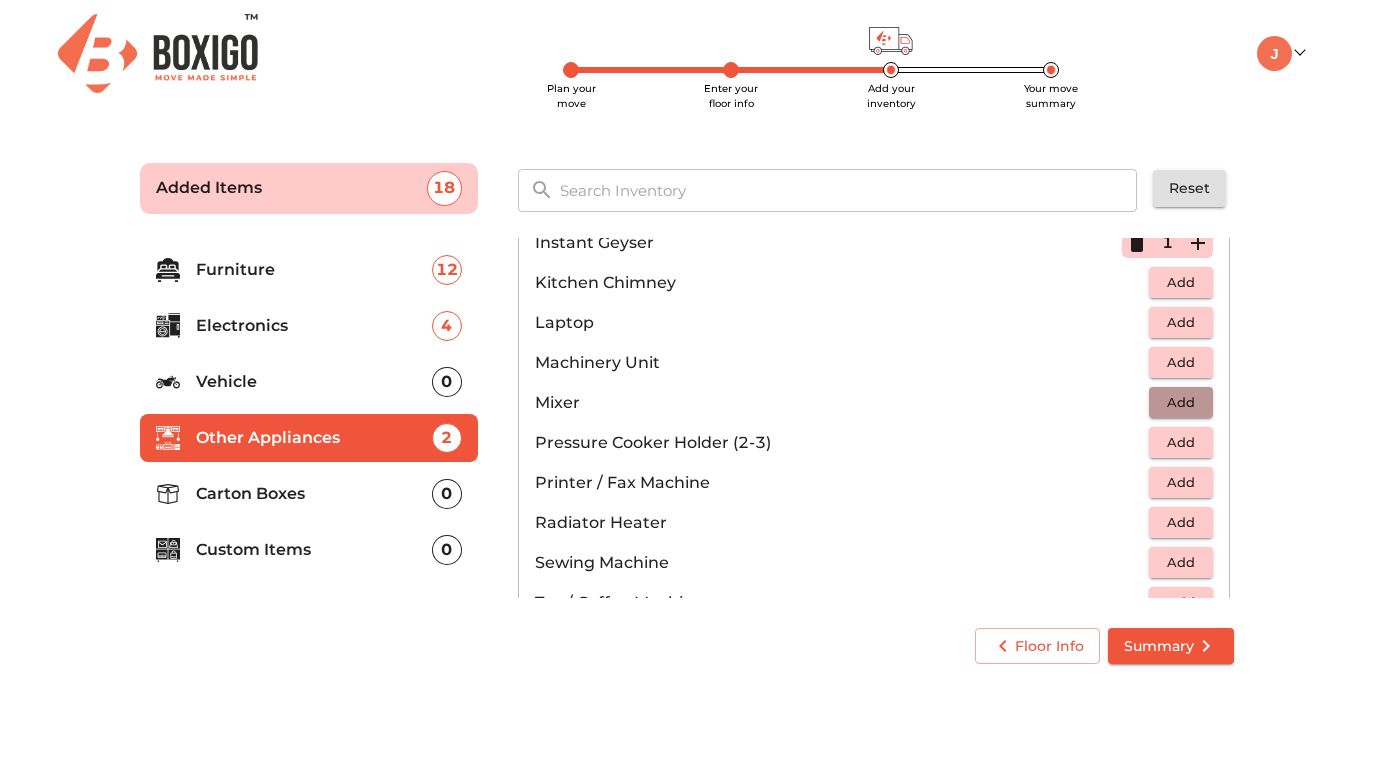 click on "Add" at bounding box center [1181, 402] 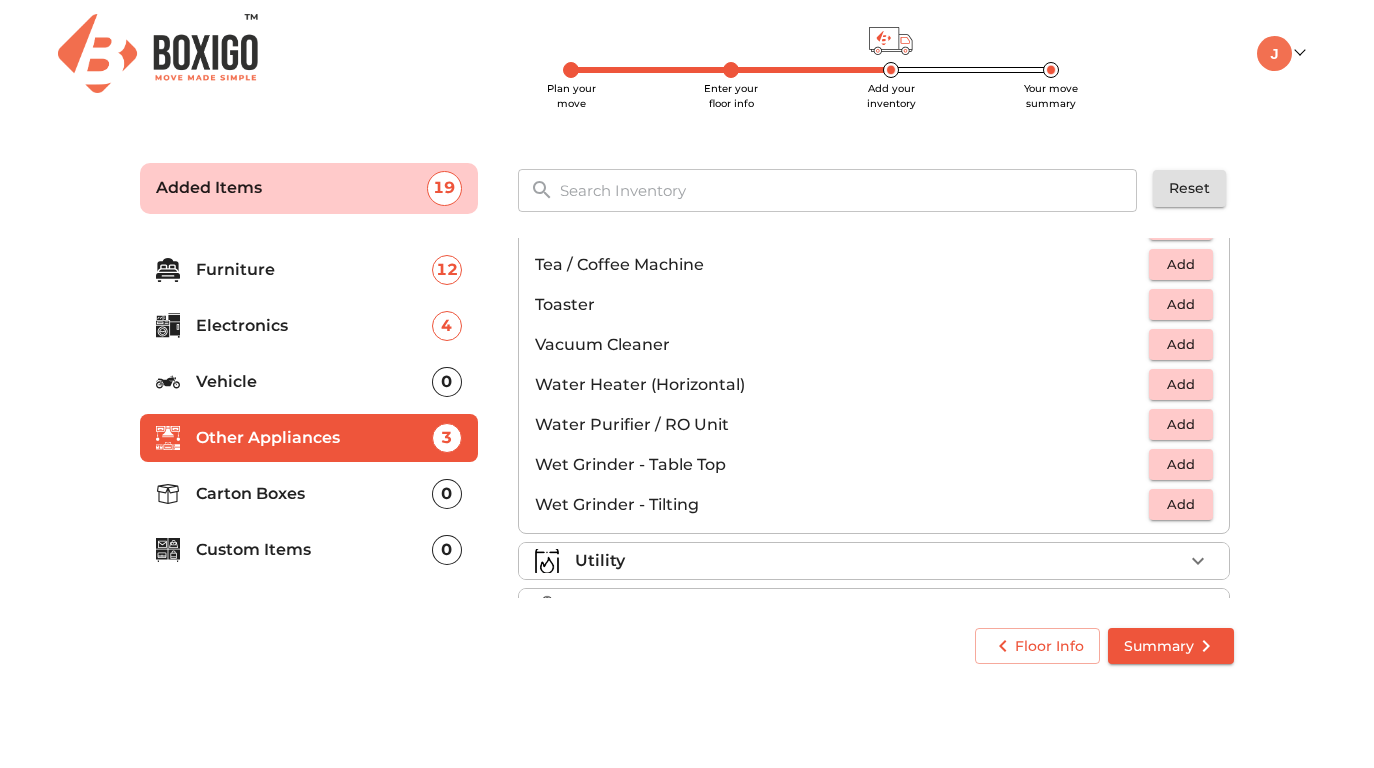 scroll, scrollTop: 1347, scrollLeft: 0, axis: vertical 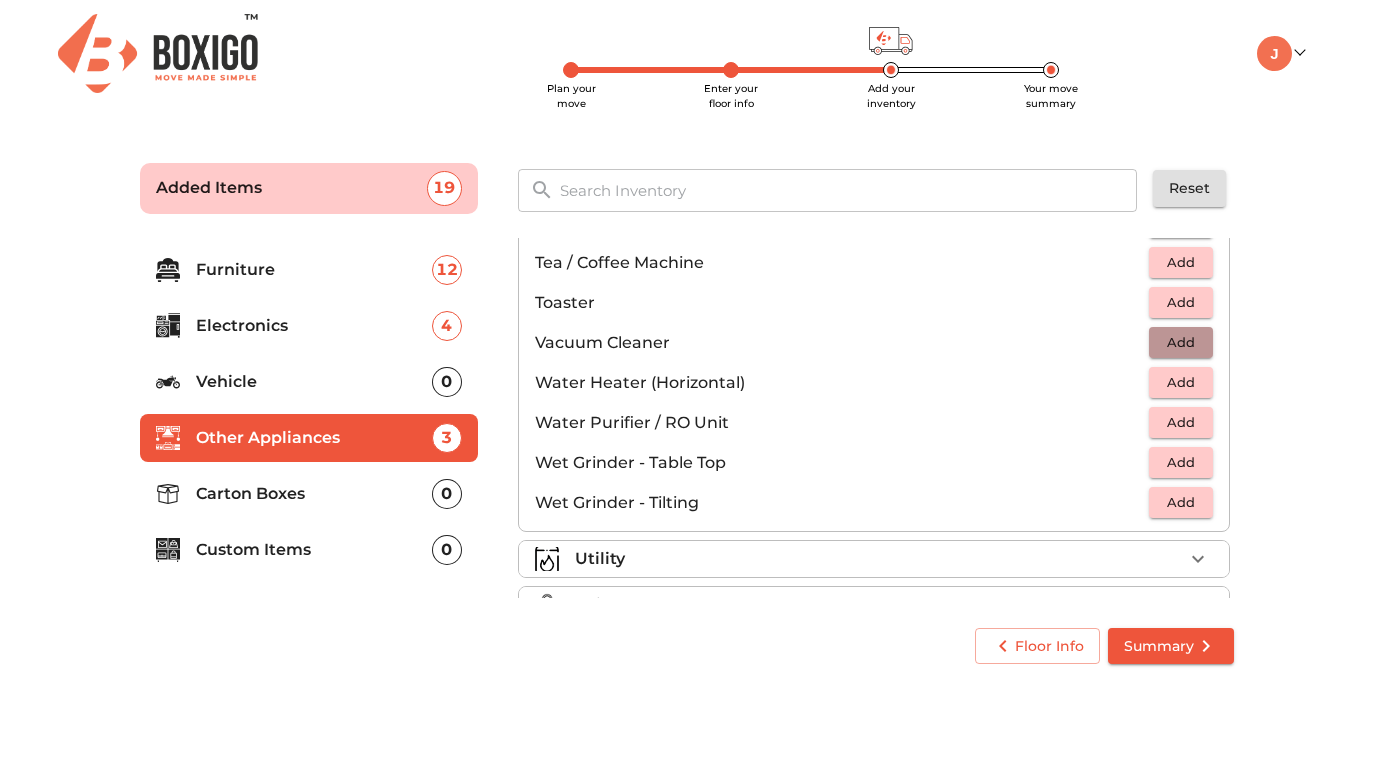 click on "Add" at bounding box center [1181, 342] 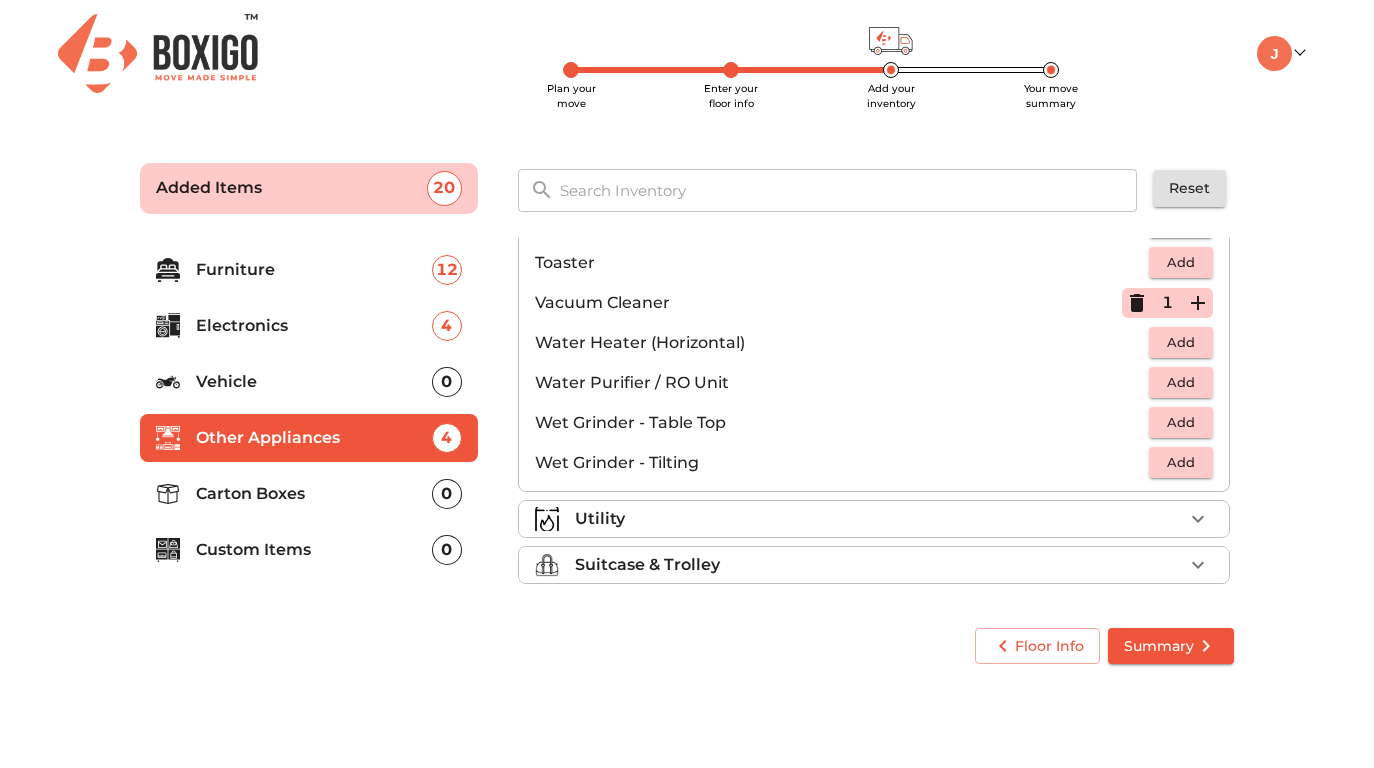 scroll, scrollTop: 1389, scrollLeft: 0, axis: vertical 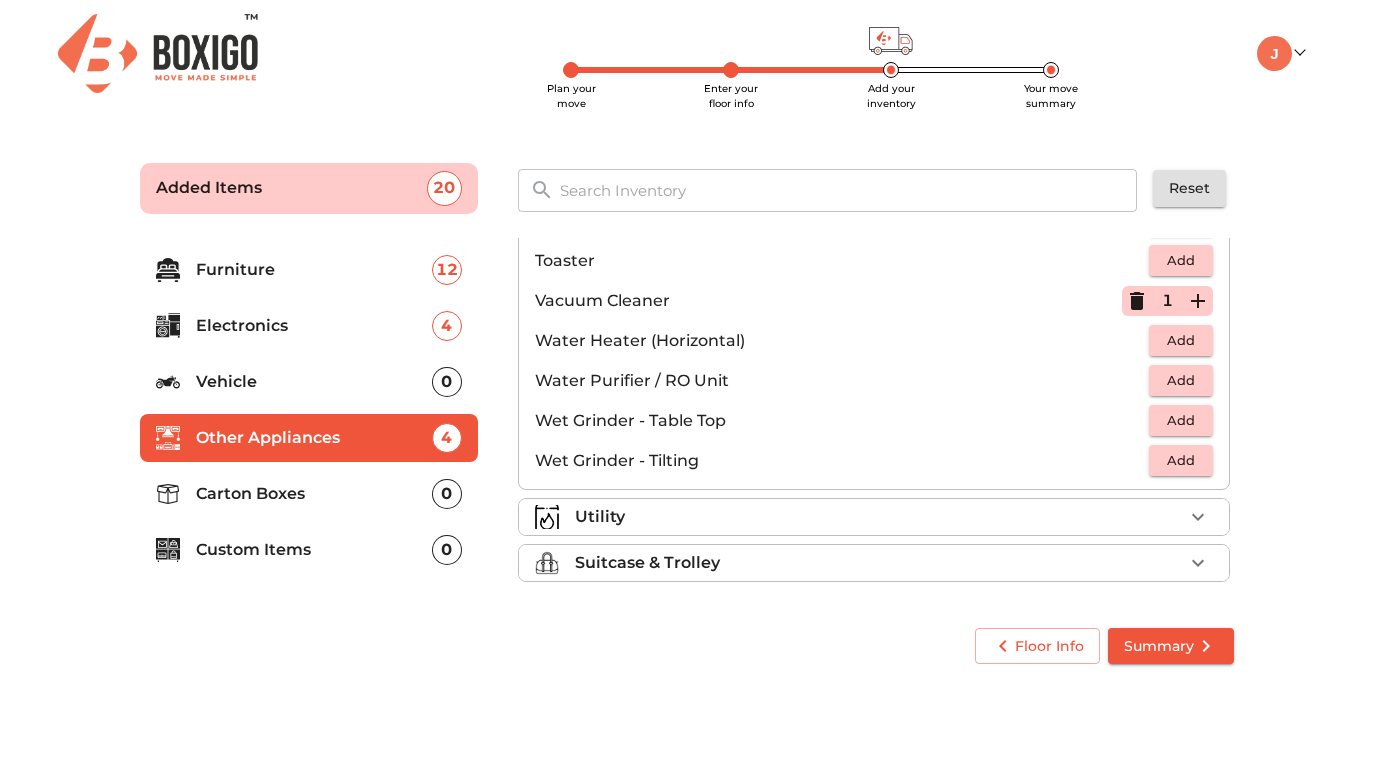 click on "Utility" at bounding box center [879, 517] 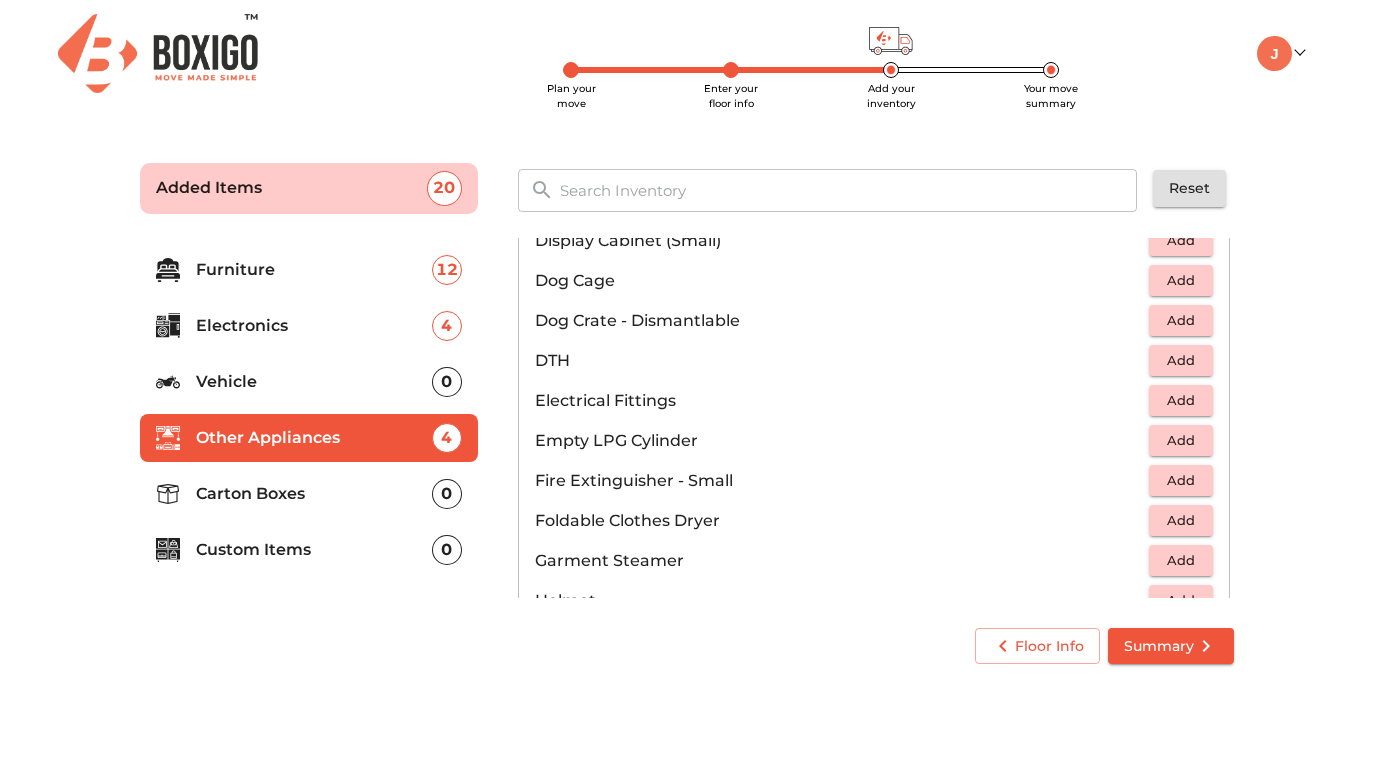 scroll, scrollTop: 654, scrollLeft: 0, axis: vertical 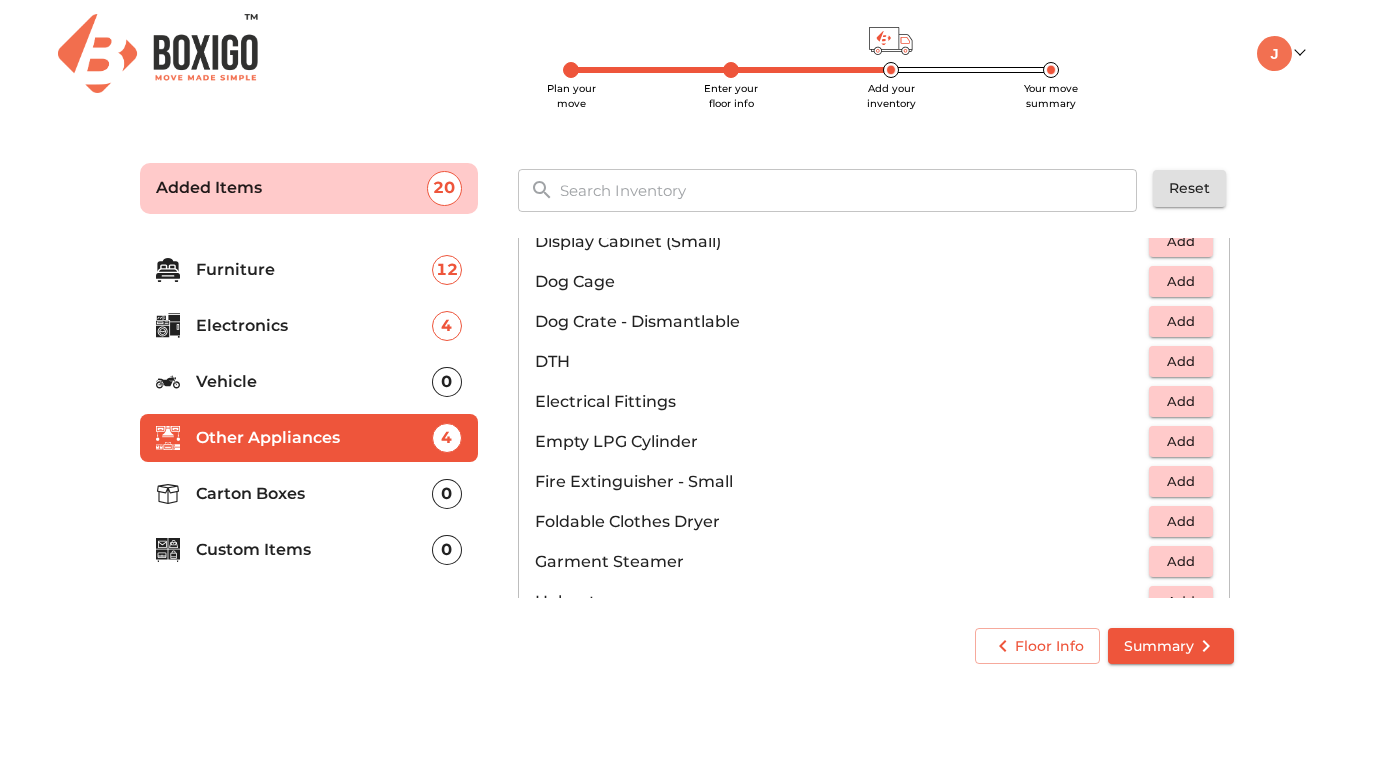 click on "Add" at bounding box center [1181, 361] 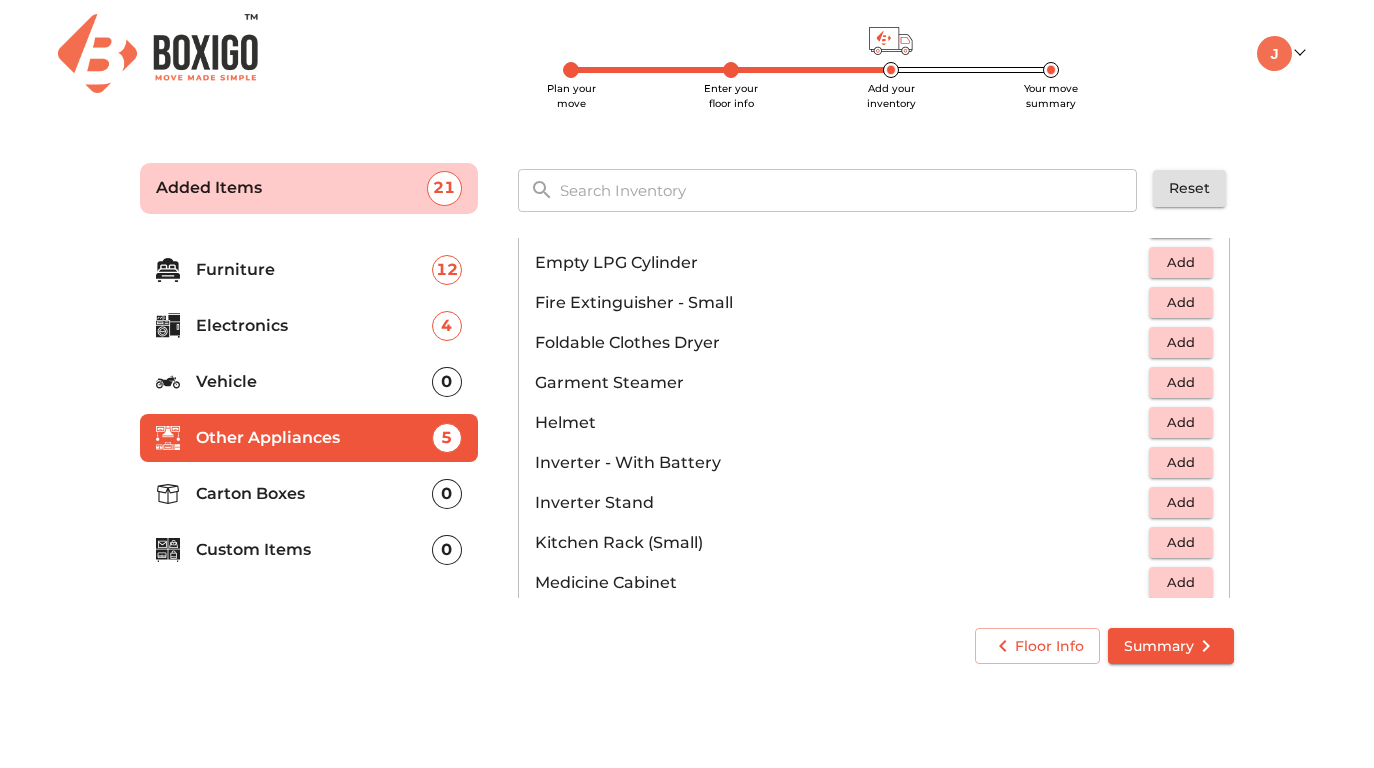 scroll, scrollTop: 832, scrollLeft: 0, axis: vertical 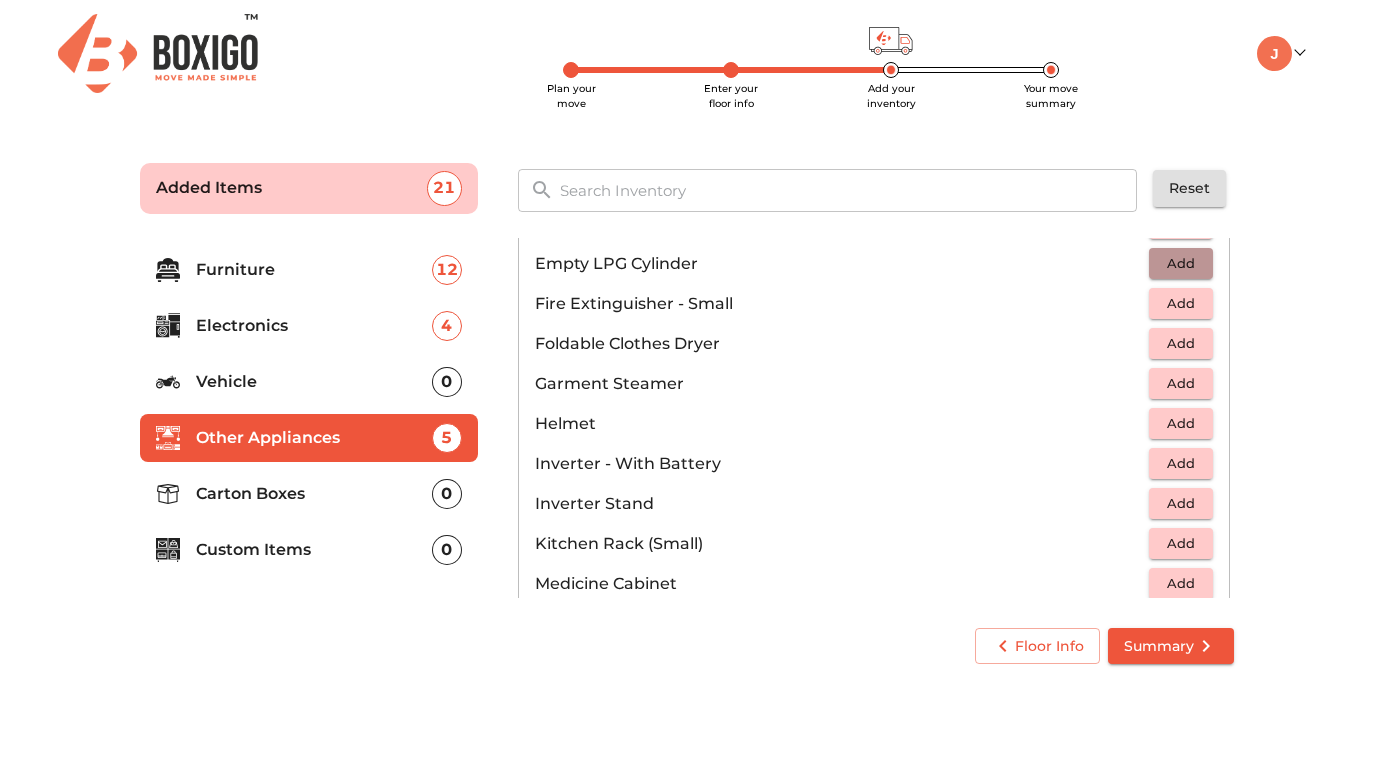 click on "Add" at bounding box center (1181, 263) 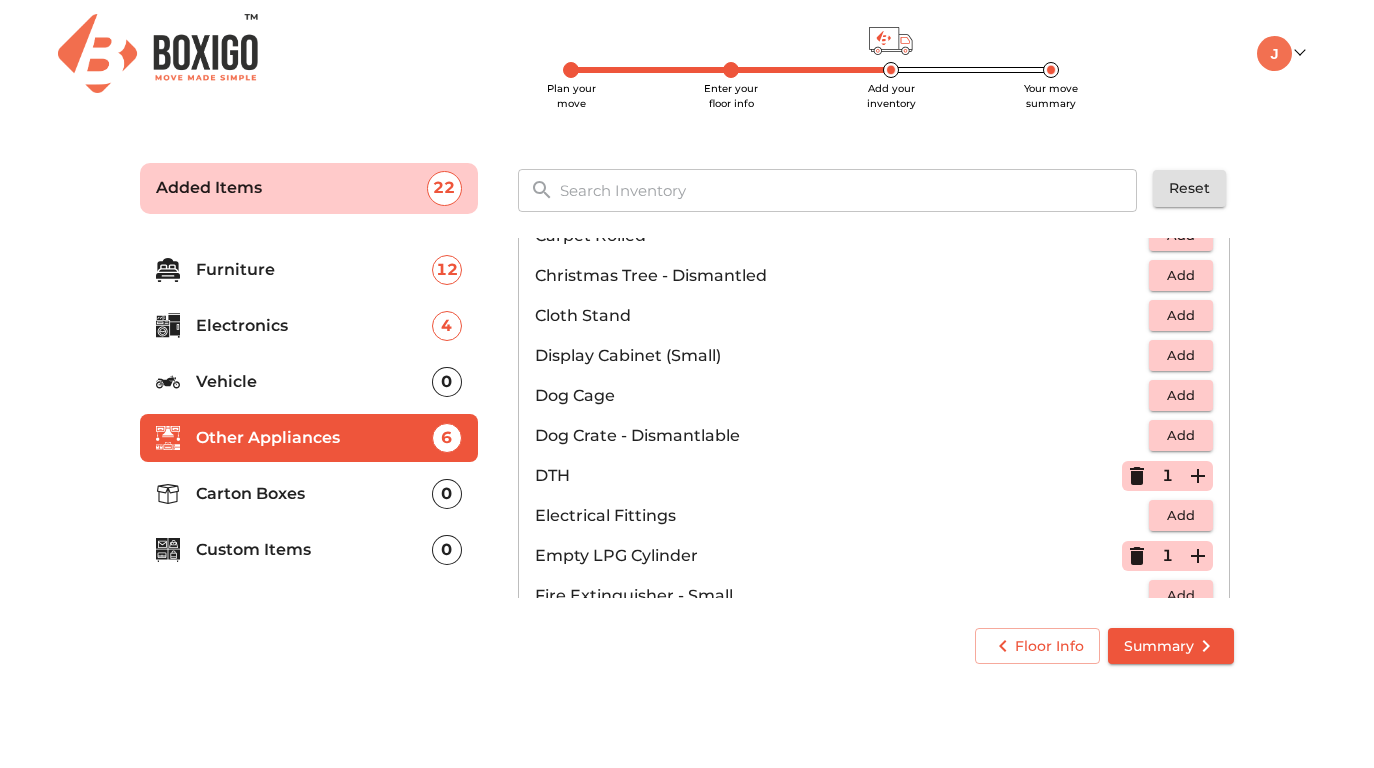 scroll, scrollTop: 0, scrollLeft: 0, axis: both 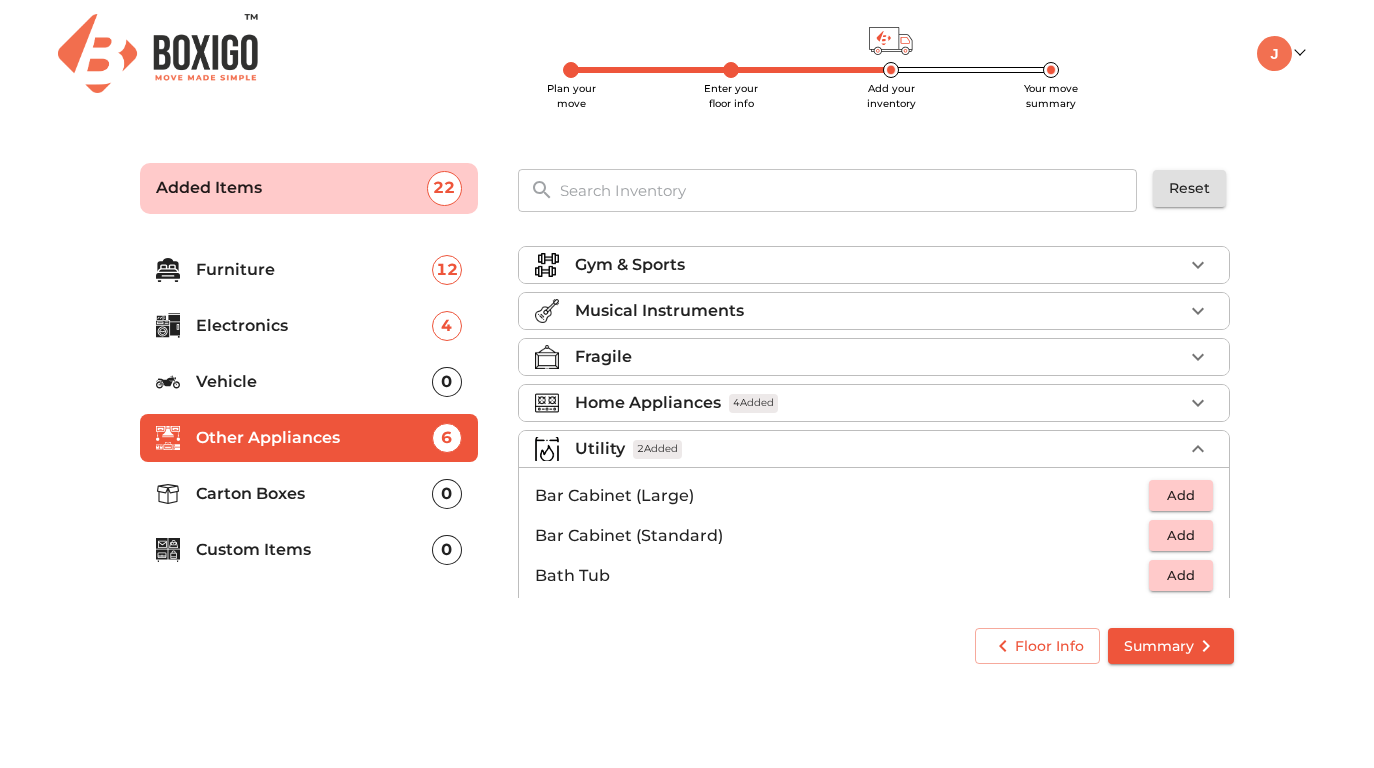 click on "Home Appliances 4  Added" at bounding box center (879, 403) 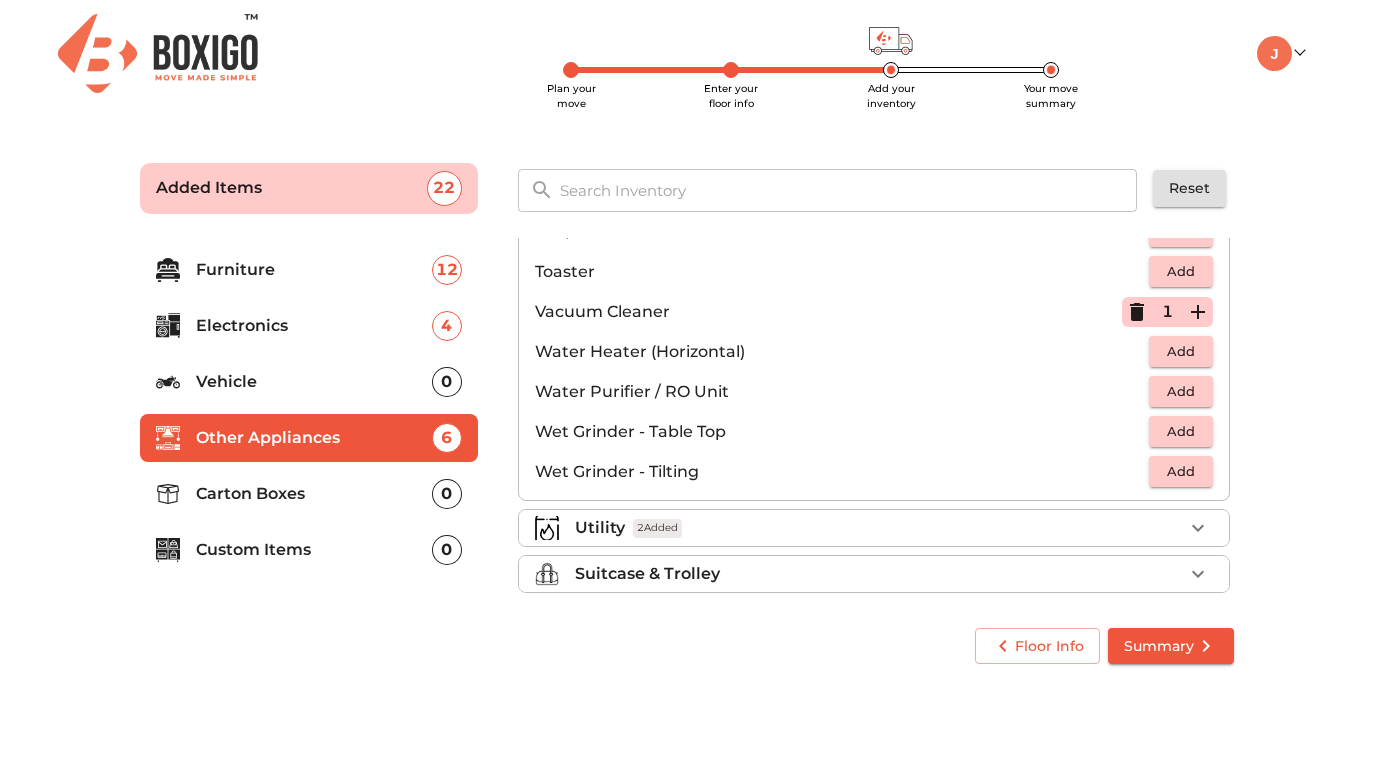 scroll, scrollTop: 1389, scrollLeft: 0, axis: vertical 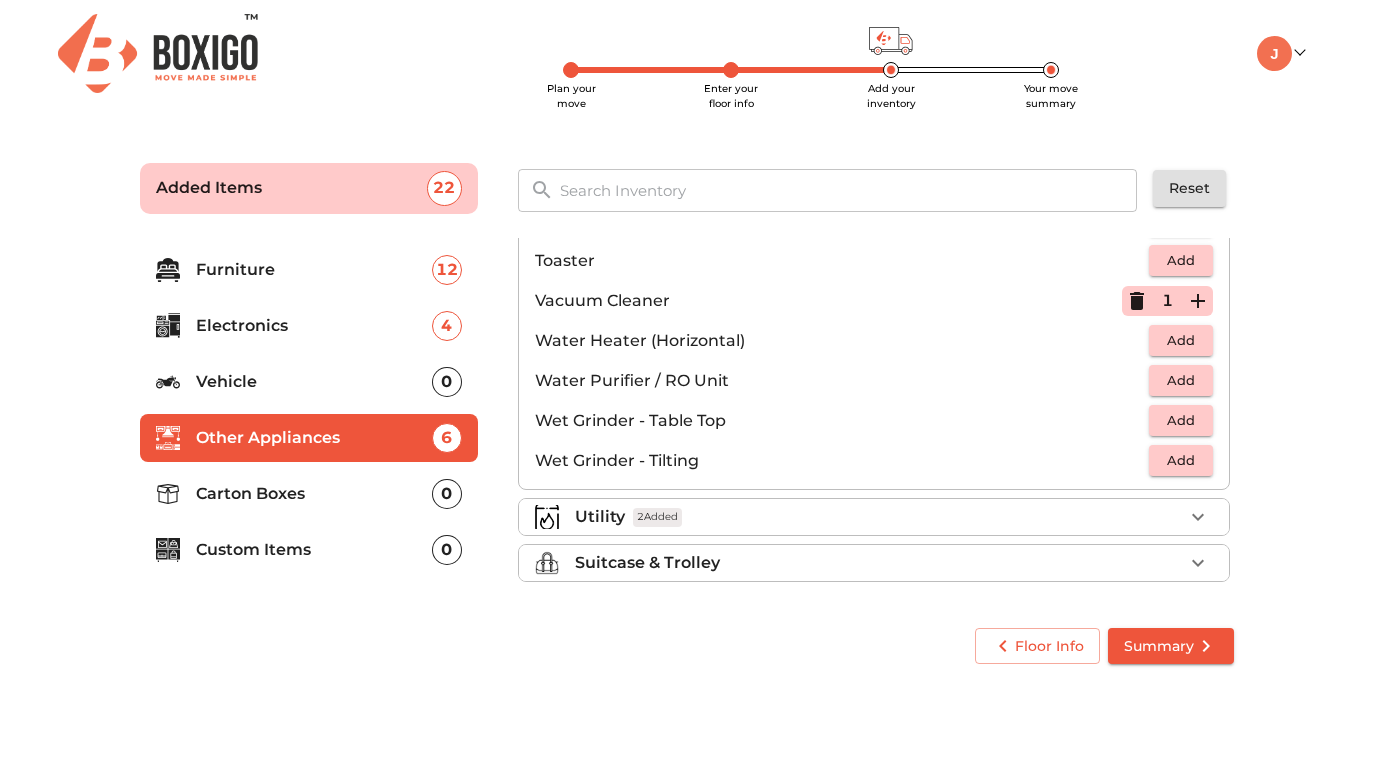 click on "Suitcase & Trolley" at bounding box center (879, 563) 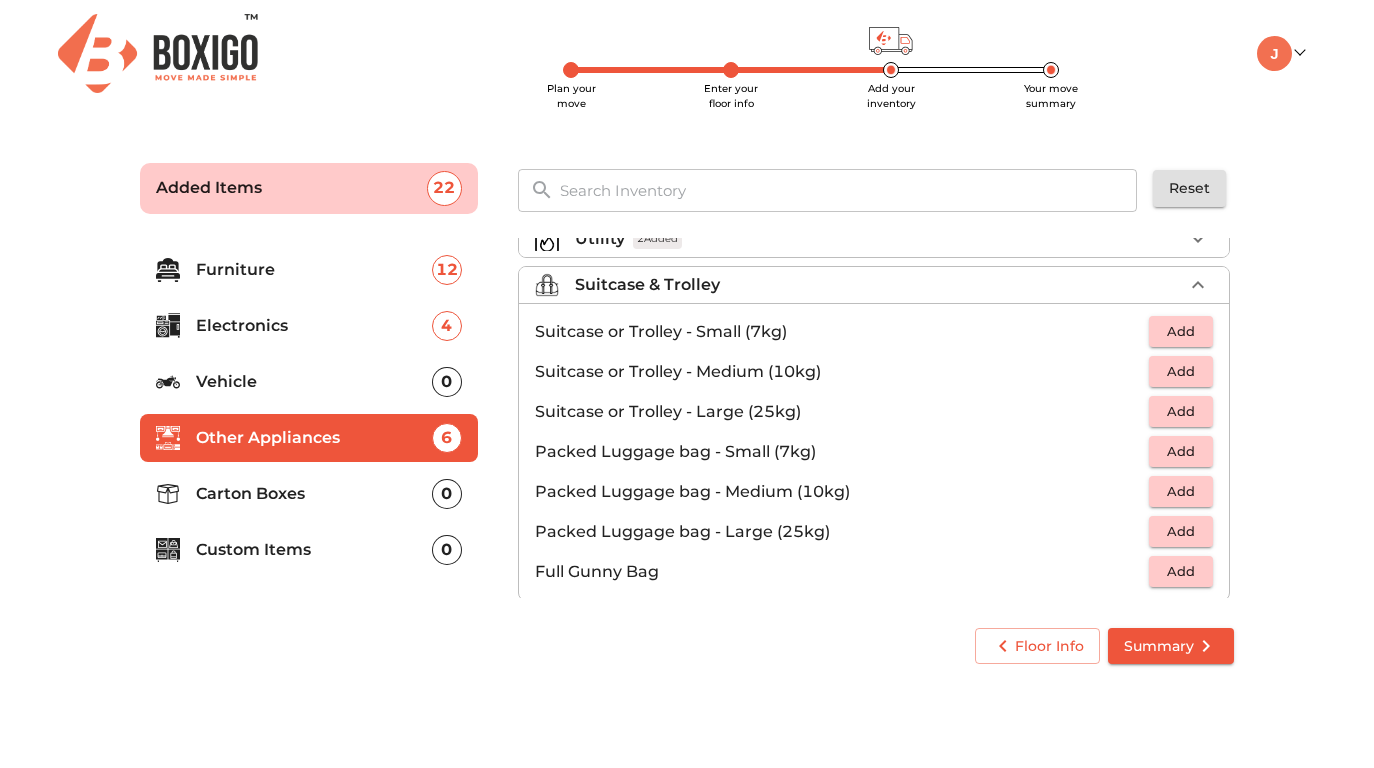 scroll, scrollTop: 229, scrollLeft: 0, axis: vertical 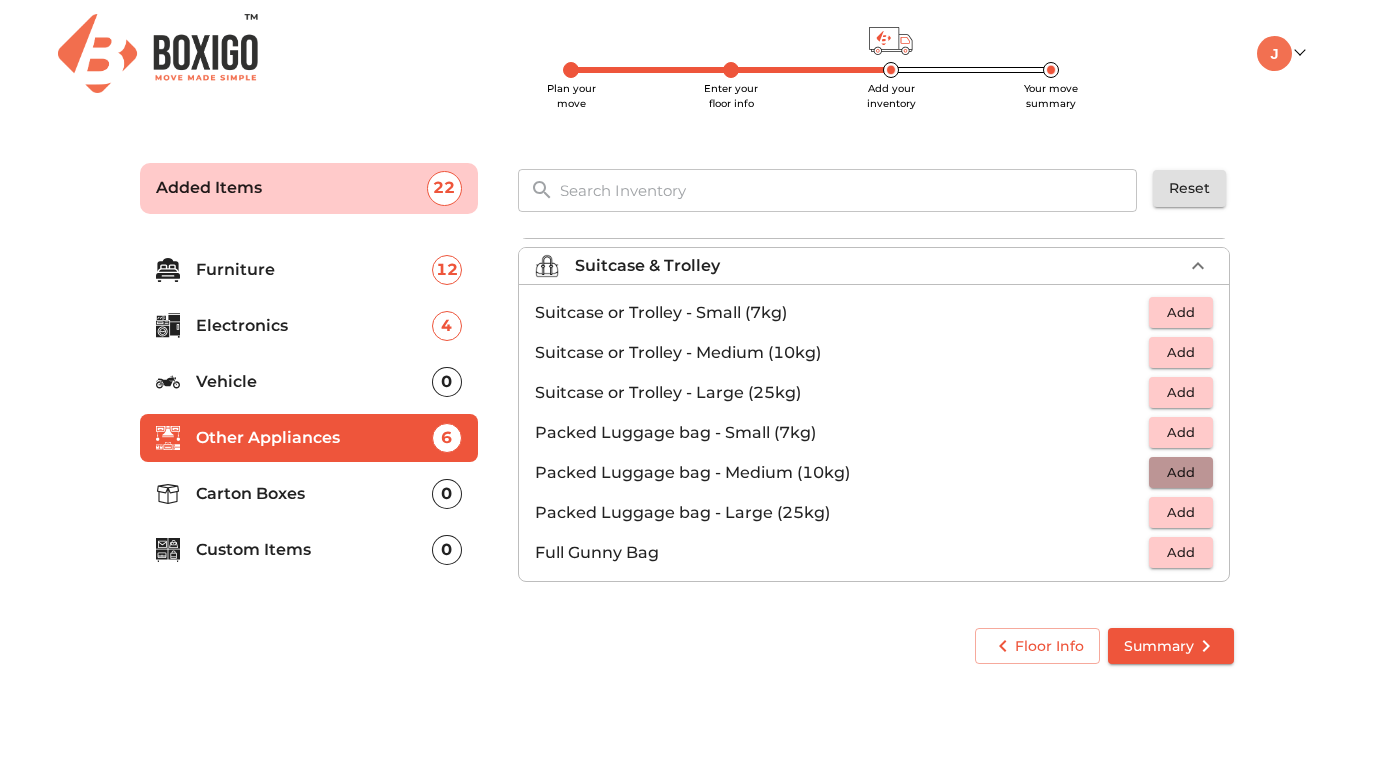 click on "Add" at bounding box center [1181, 472] 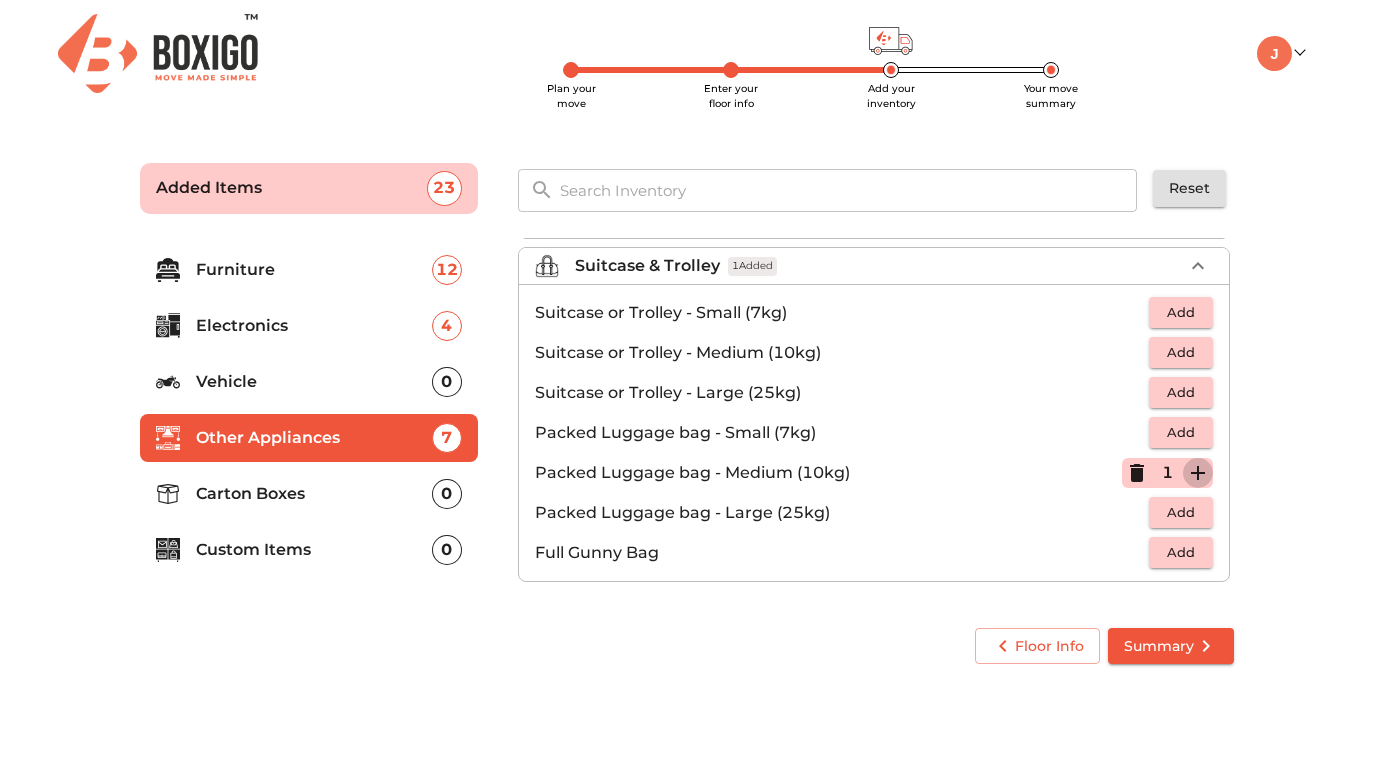 click 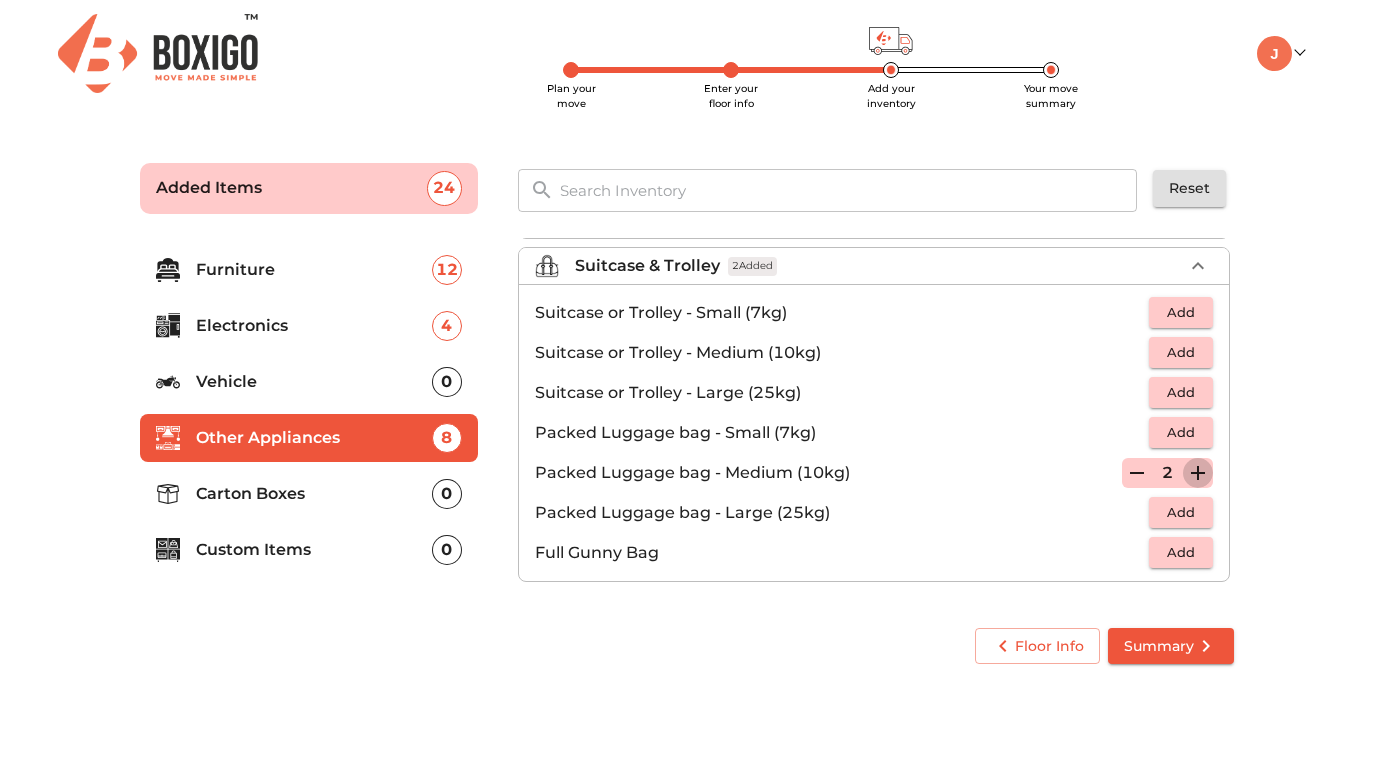 click 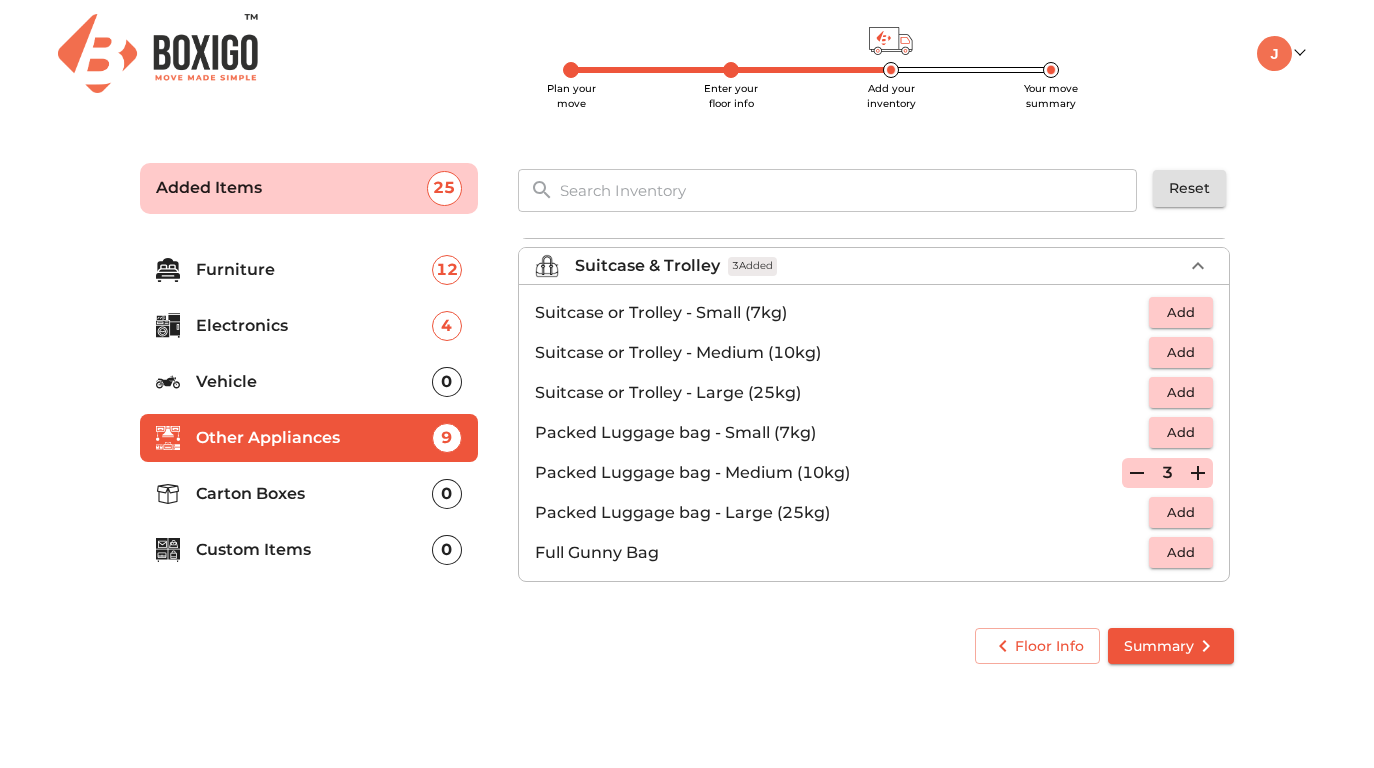 click 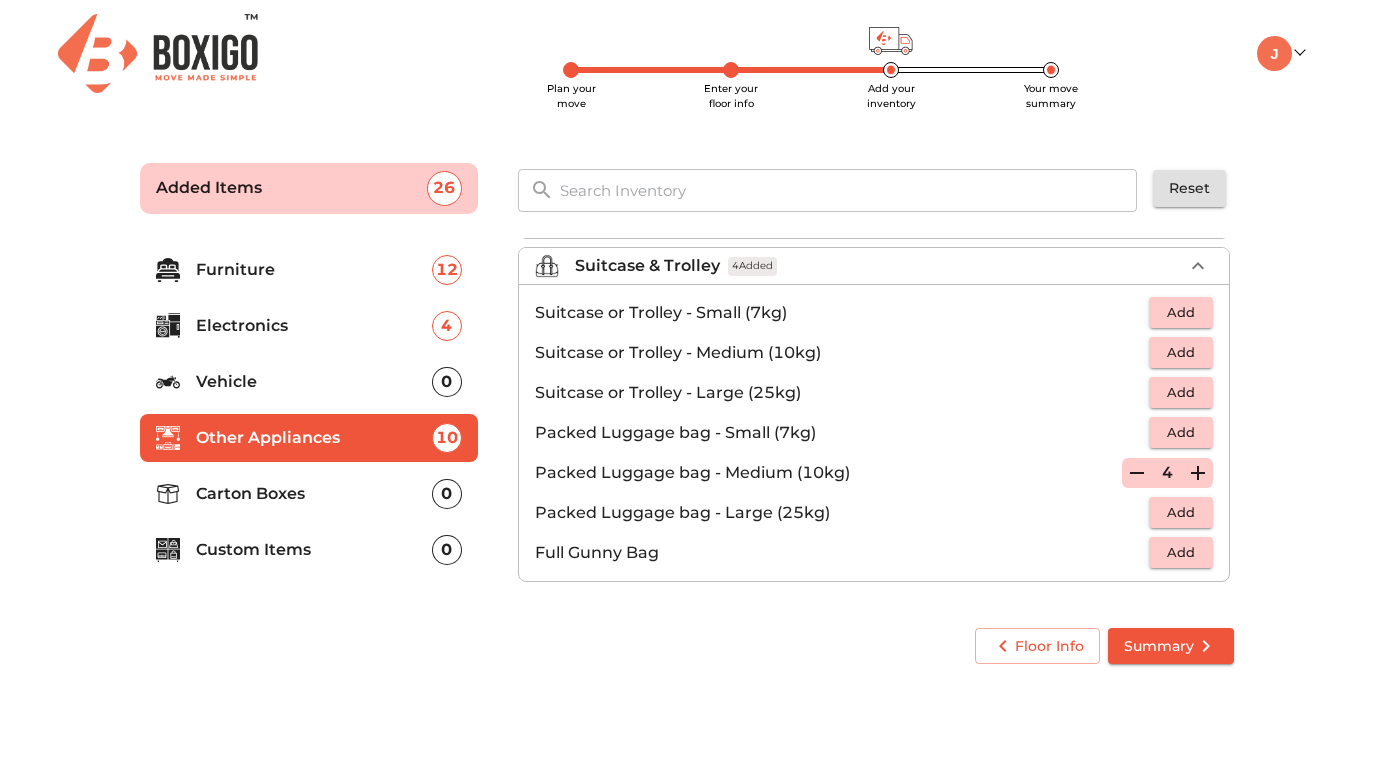 click on "Carton Boxes" at bounding box center [314, 494] 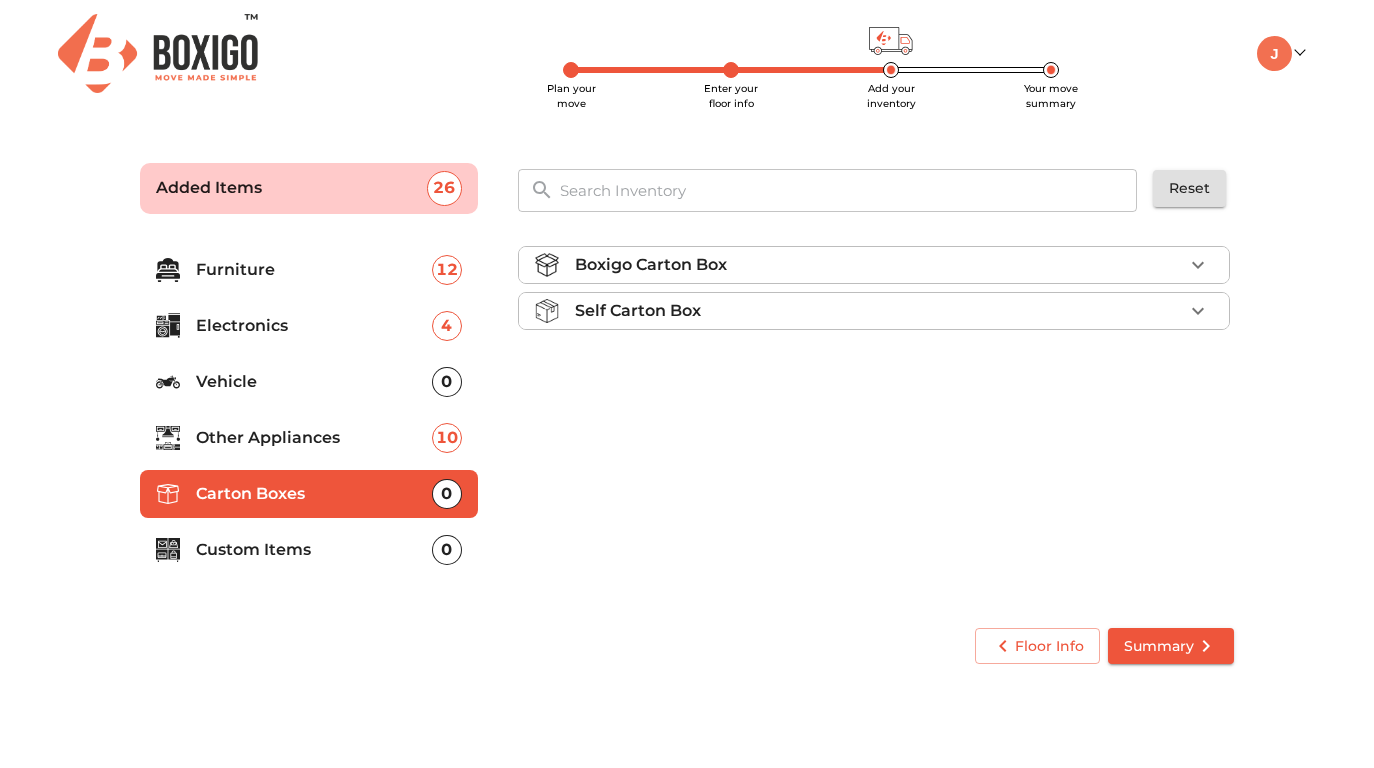 click on "Self Carton Box" at bounding box center [879, 311] 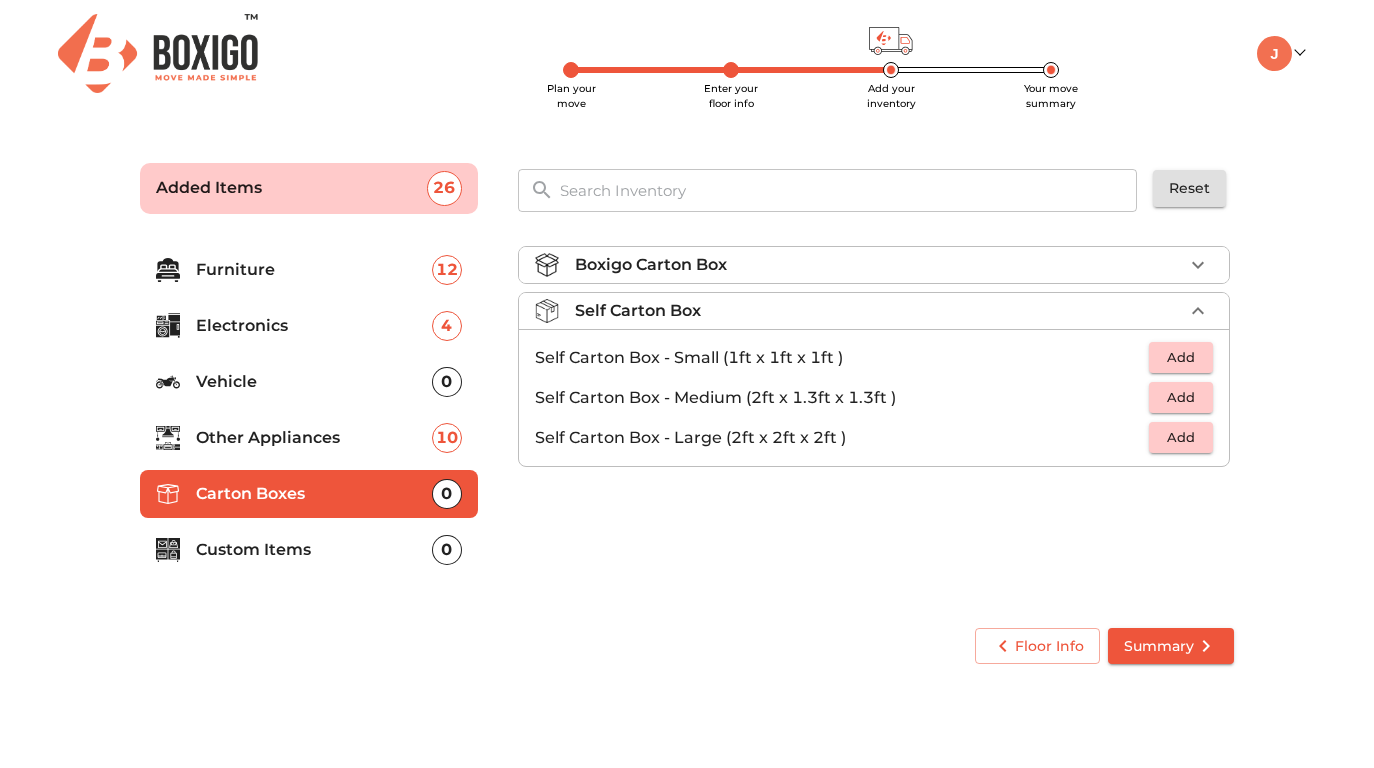 click on "Add" at bounding box center [1181, 397] 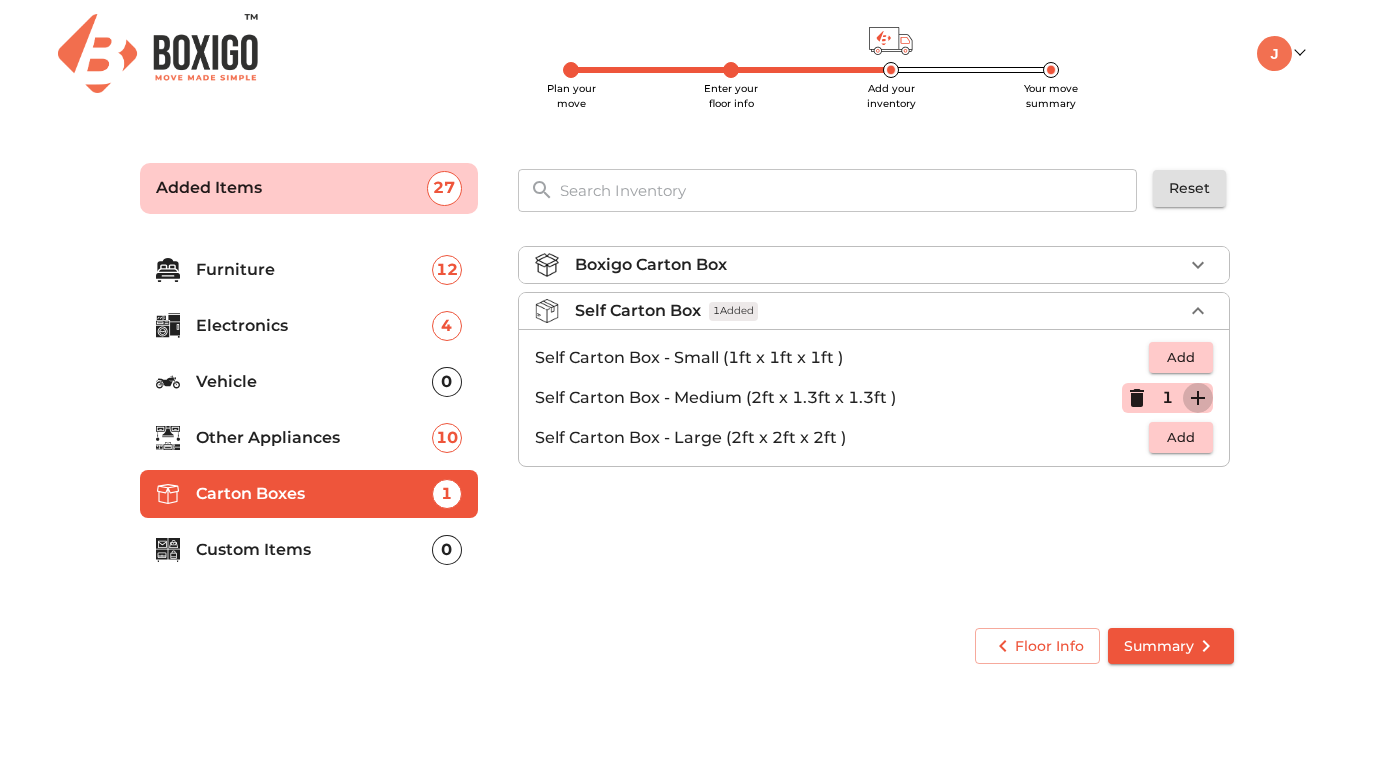 click 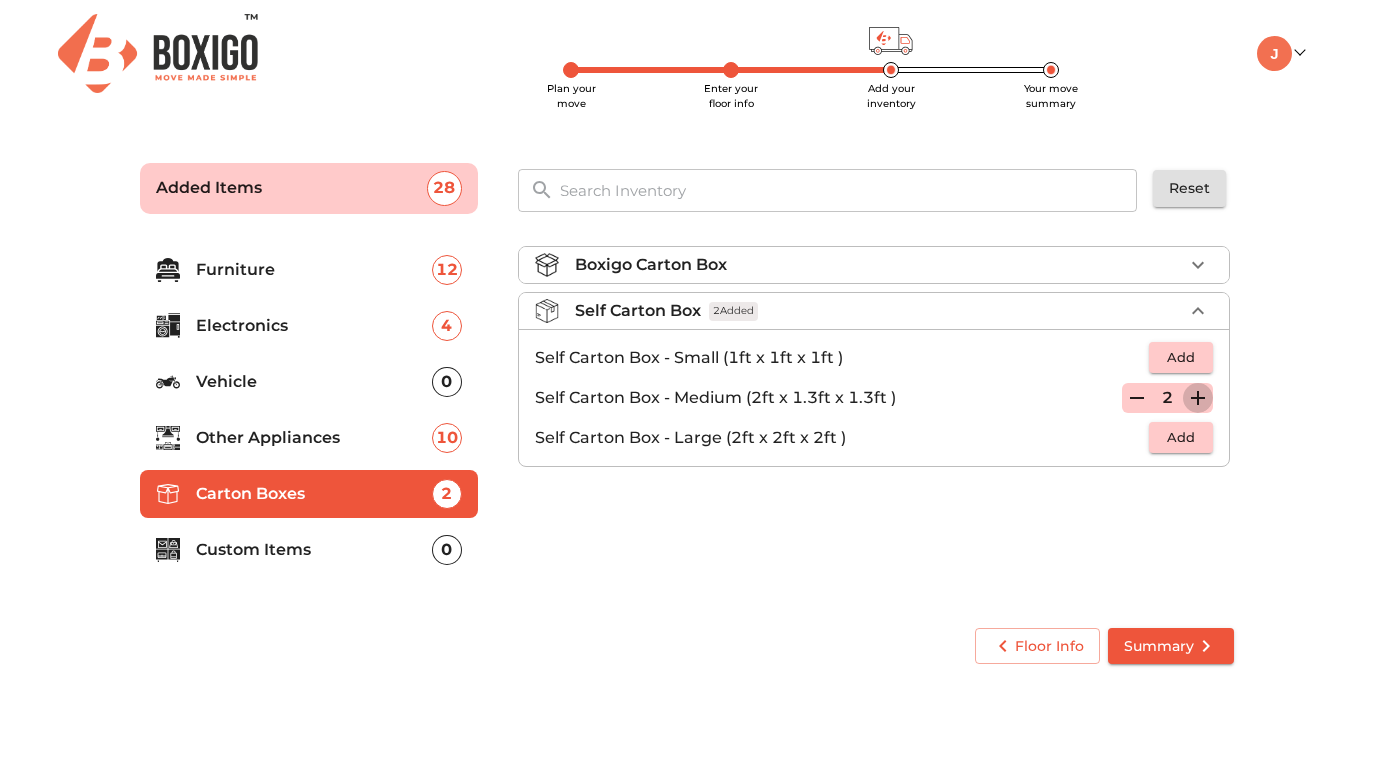 click 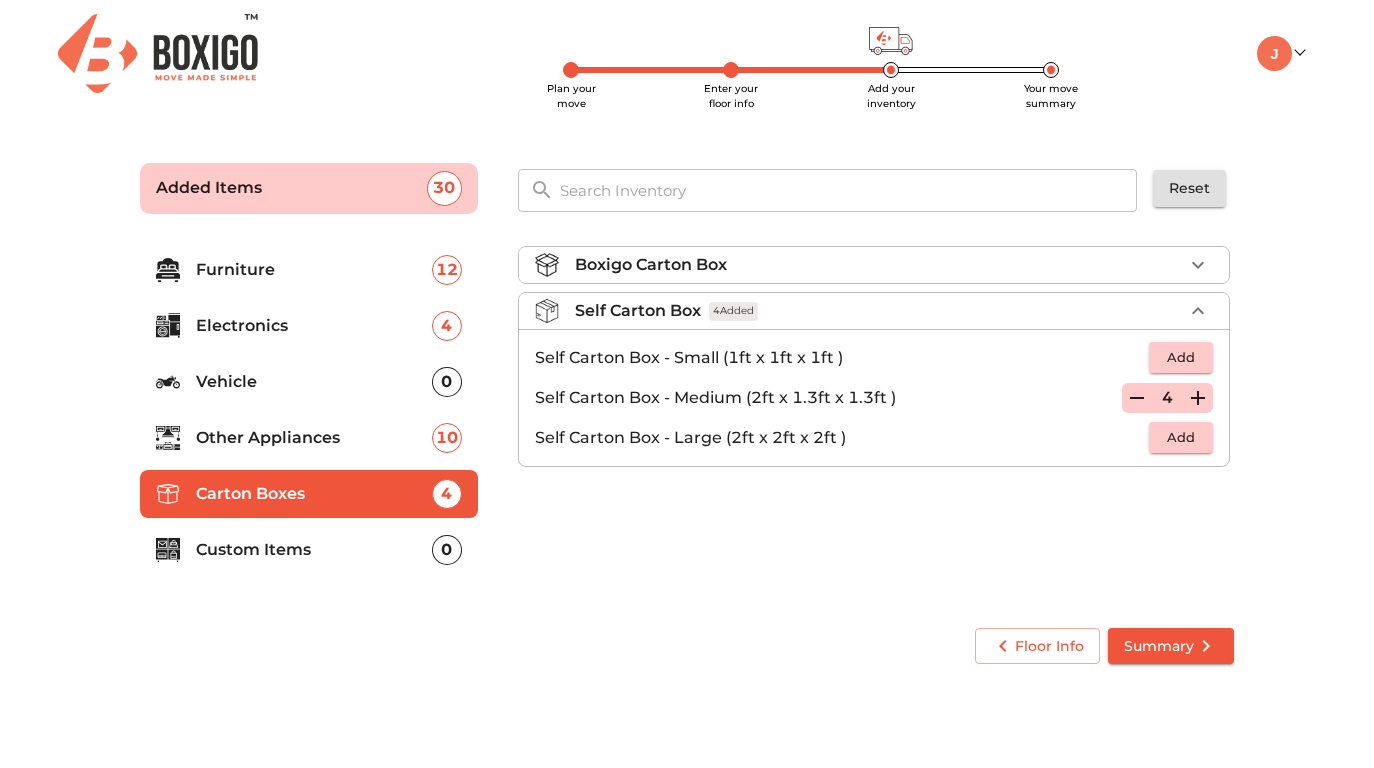 click 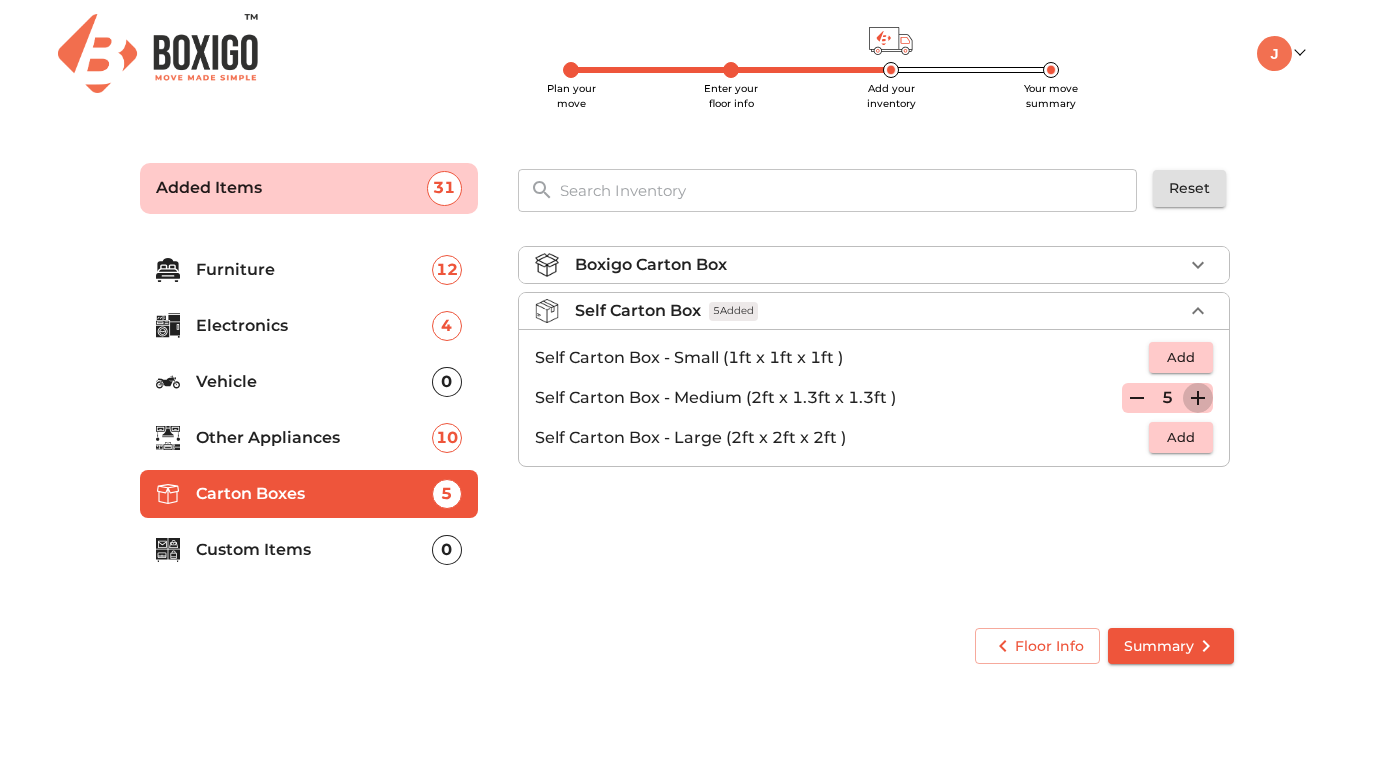 click 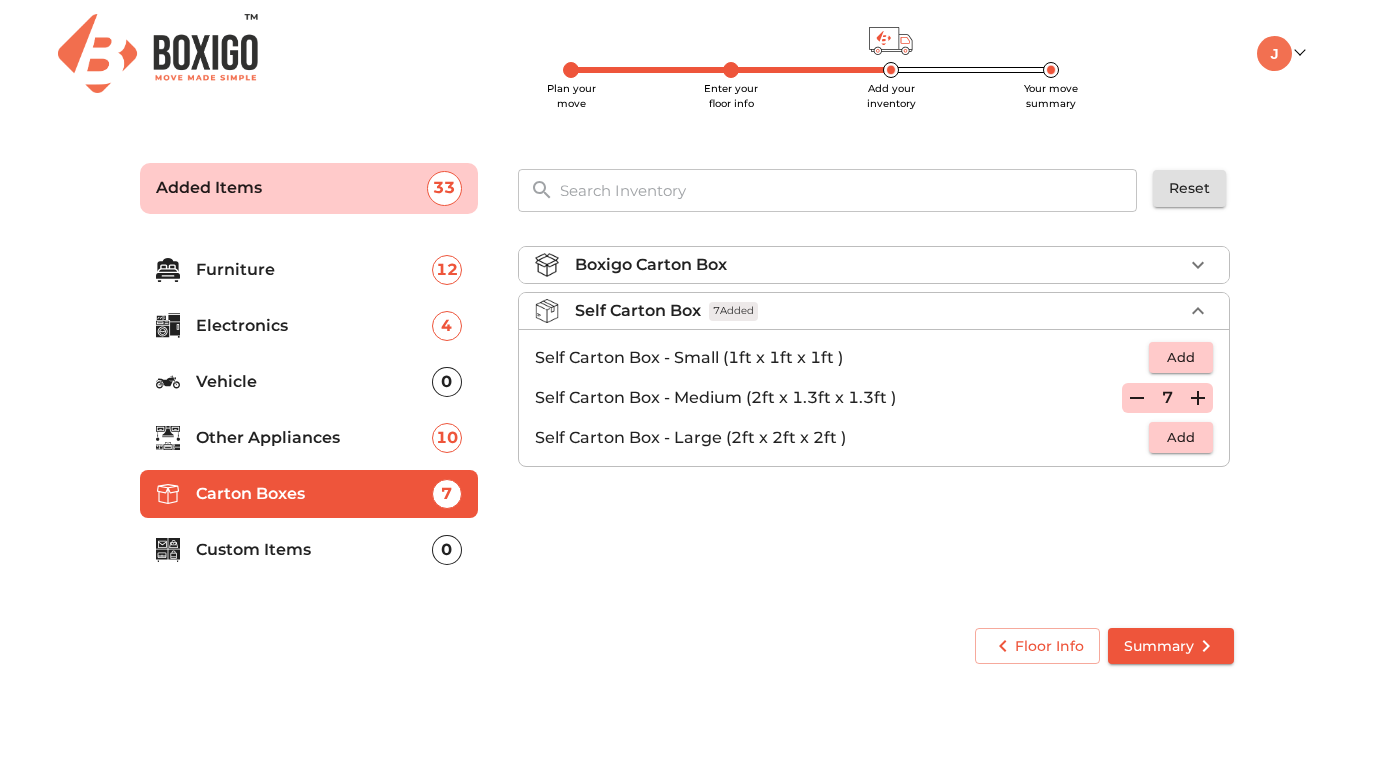 click 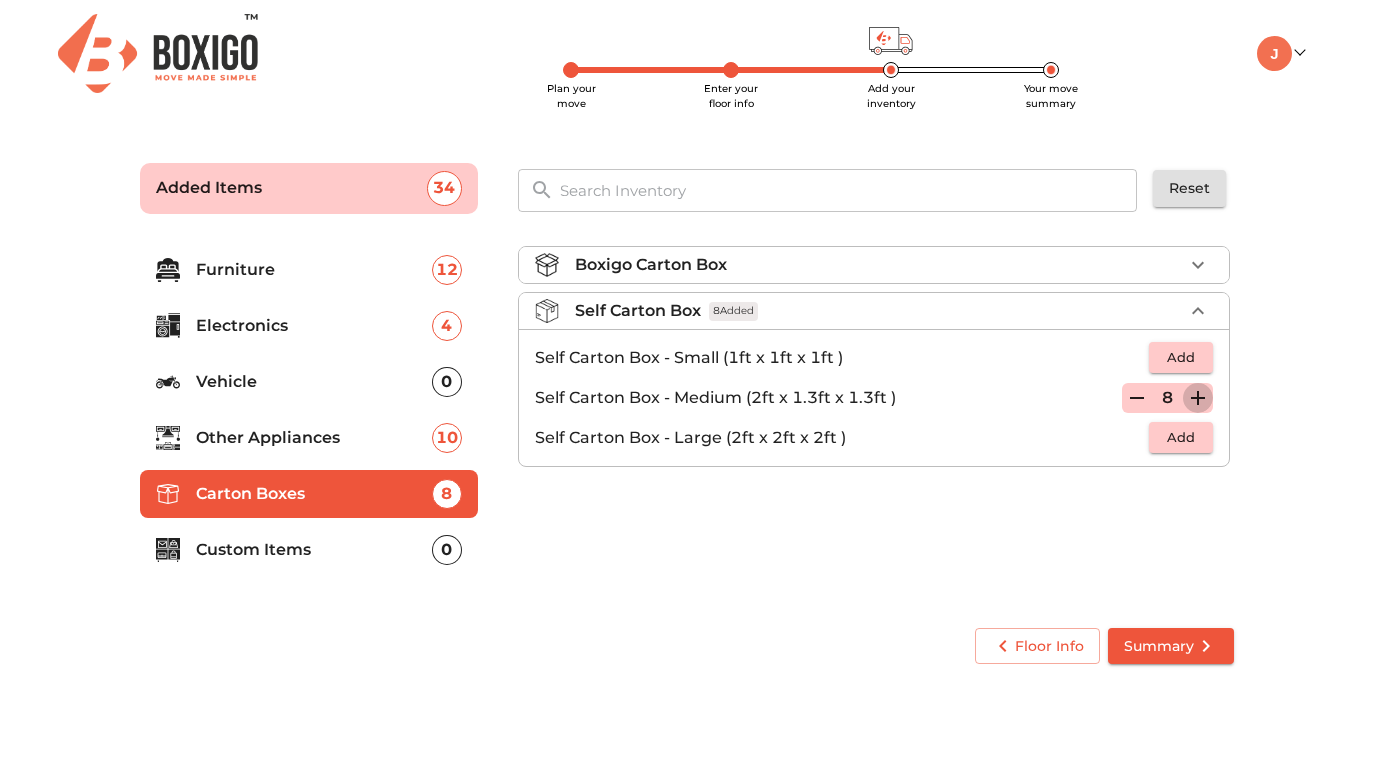 click 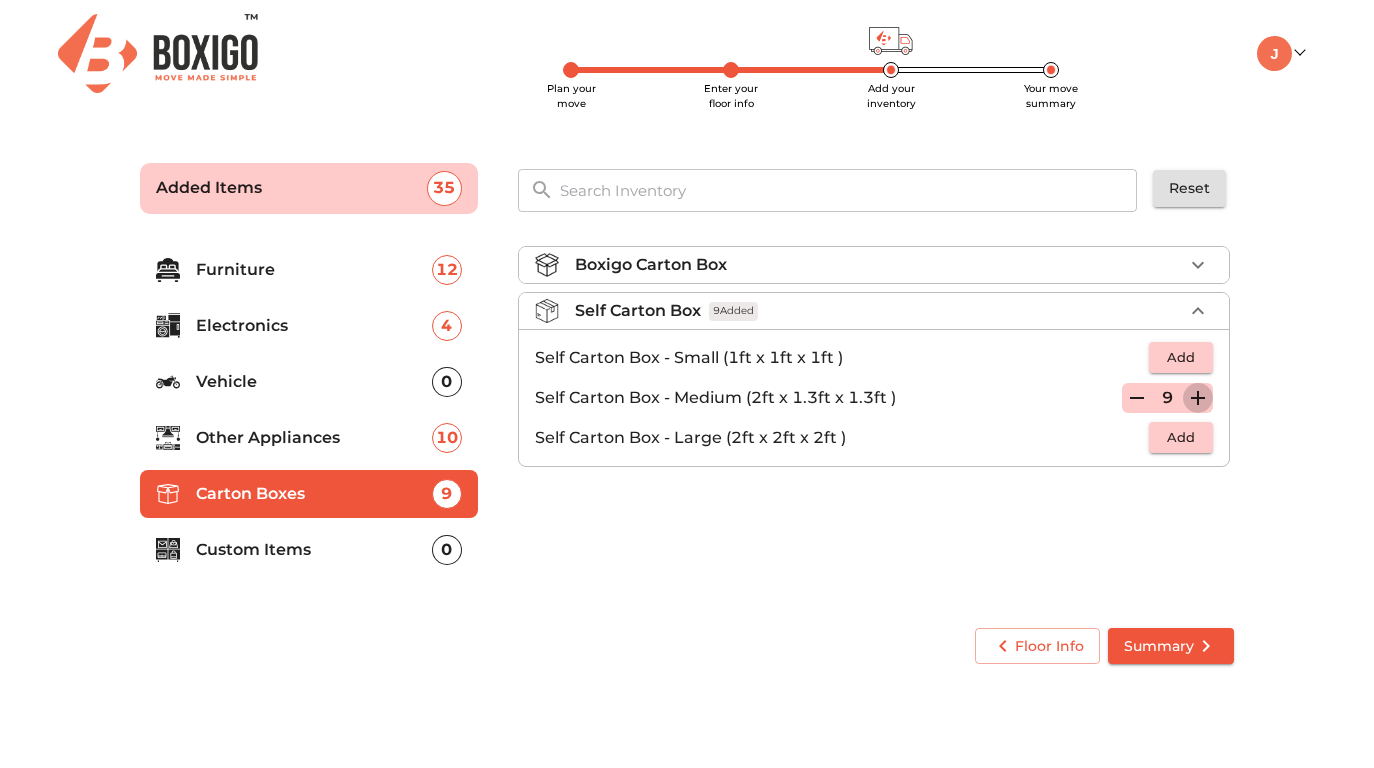 click 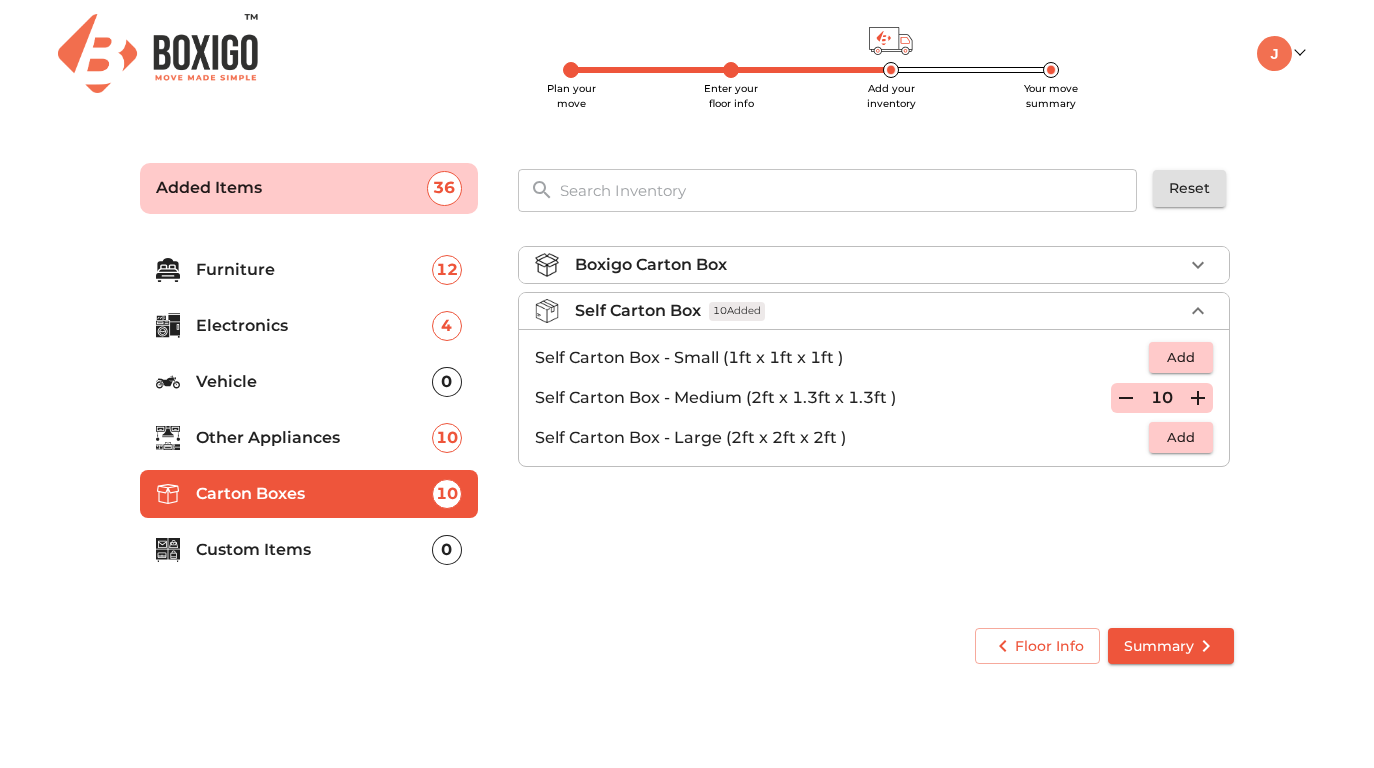 click on "Boxigo Carton Box" at bounding box center (879, 265) 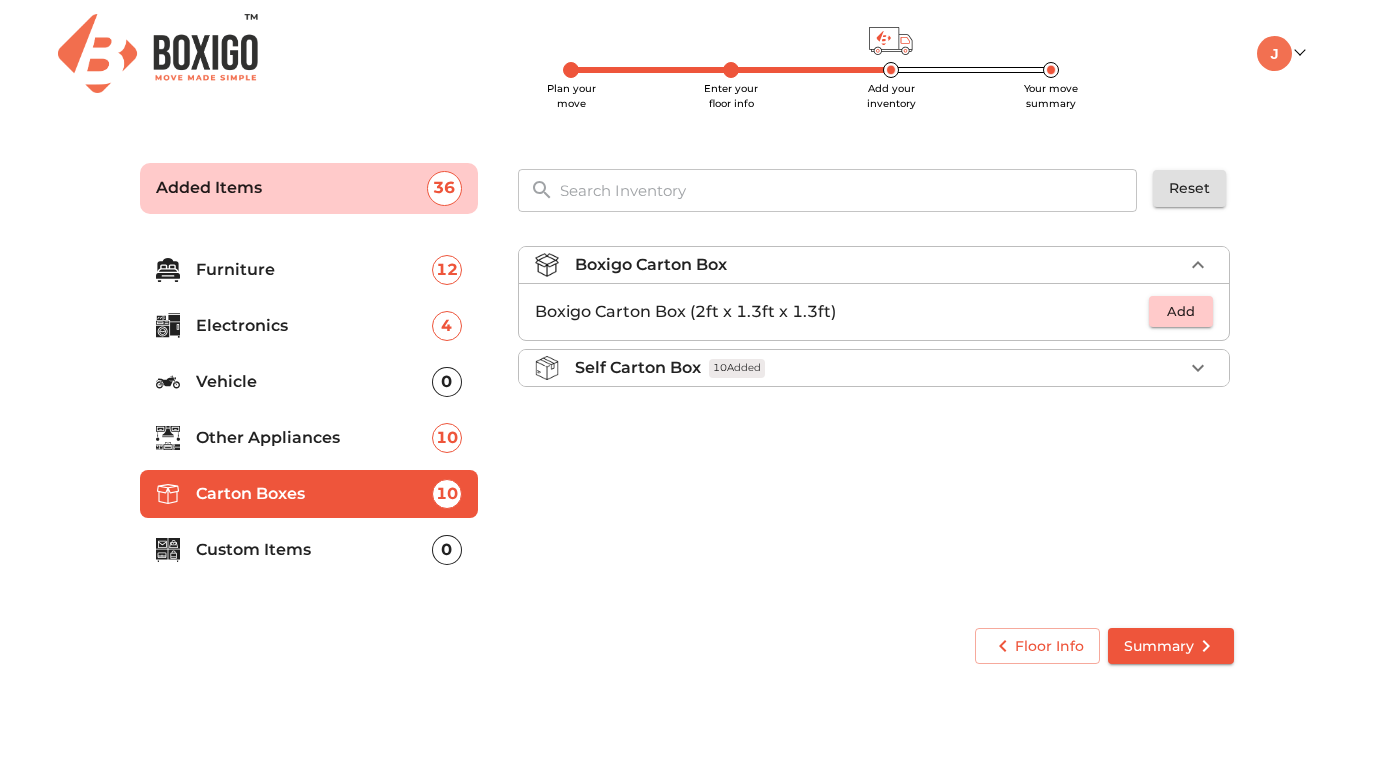 click on "Add" at bounding box center [1181, 311] 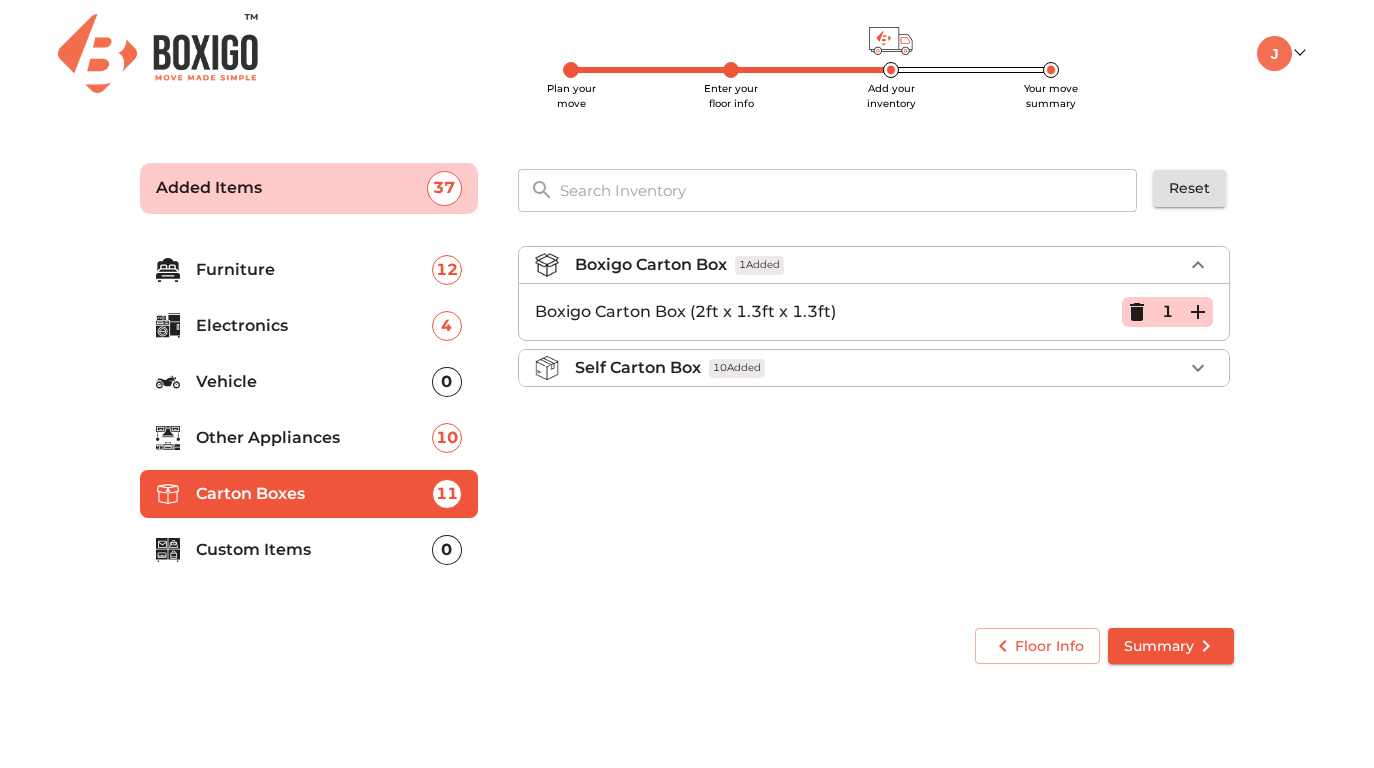 click on "1" at bounding box center (1167, 312) 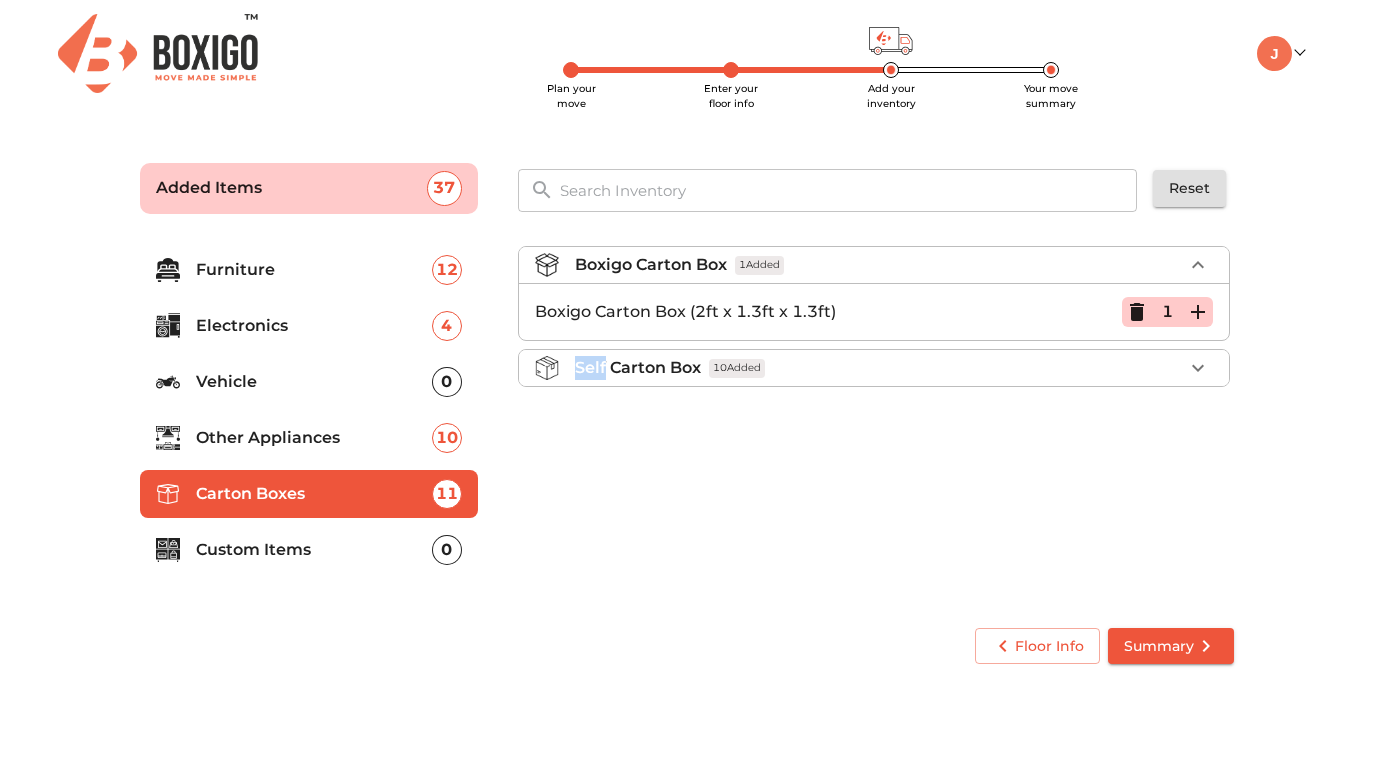 click on "1" at bounding box center (1167, 312) 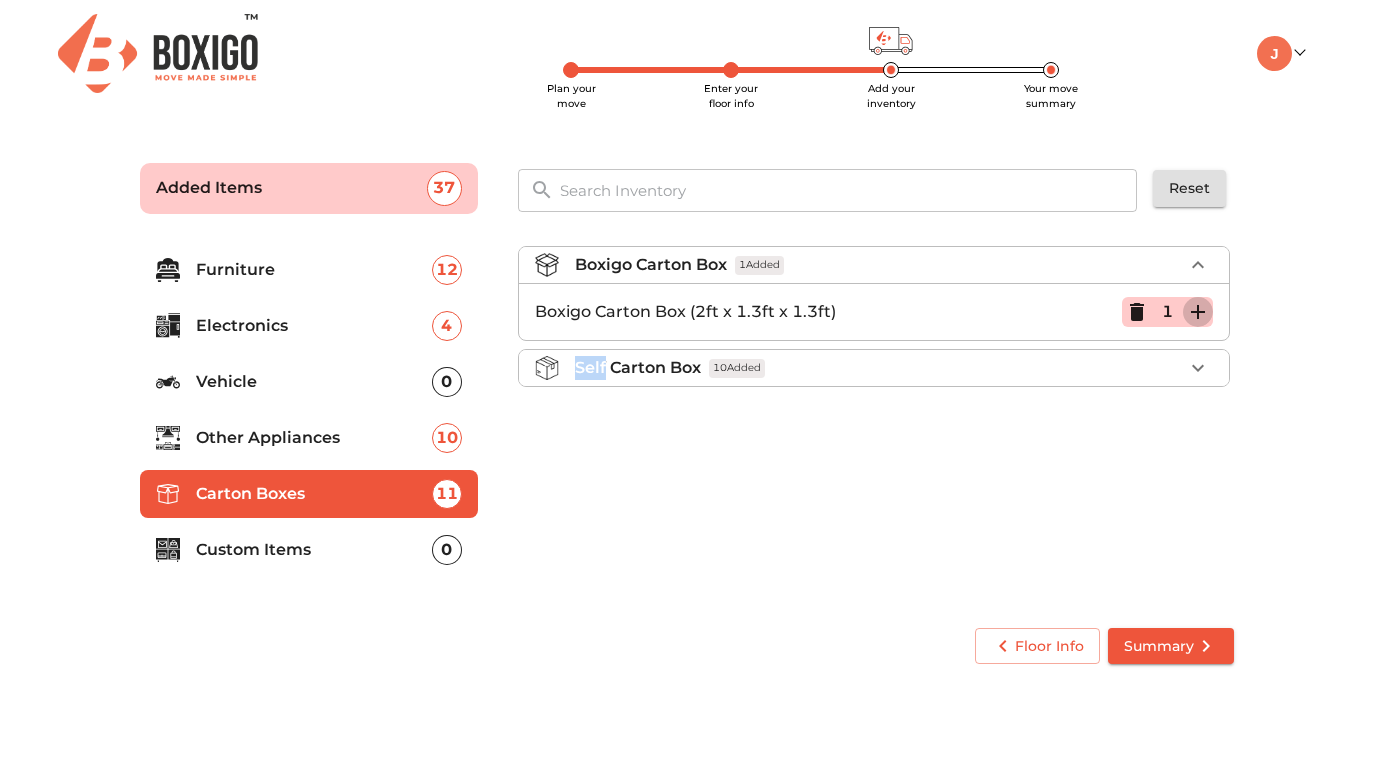click 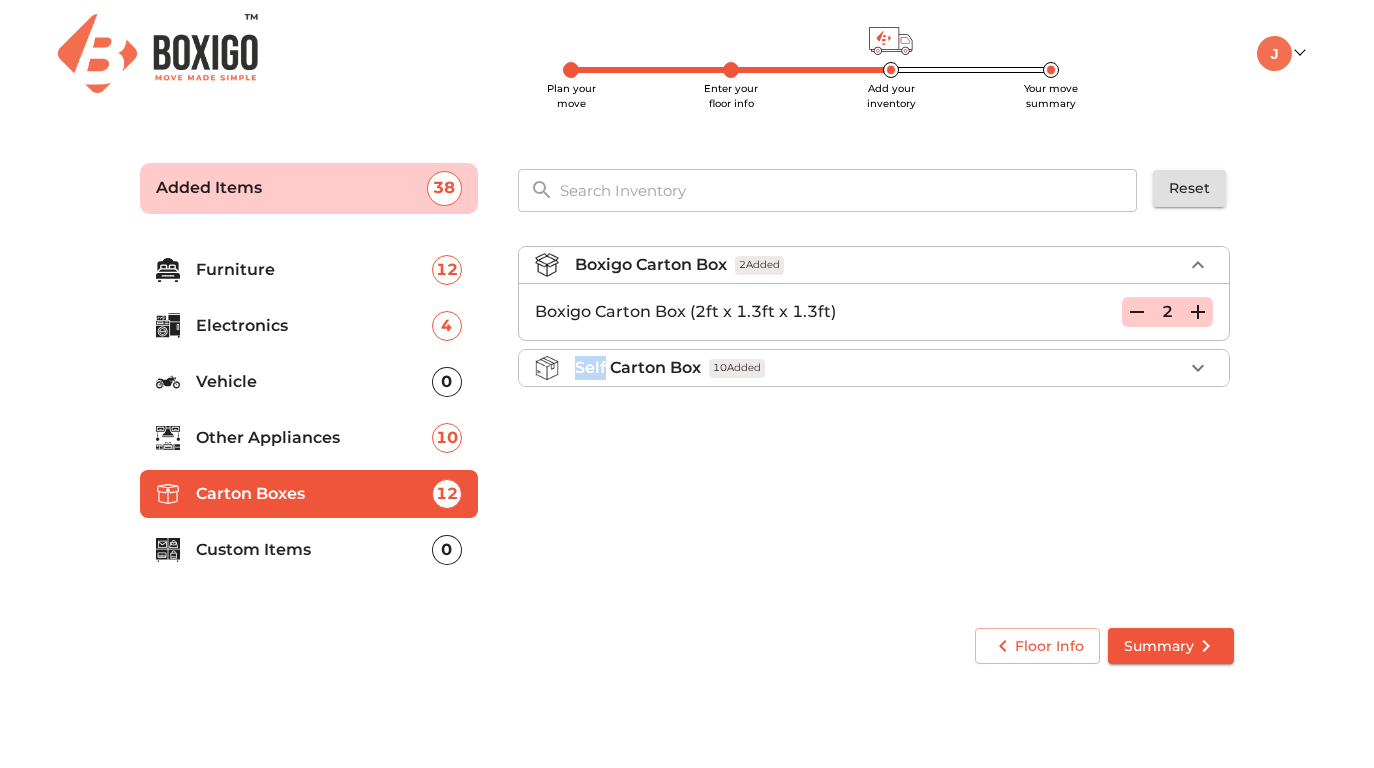 click 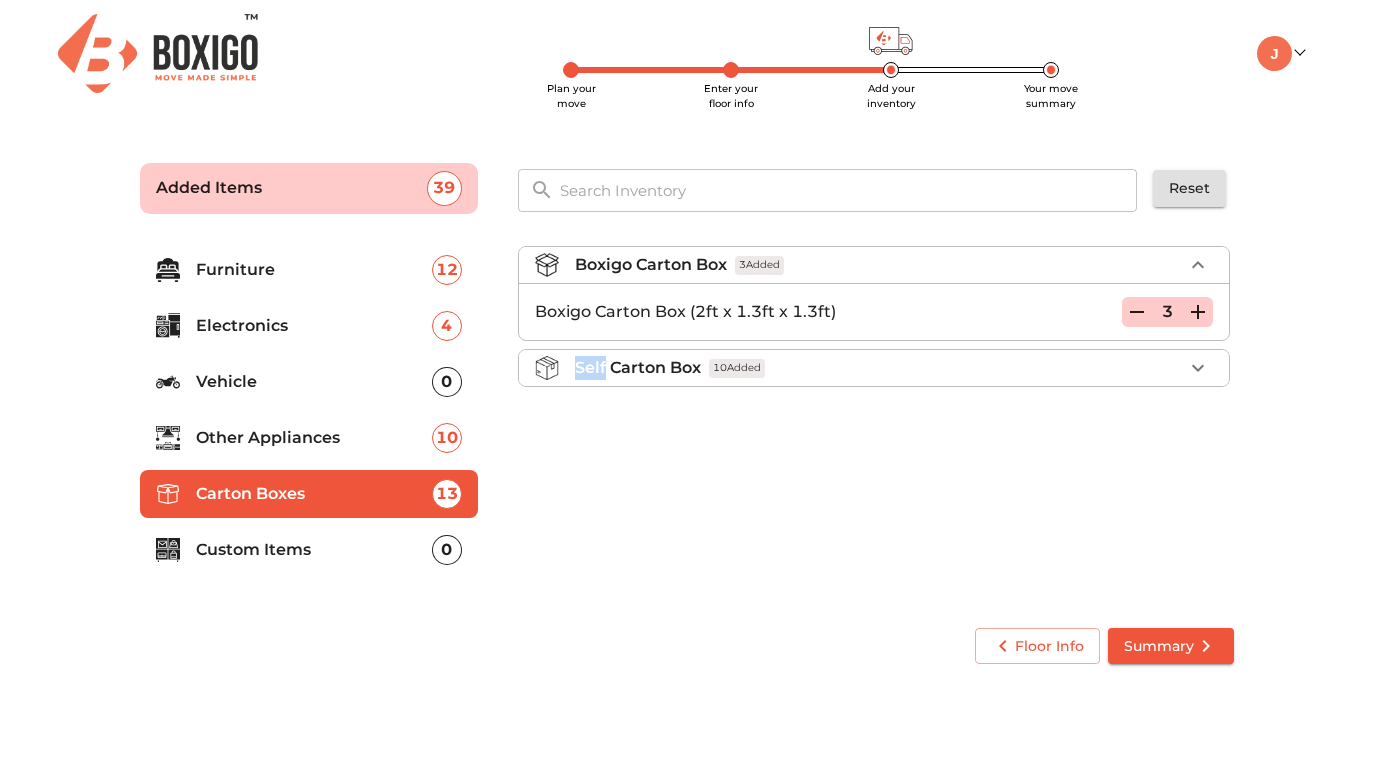 click 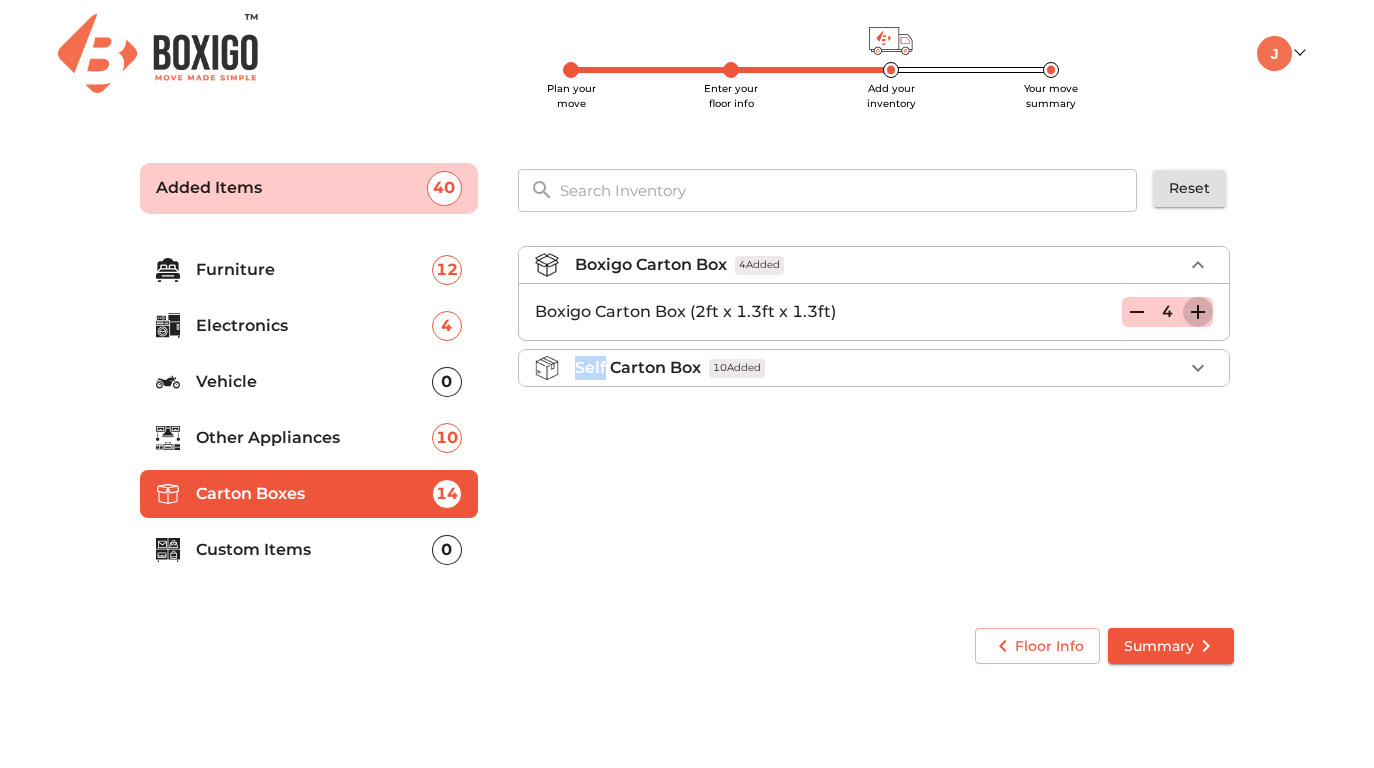 click 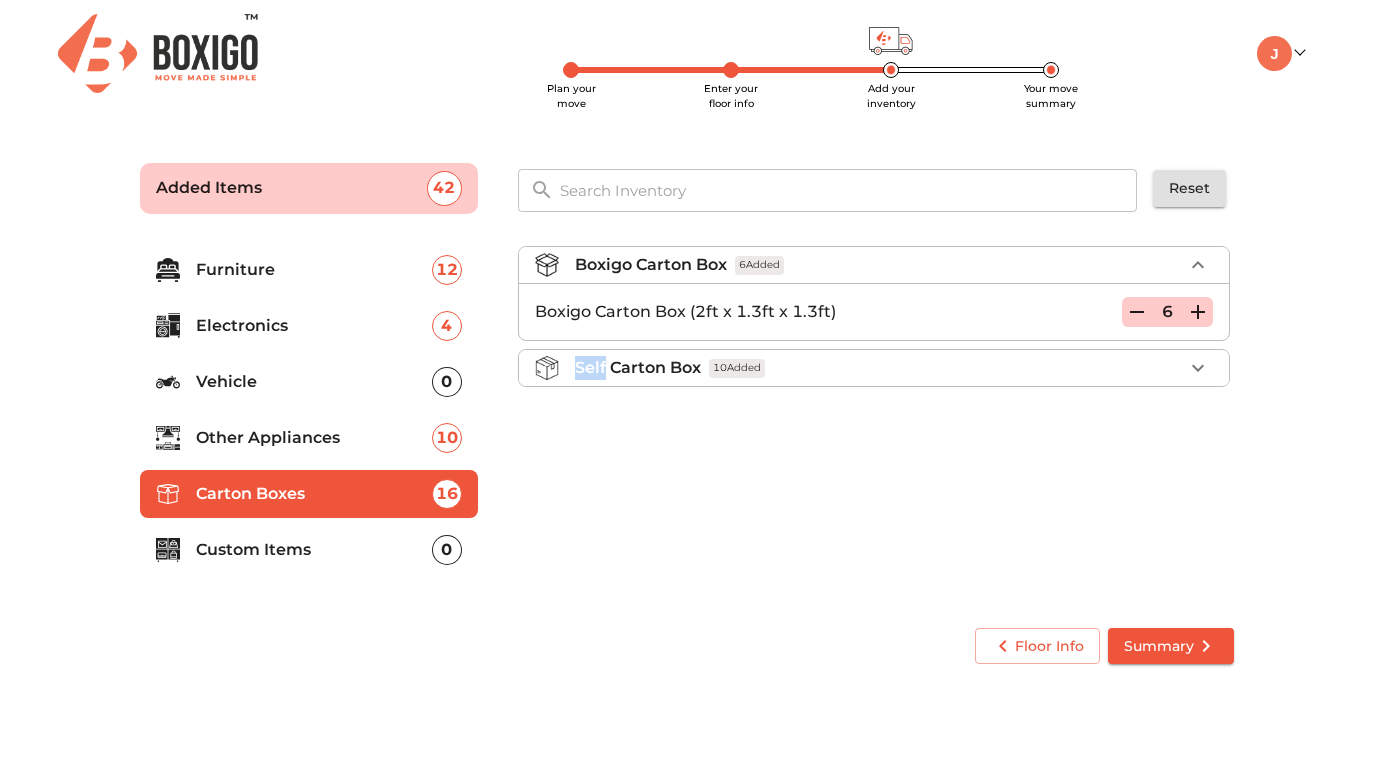 click 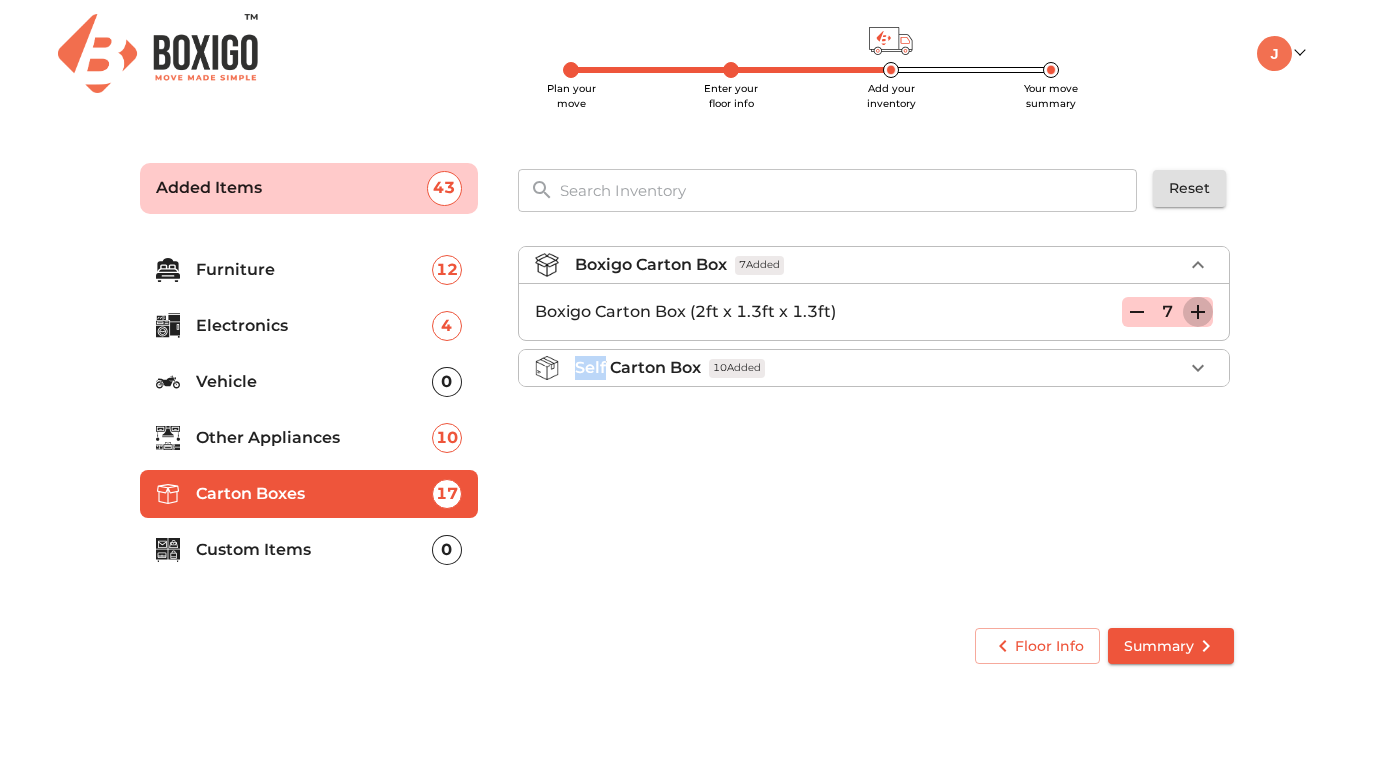 click 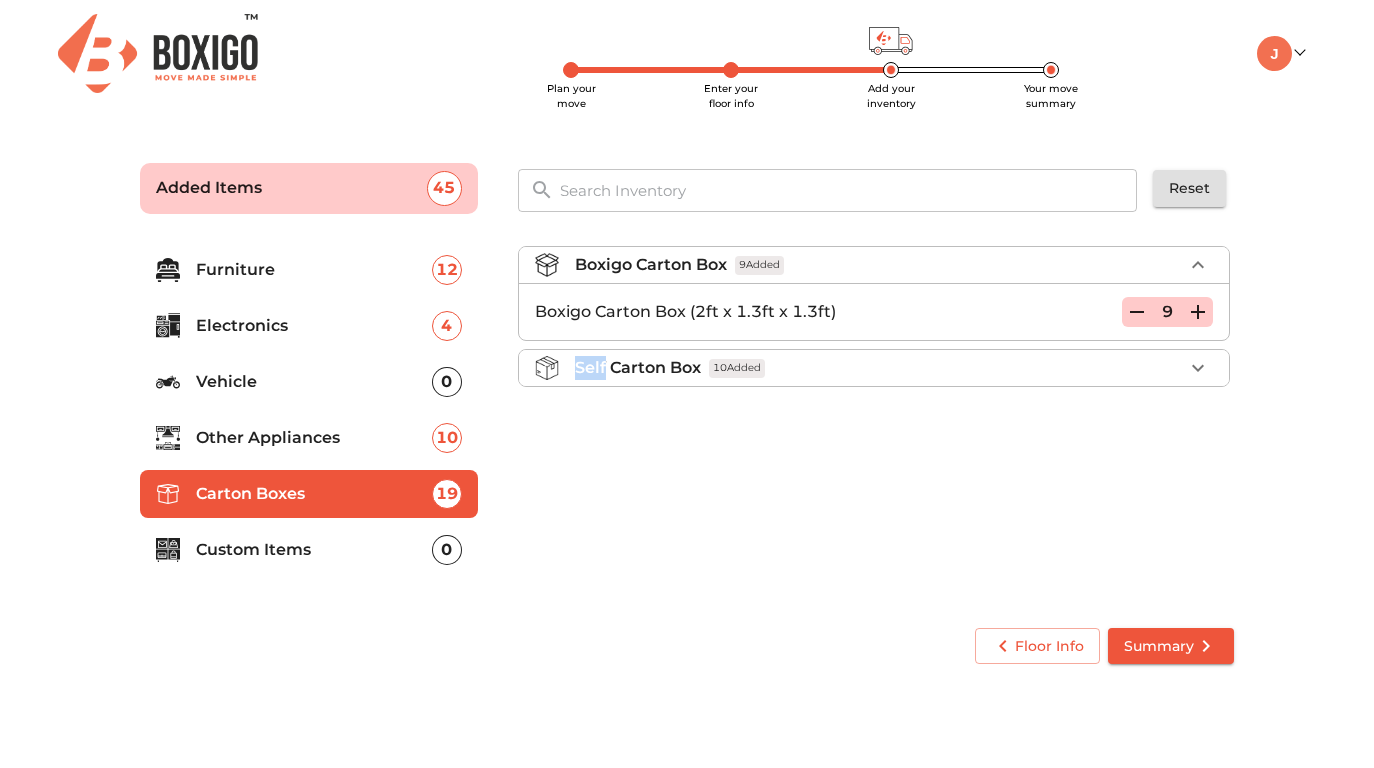 click 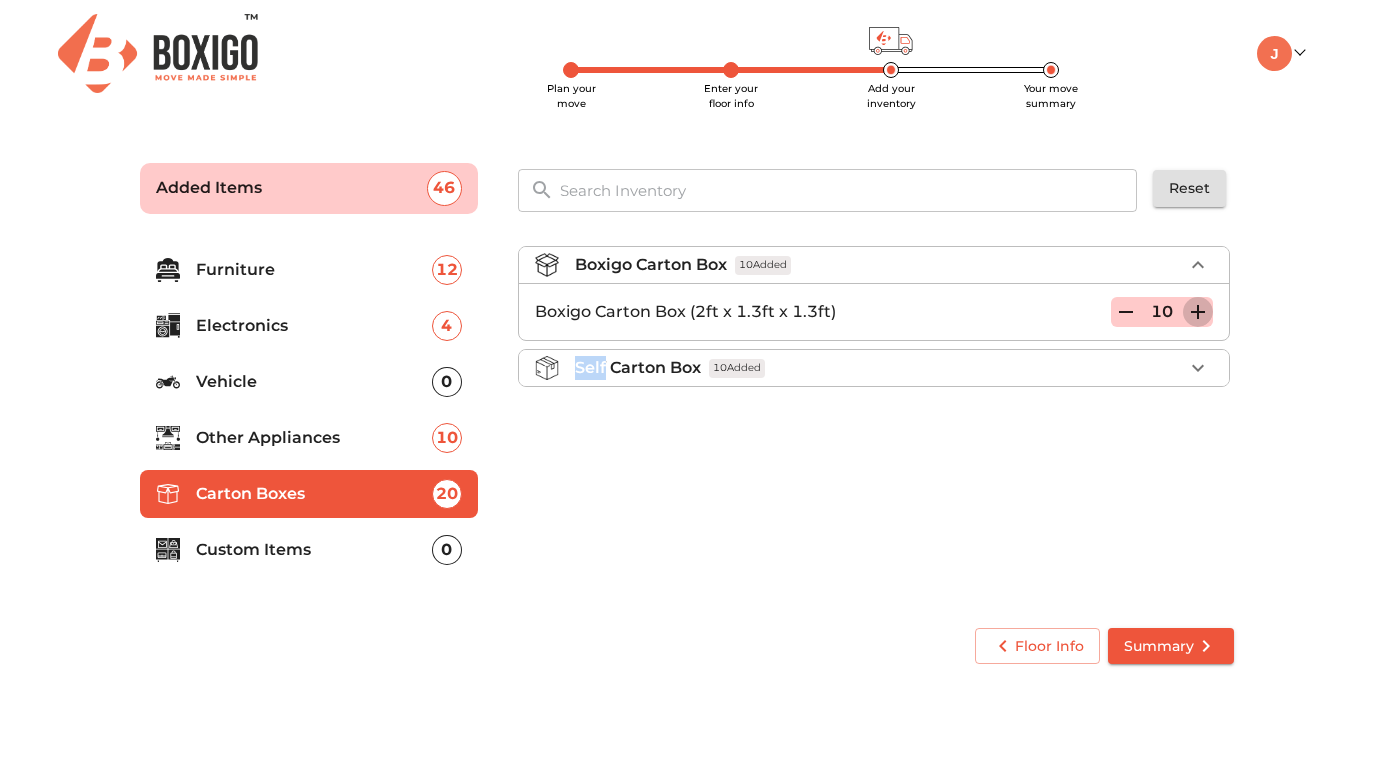 click 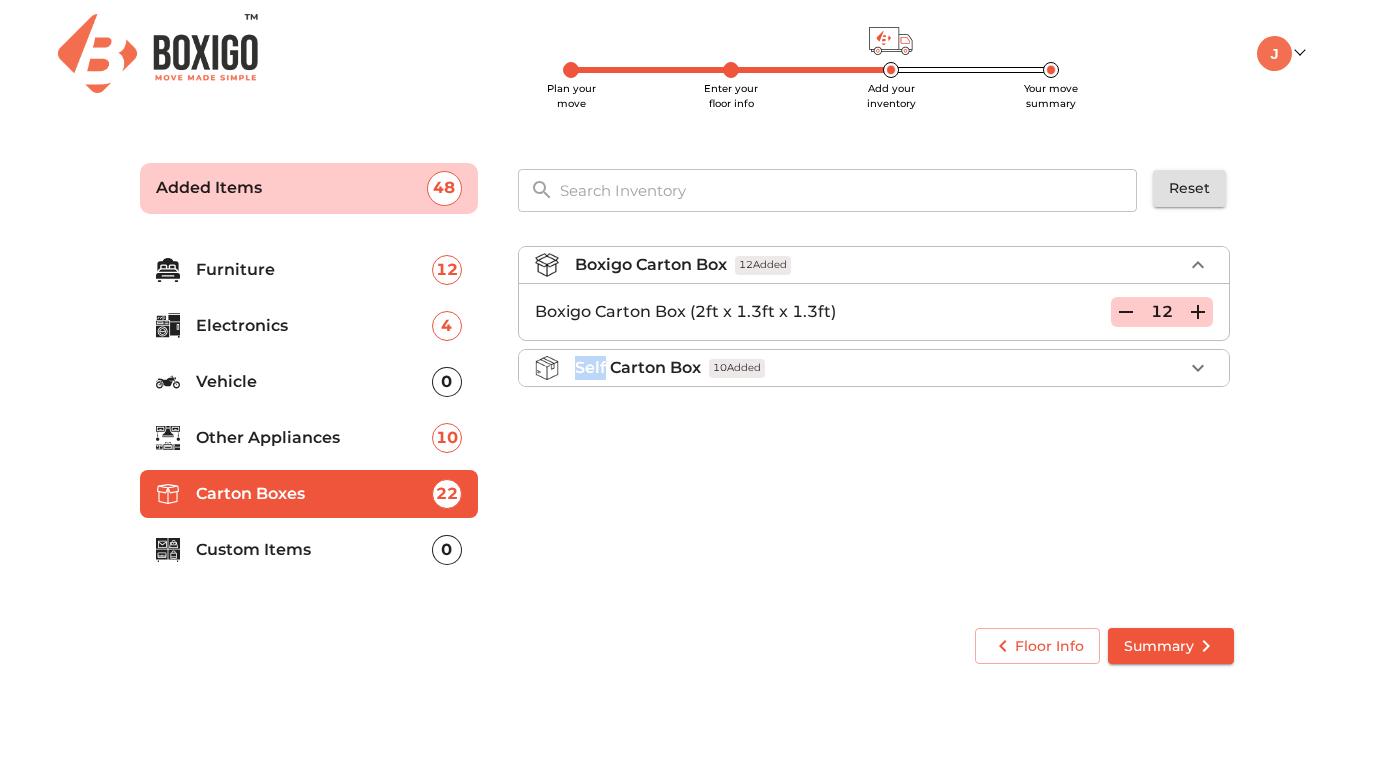 click 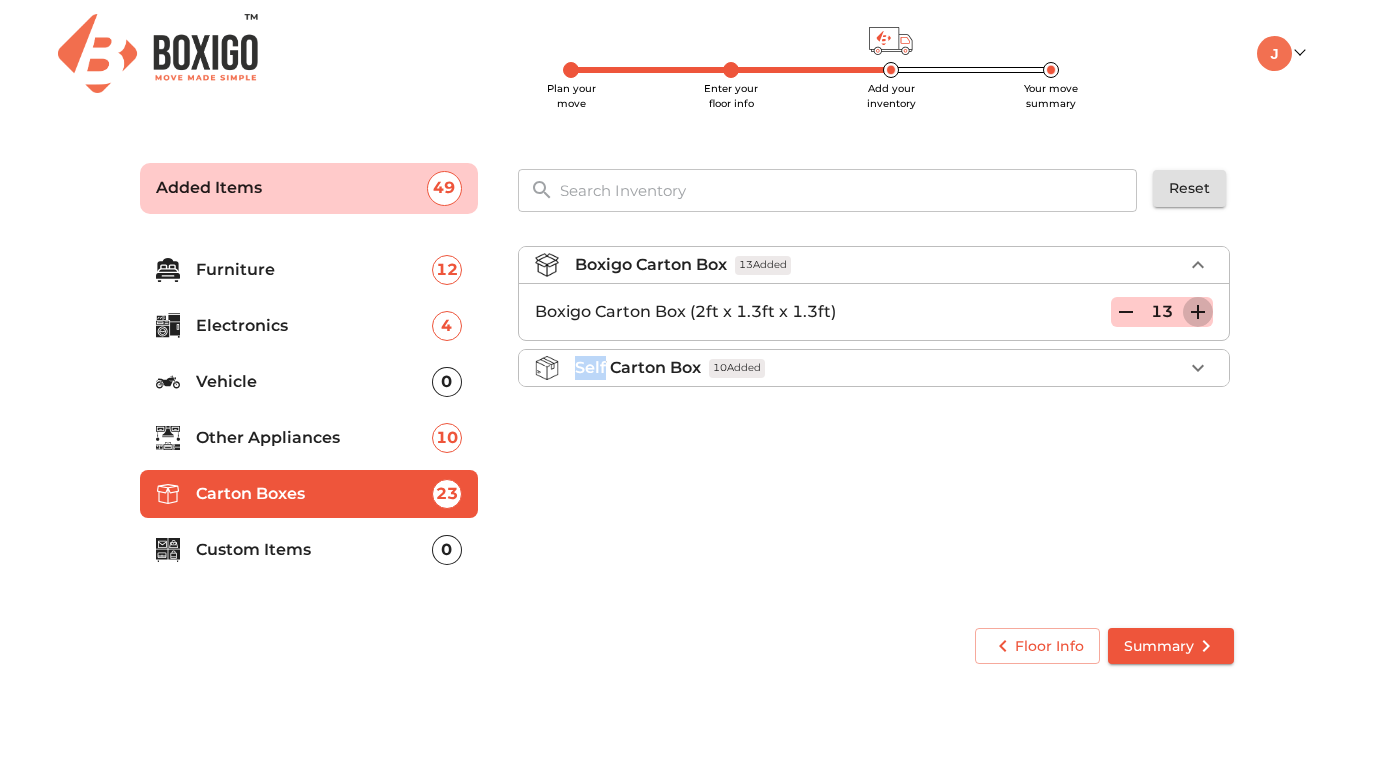 click 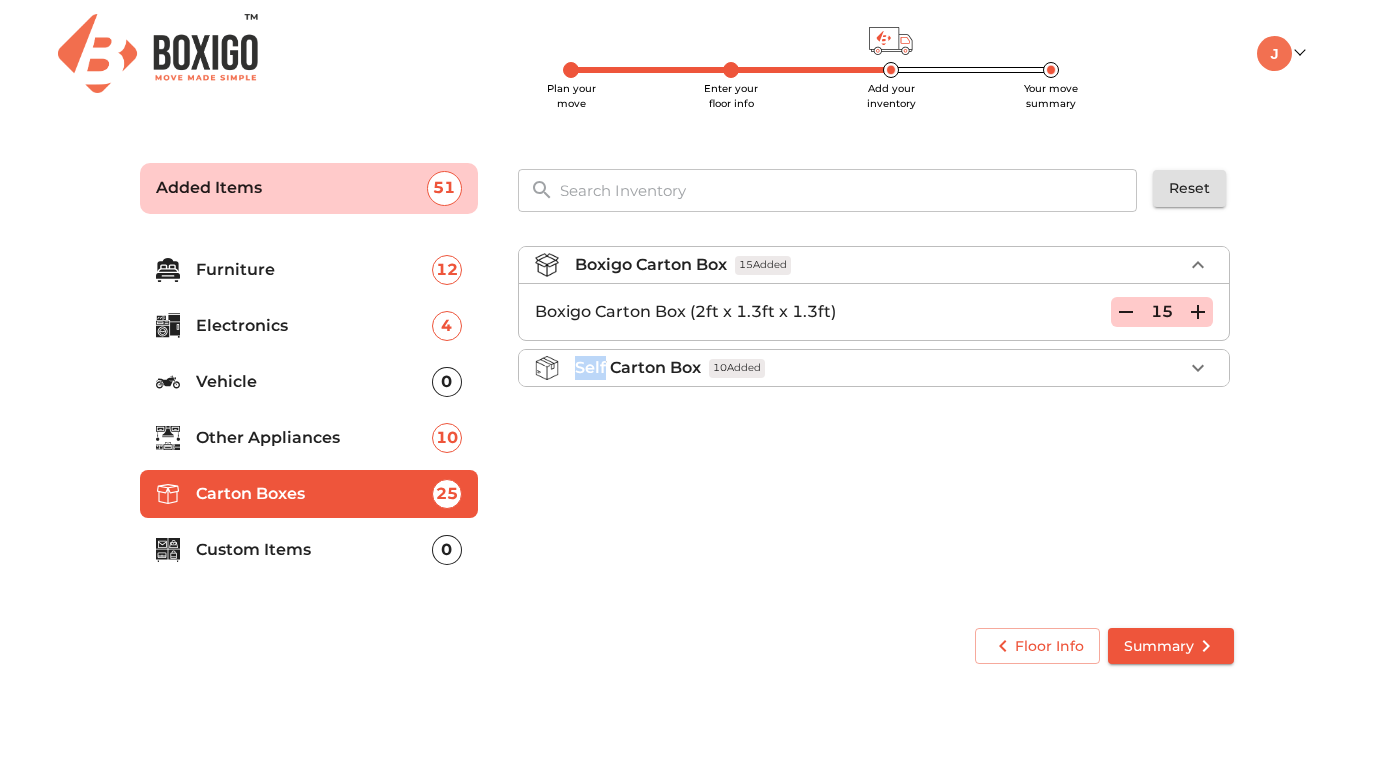 click 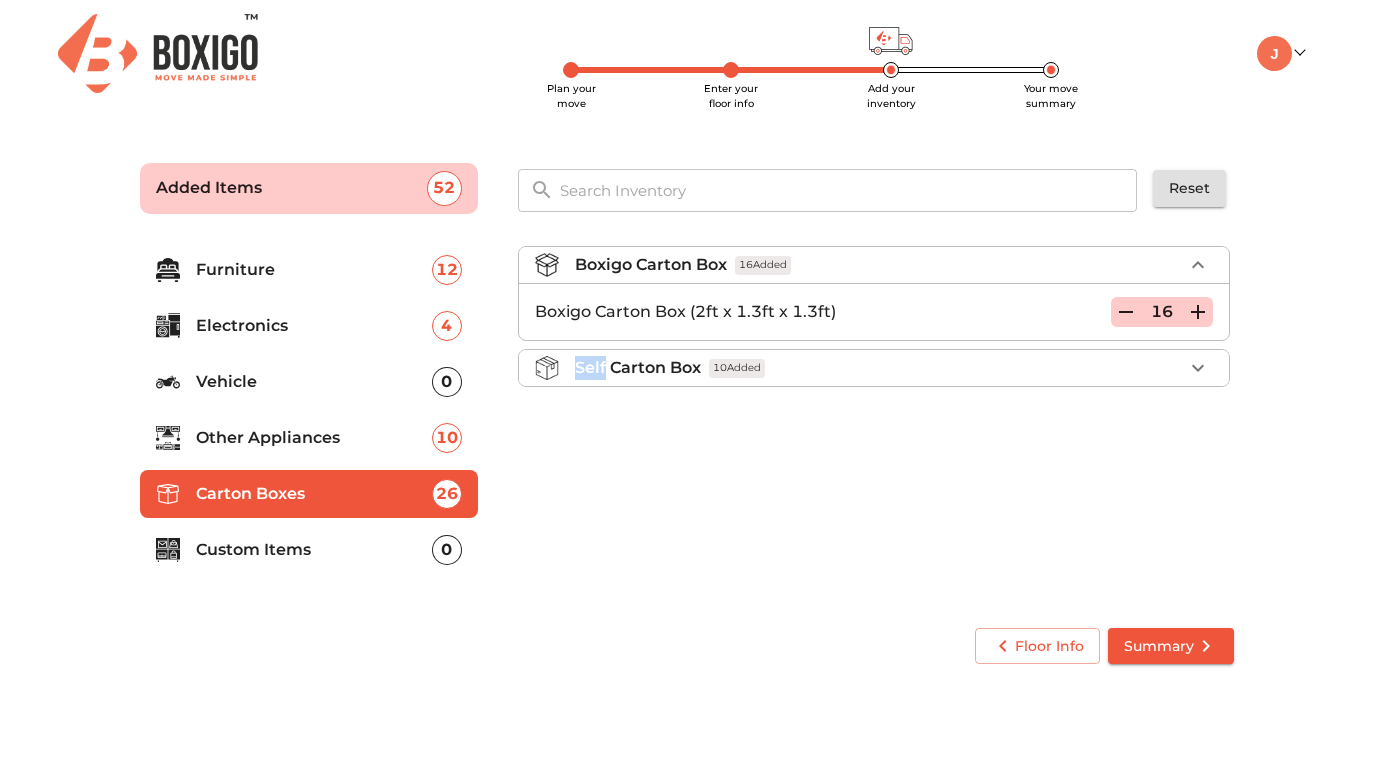 click 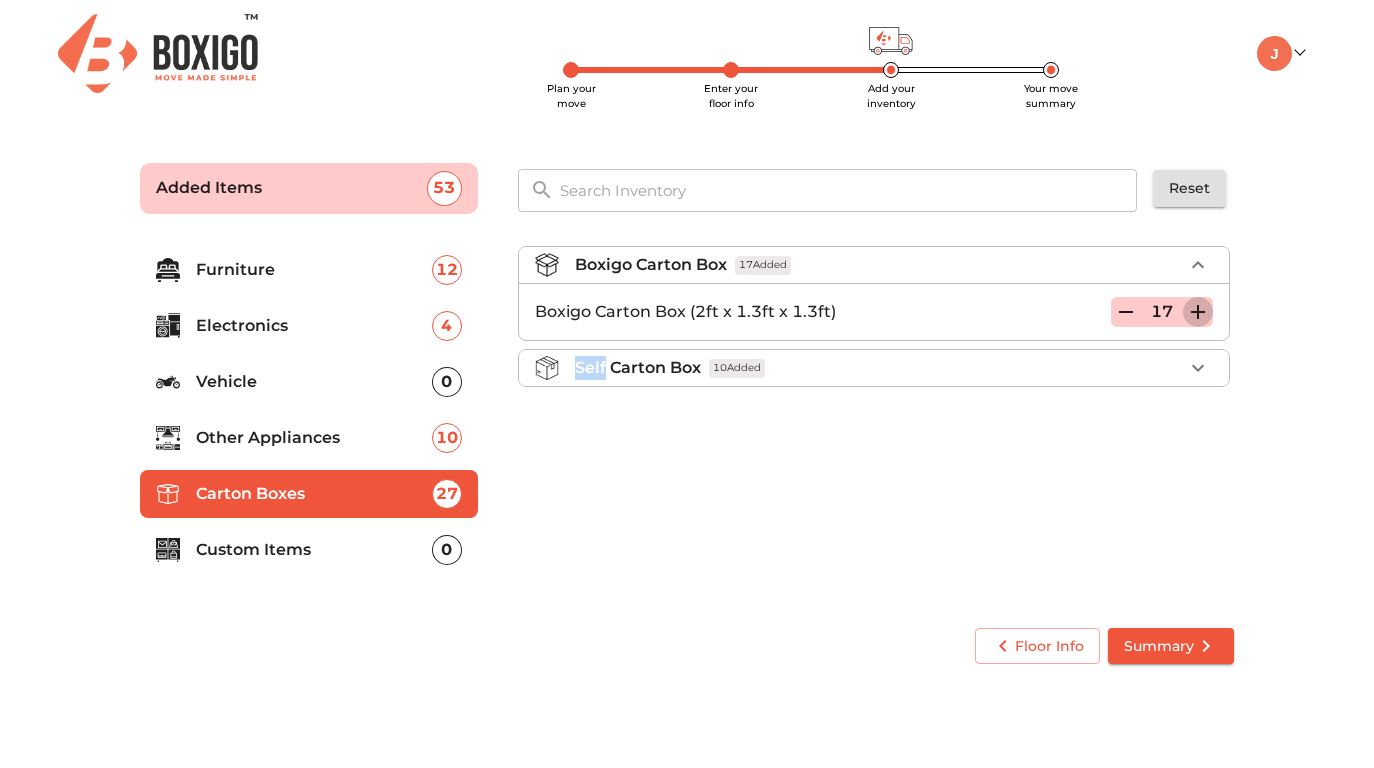 click 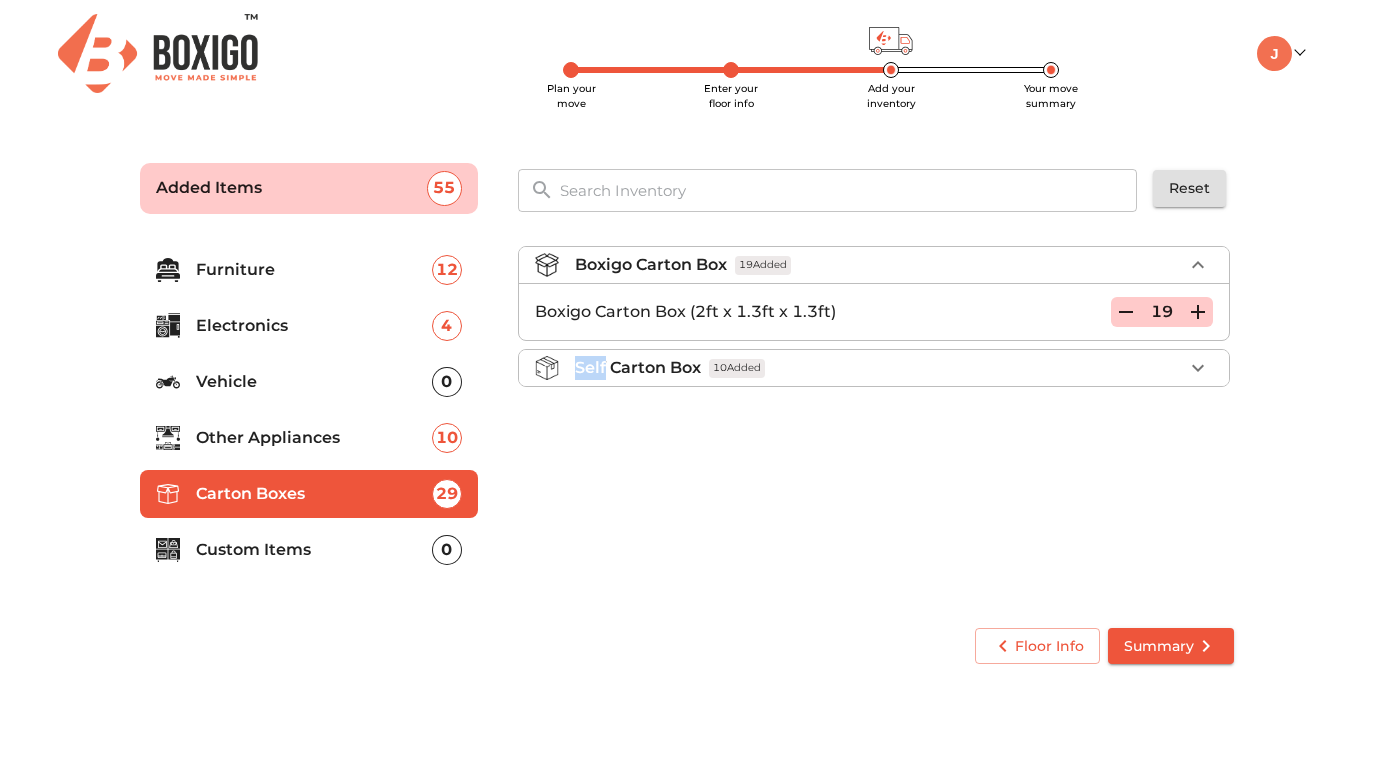 click 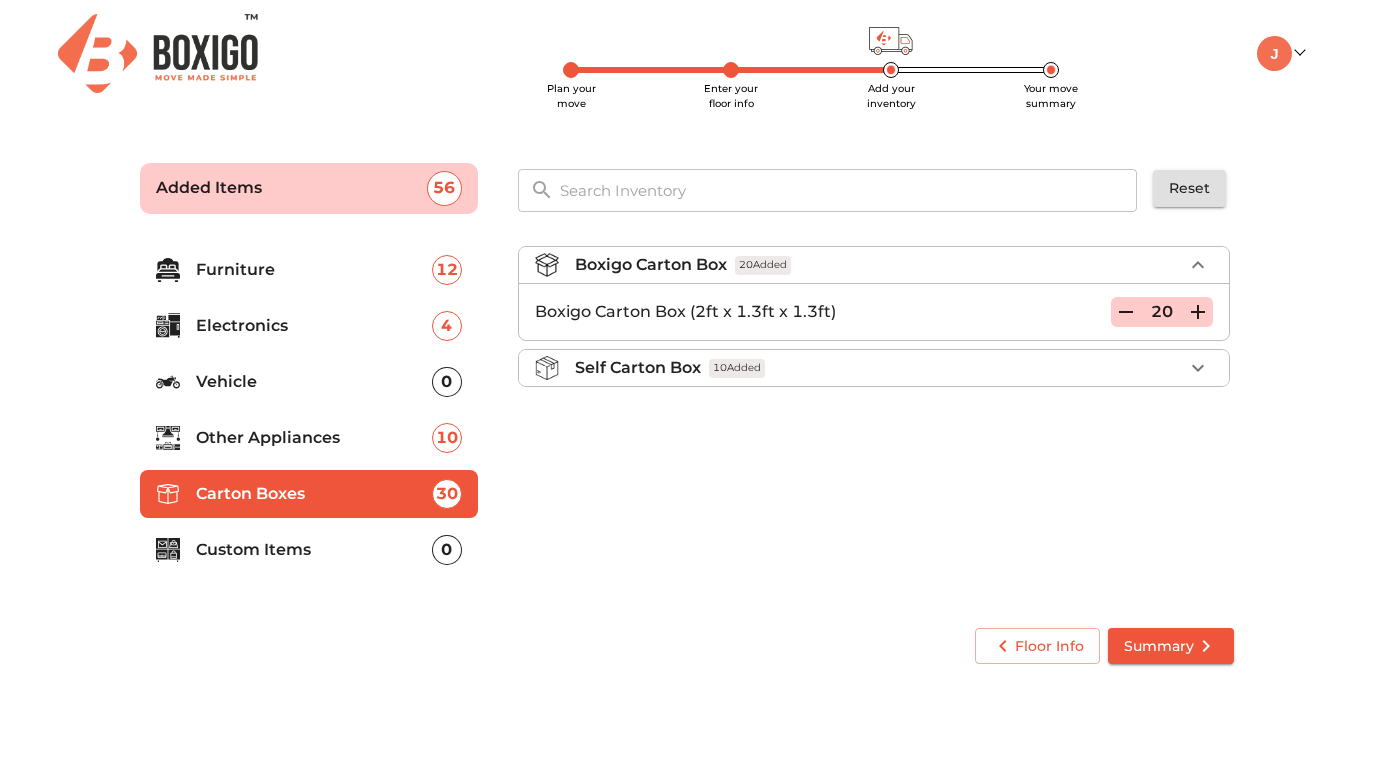 click on "Custom Items" at bounding box center (314, 550) 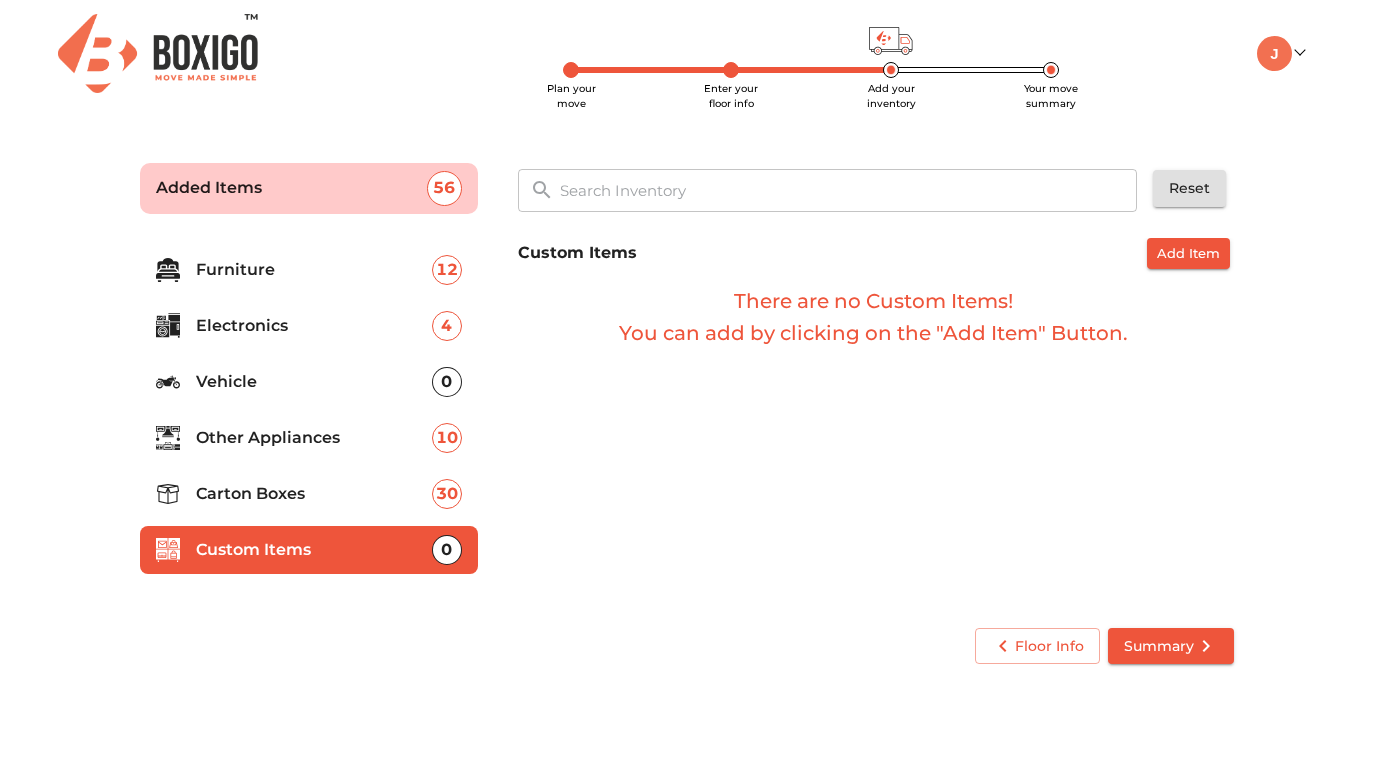 click on "Summary" at bounding box center [1171, 646] 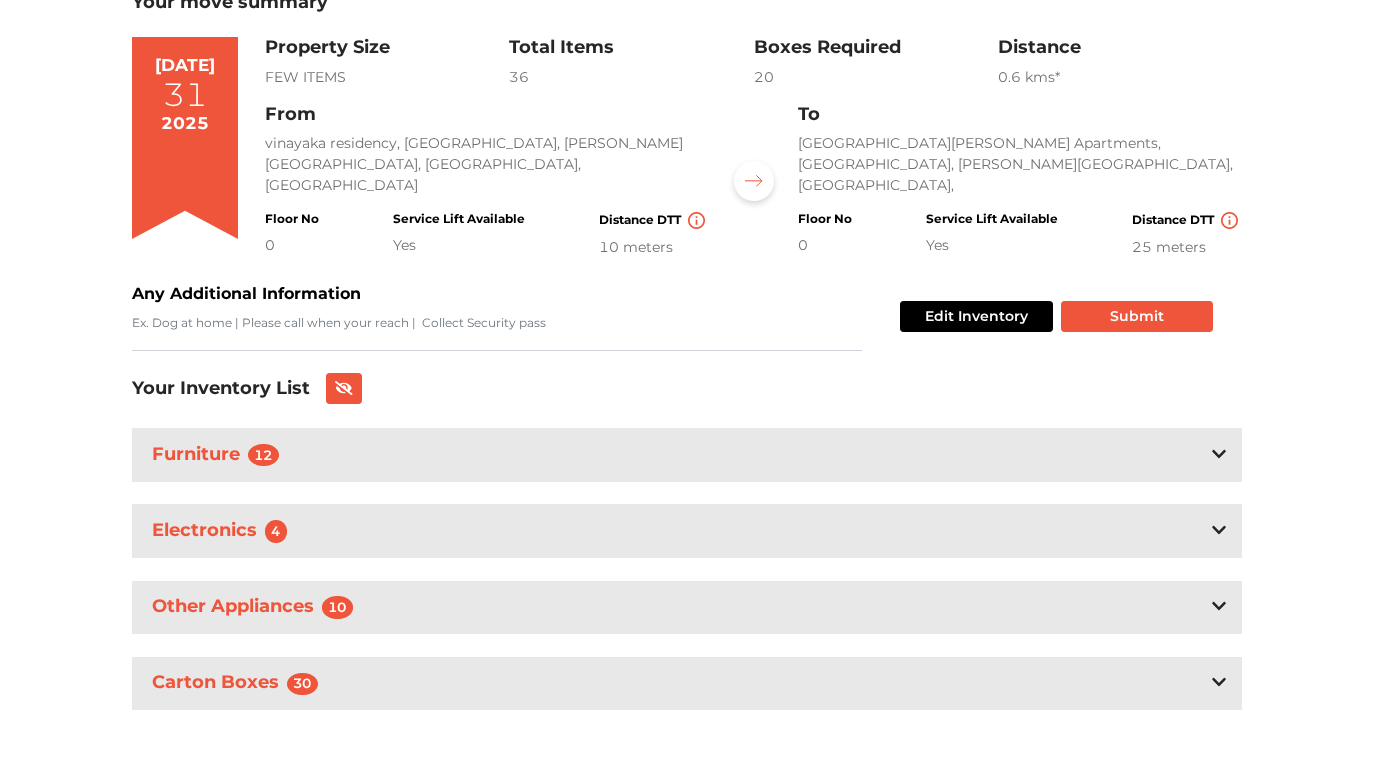 scroll, scrollTop: 159, scrollLeft: 0, axis: vertical 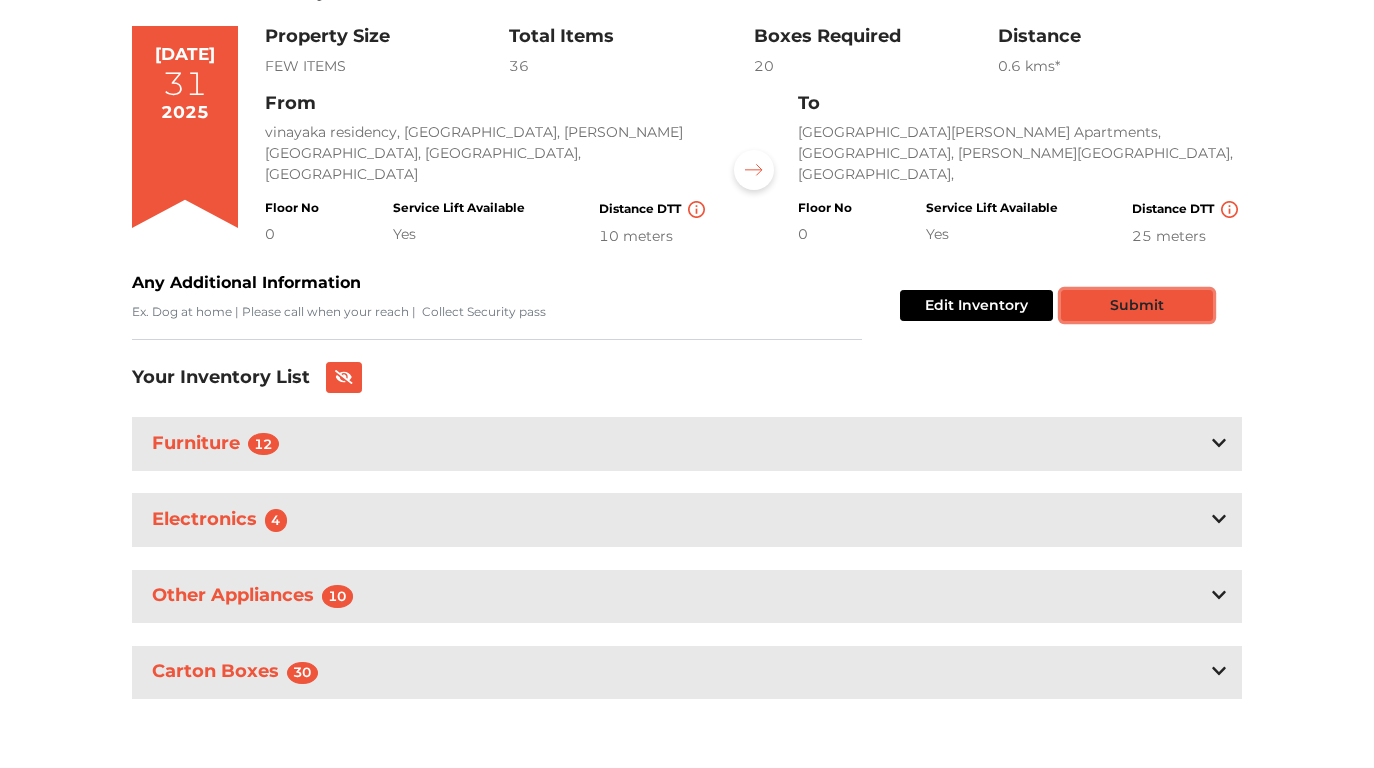 click on "Submit" at bounding box center (1137, 305) 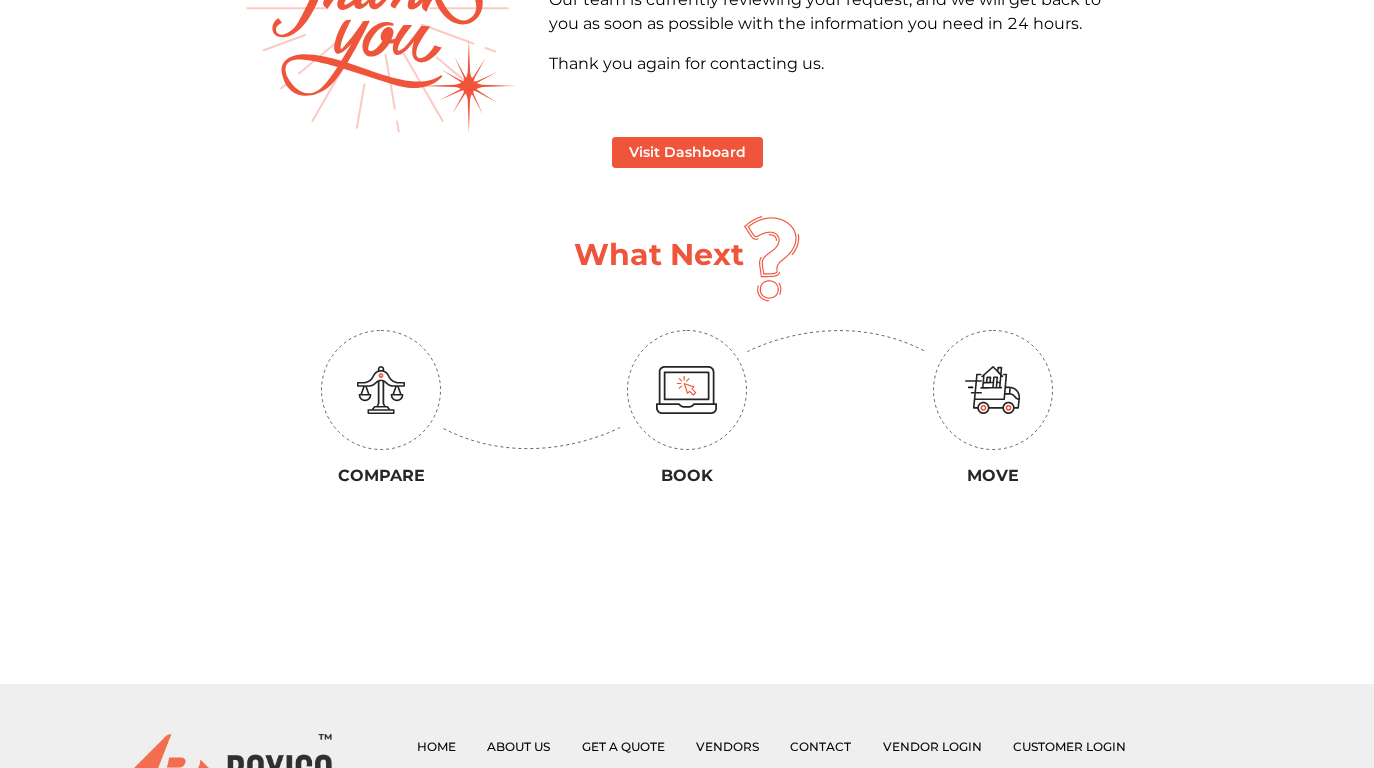 scroll, scrollTop: 0, scrollLeft: 0, axis: both 